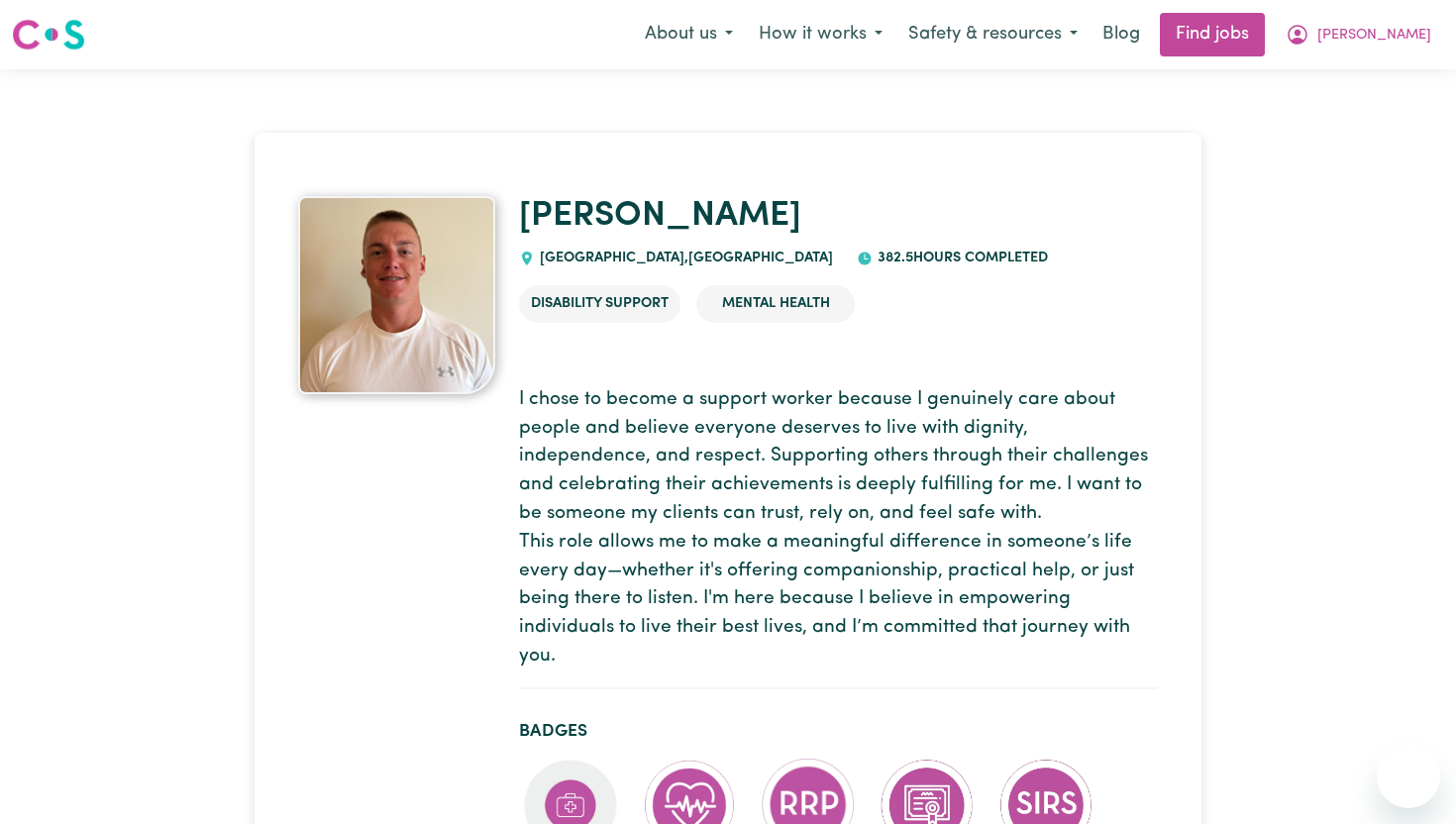 scroll, scrollTop: 0, scrollLeft: 0, axis: both 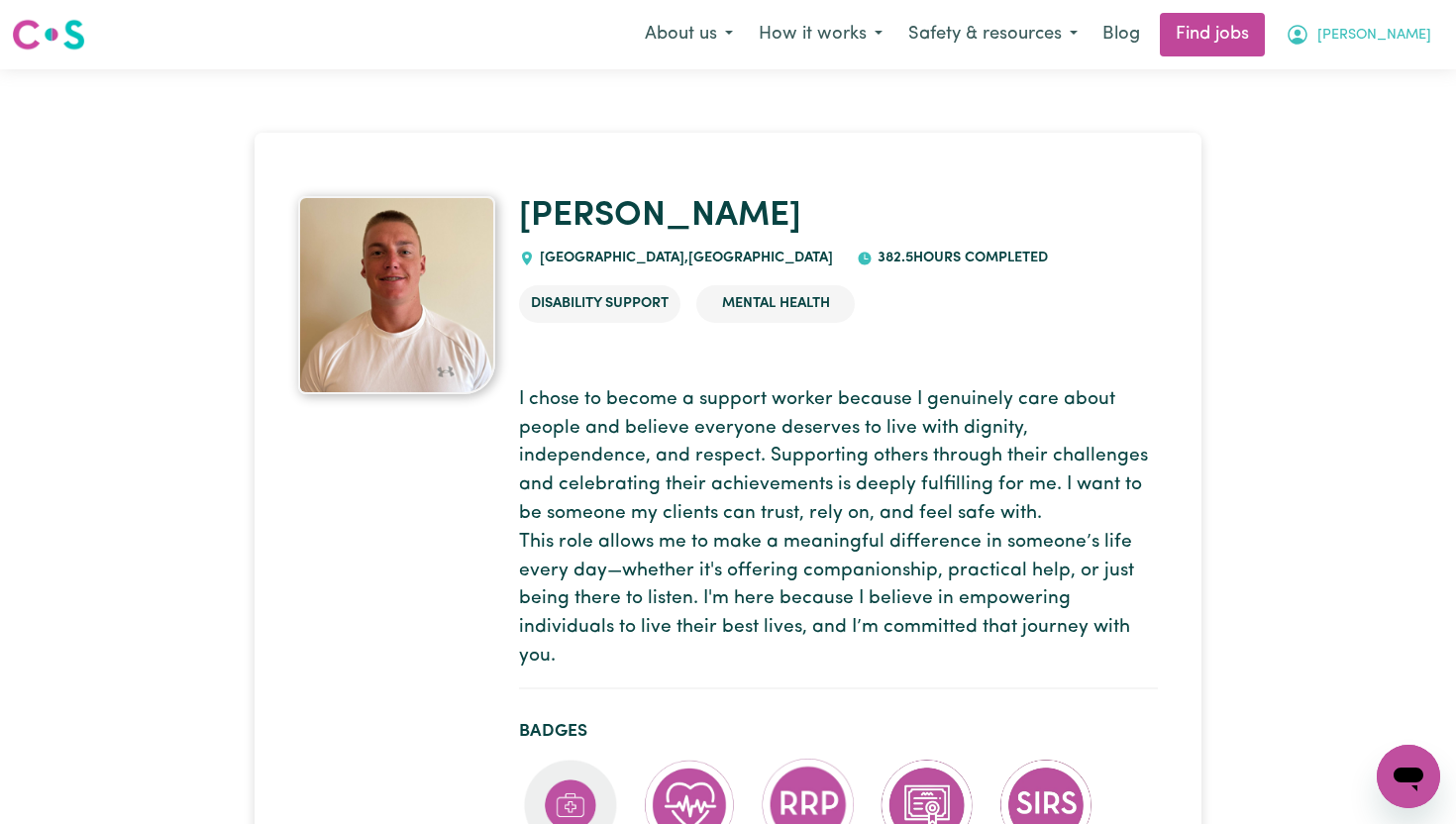 click on "[PERSON_NAME]" at bounding box center (1374, 36) 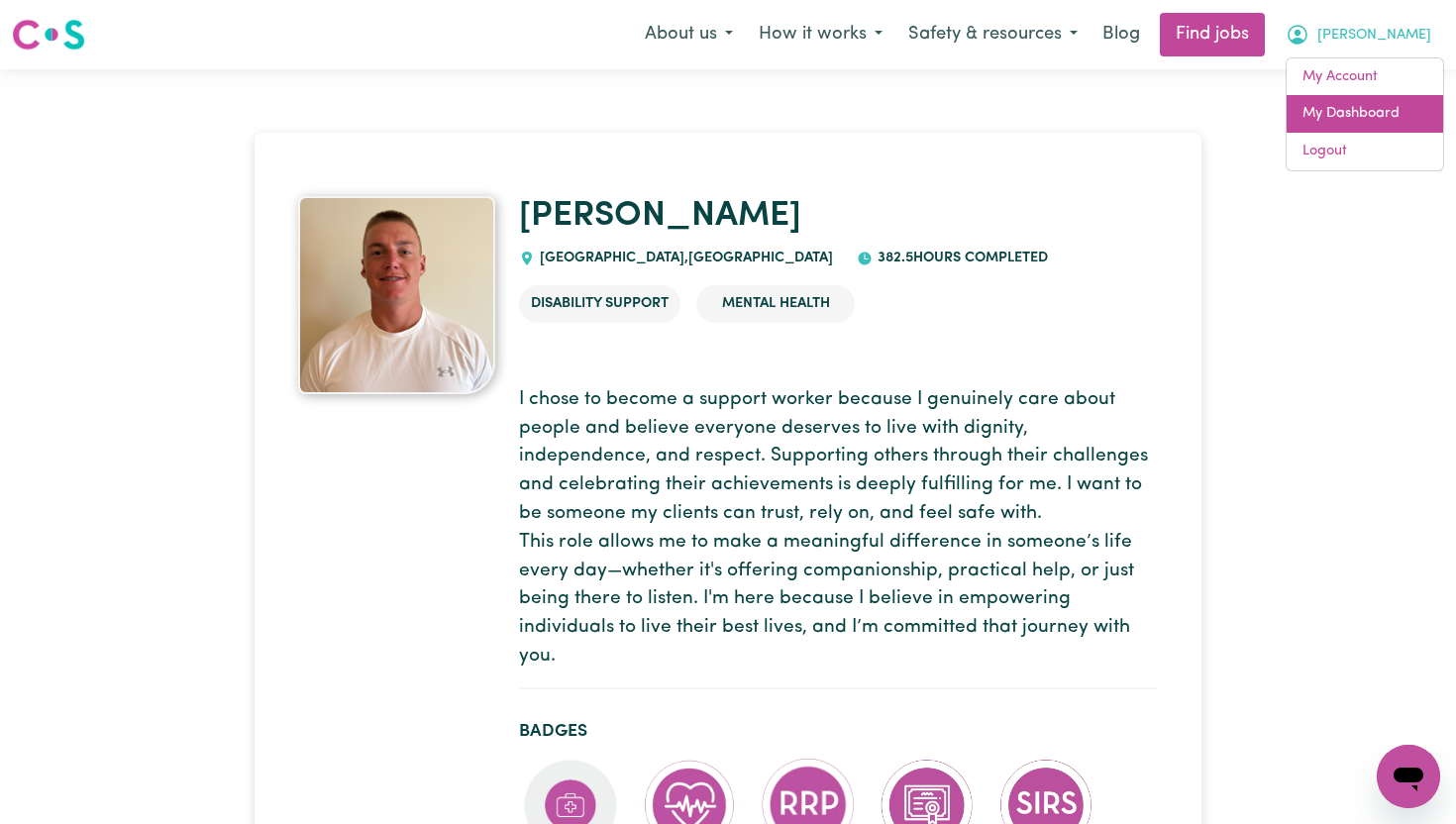 click on "My Dashboard" at bounding box center (1365, 114) 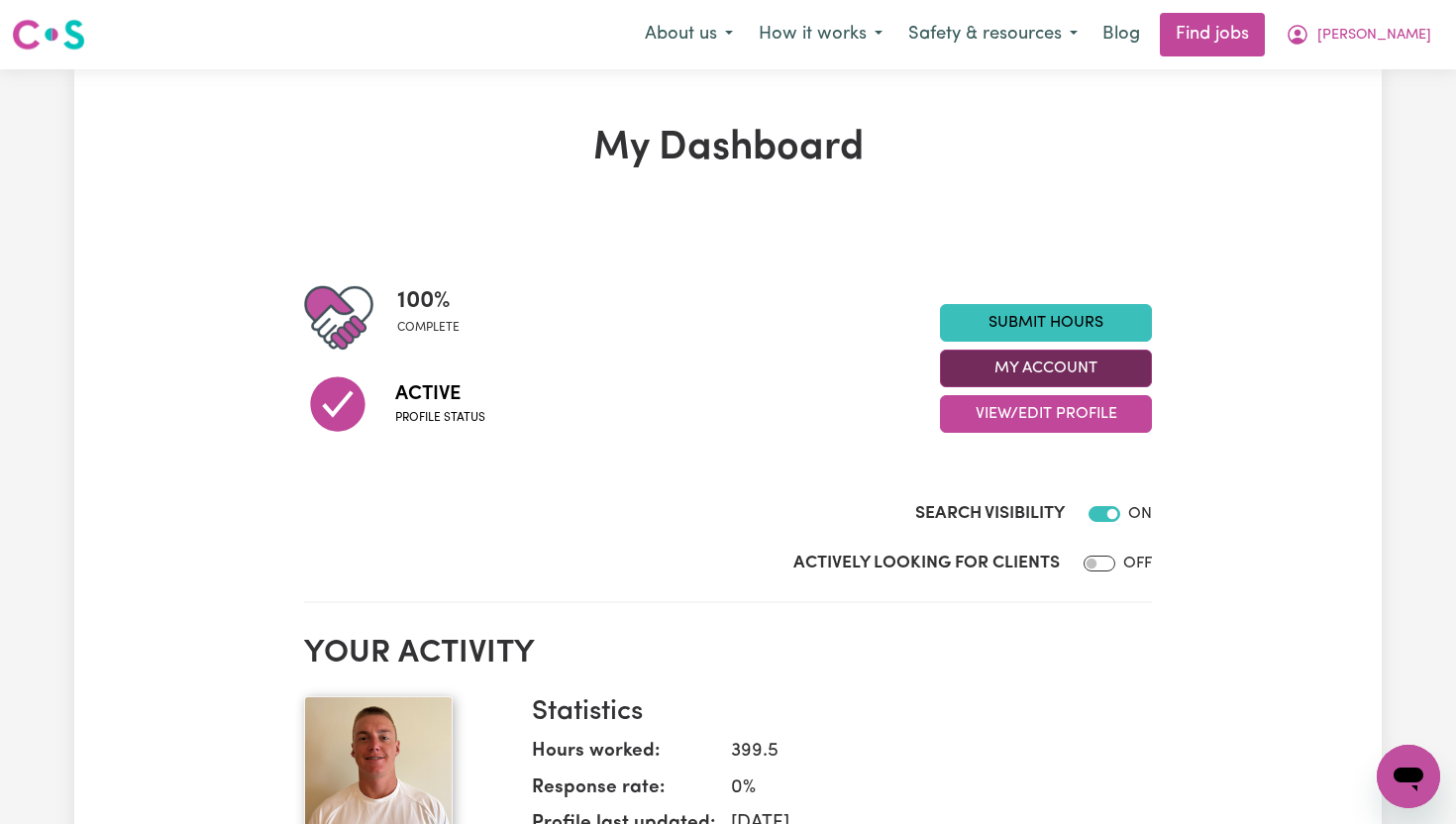 click on "My Account" at bounding box center [1046, 368] 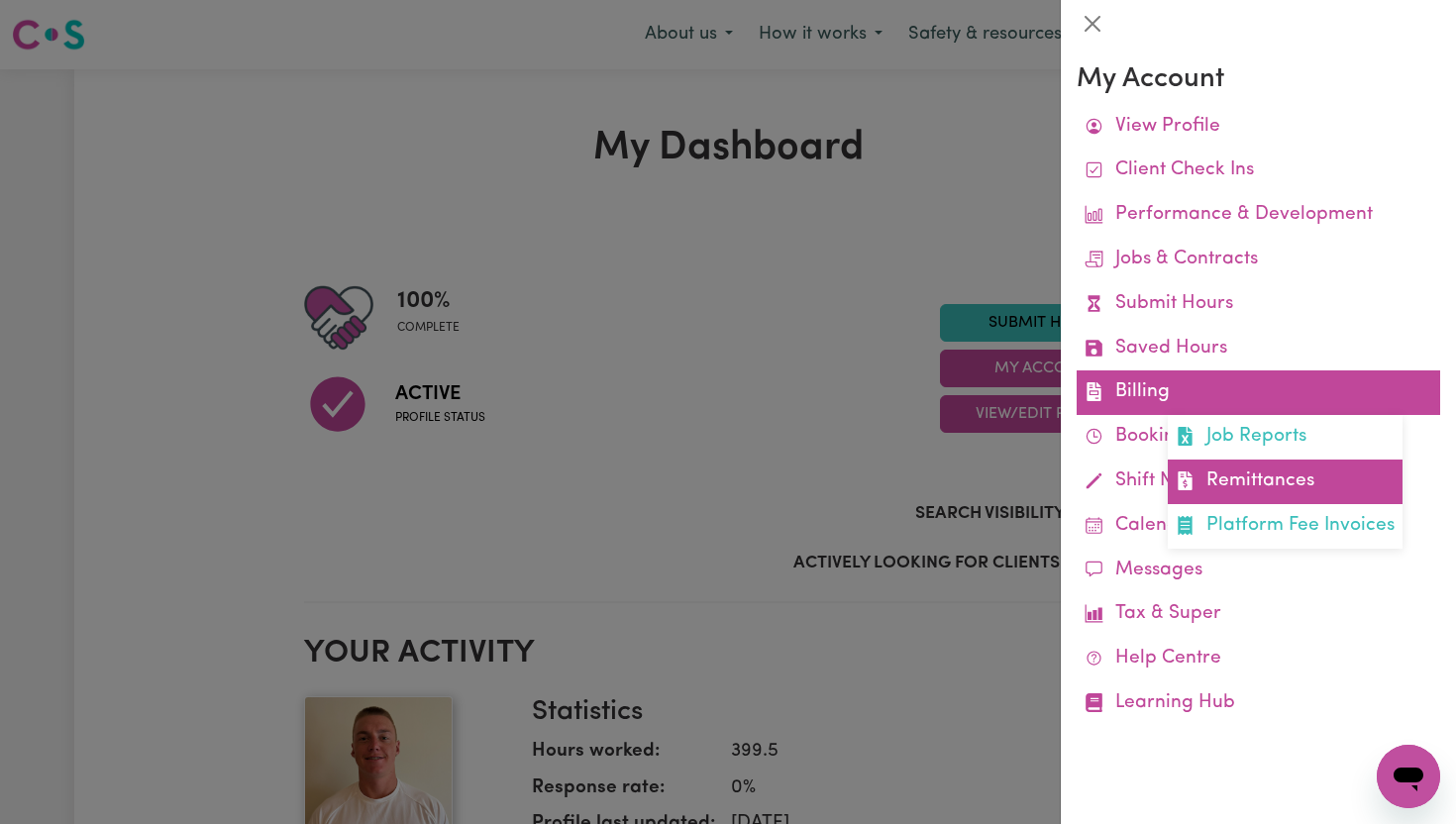 click on "Remittances" at bounding box center (1285, 481) 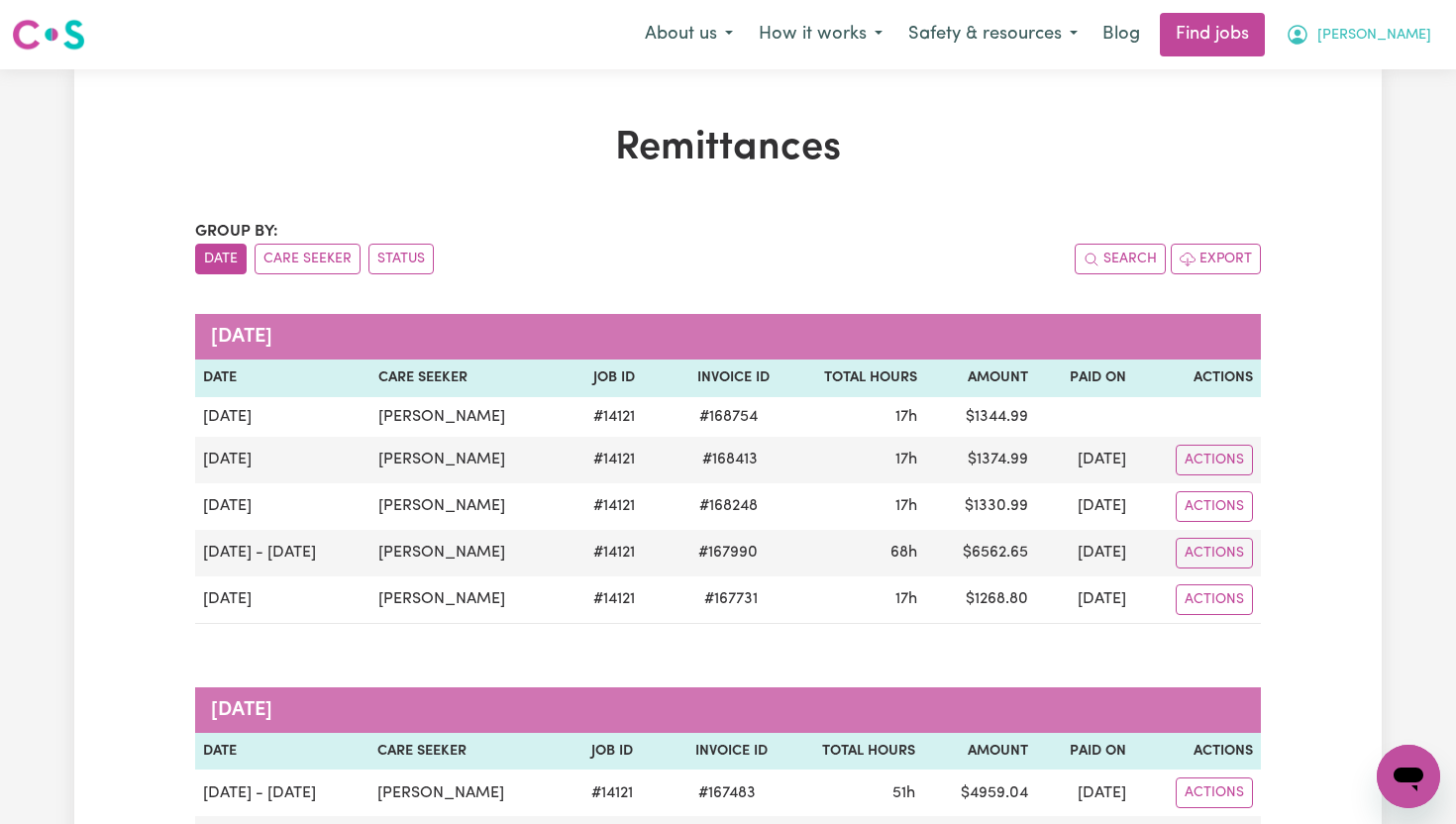 click on "[PERSON_NAME]" at bounding box center [1358, 35] 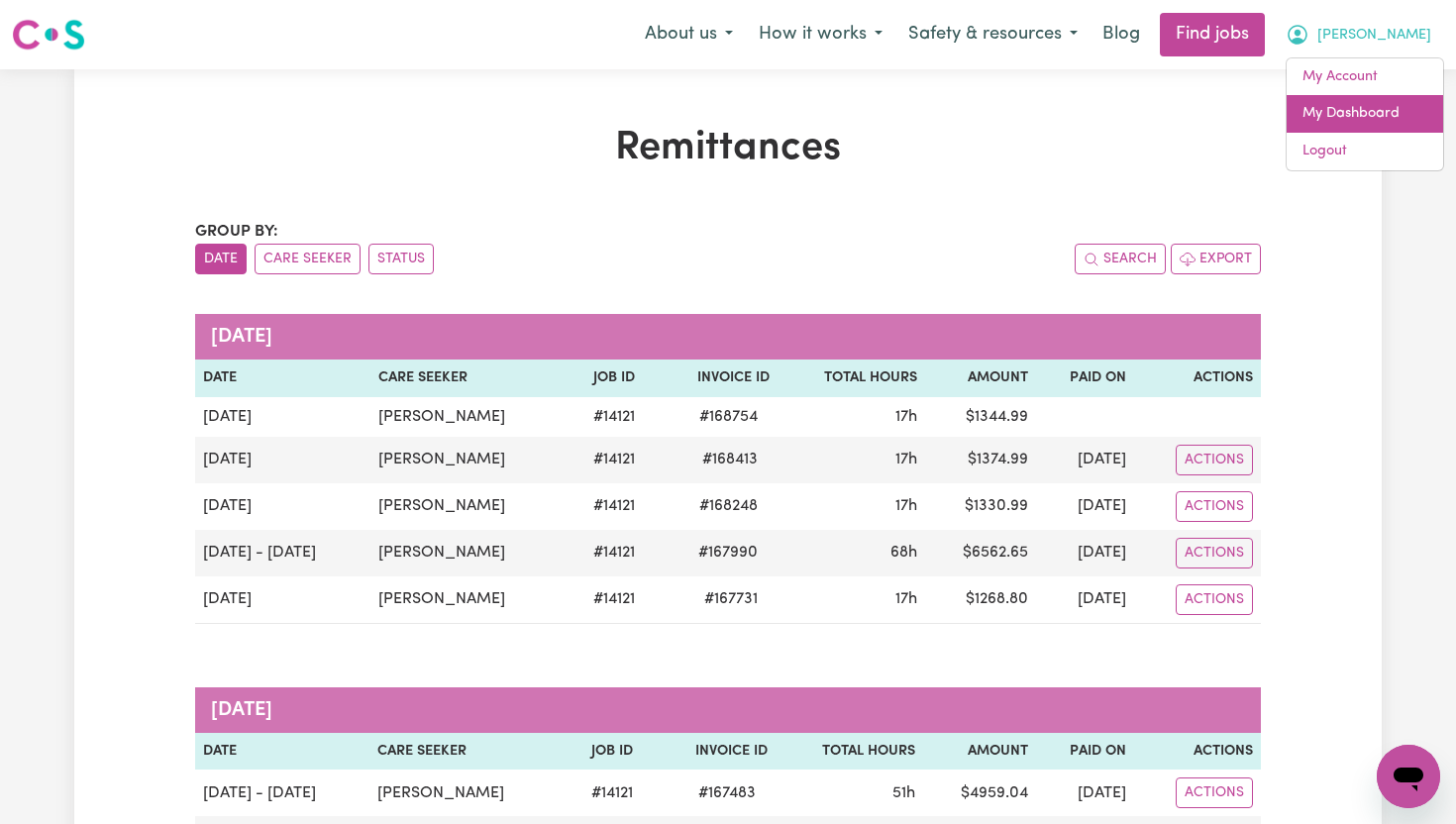 click on "My Dashboard" at bounding box center [1365, 114] 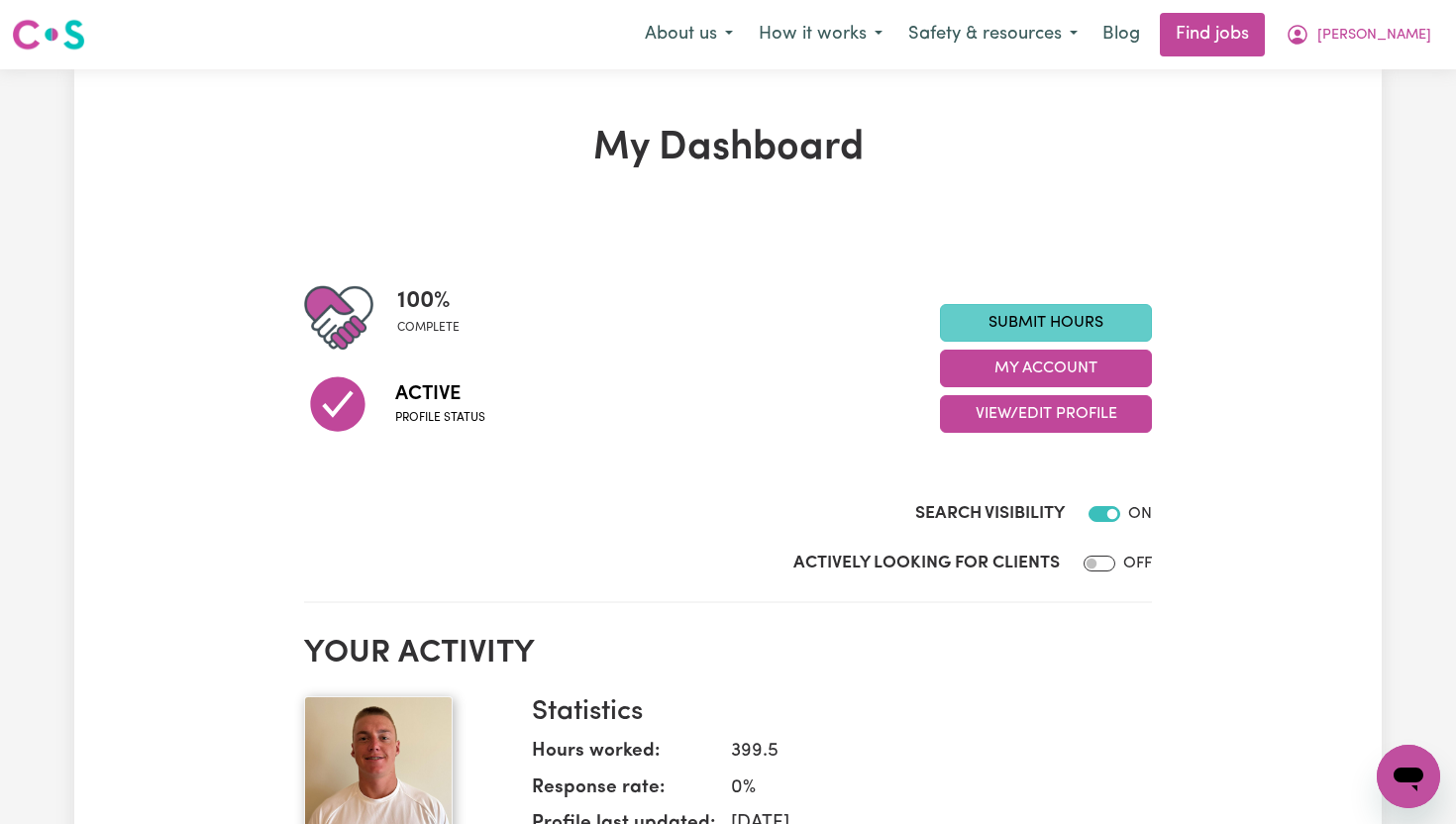click on "Submit Hours" at bounding box center (1046, 323) 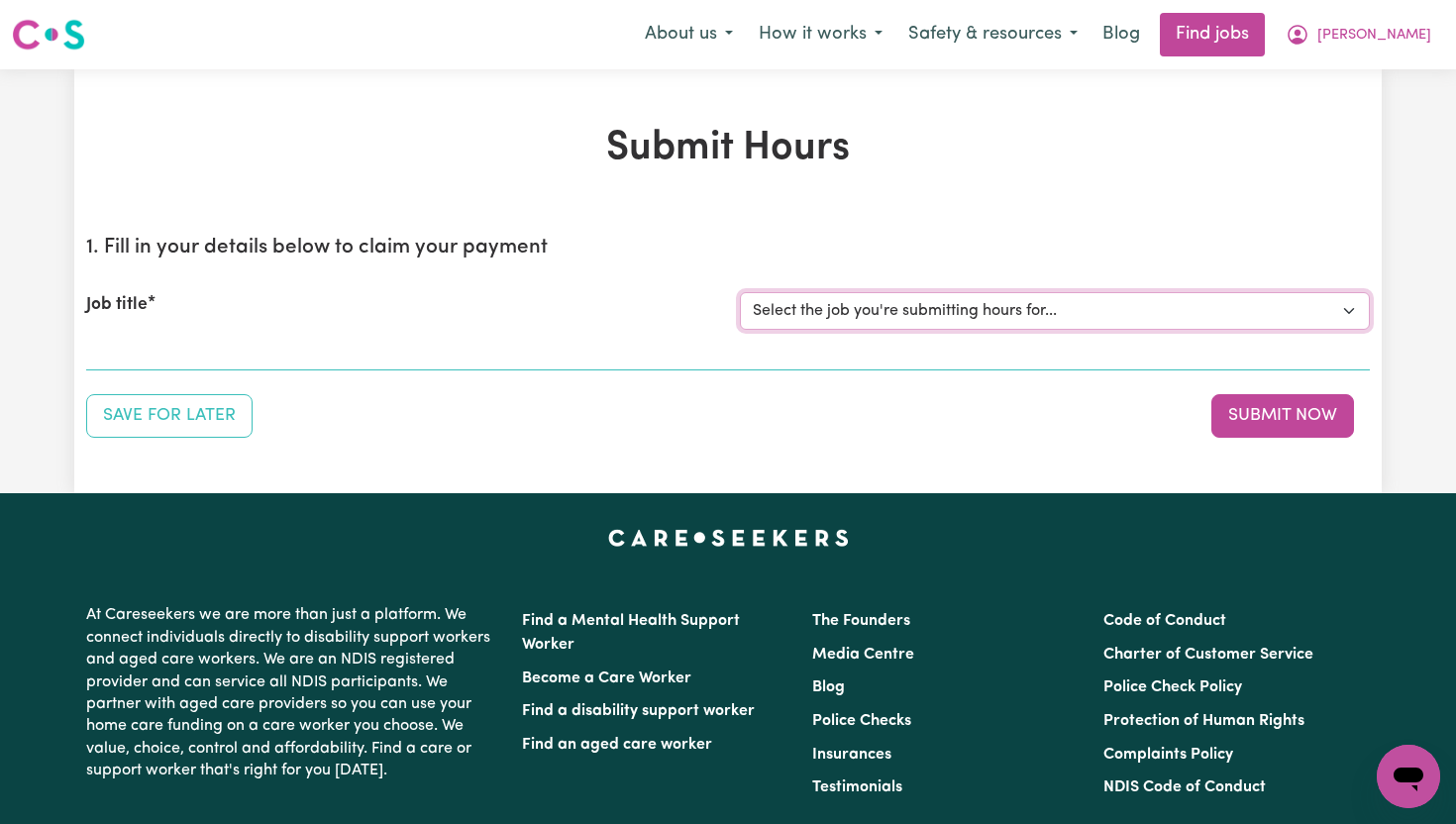 click on "Select the job you're submitting hours for... [[PERSON_NAME]] Support Worker To Join Team For 24hr Shifts To Support [DEMOGRAPHIC_DATA] Participant In [GEOGRAPHIC_DATA], [GEOGRAPHIC_DATA]" at bounding box center [1055, 311] 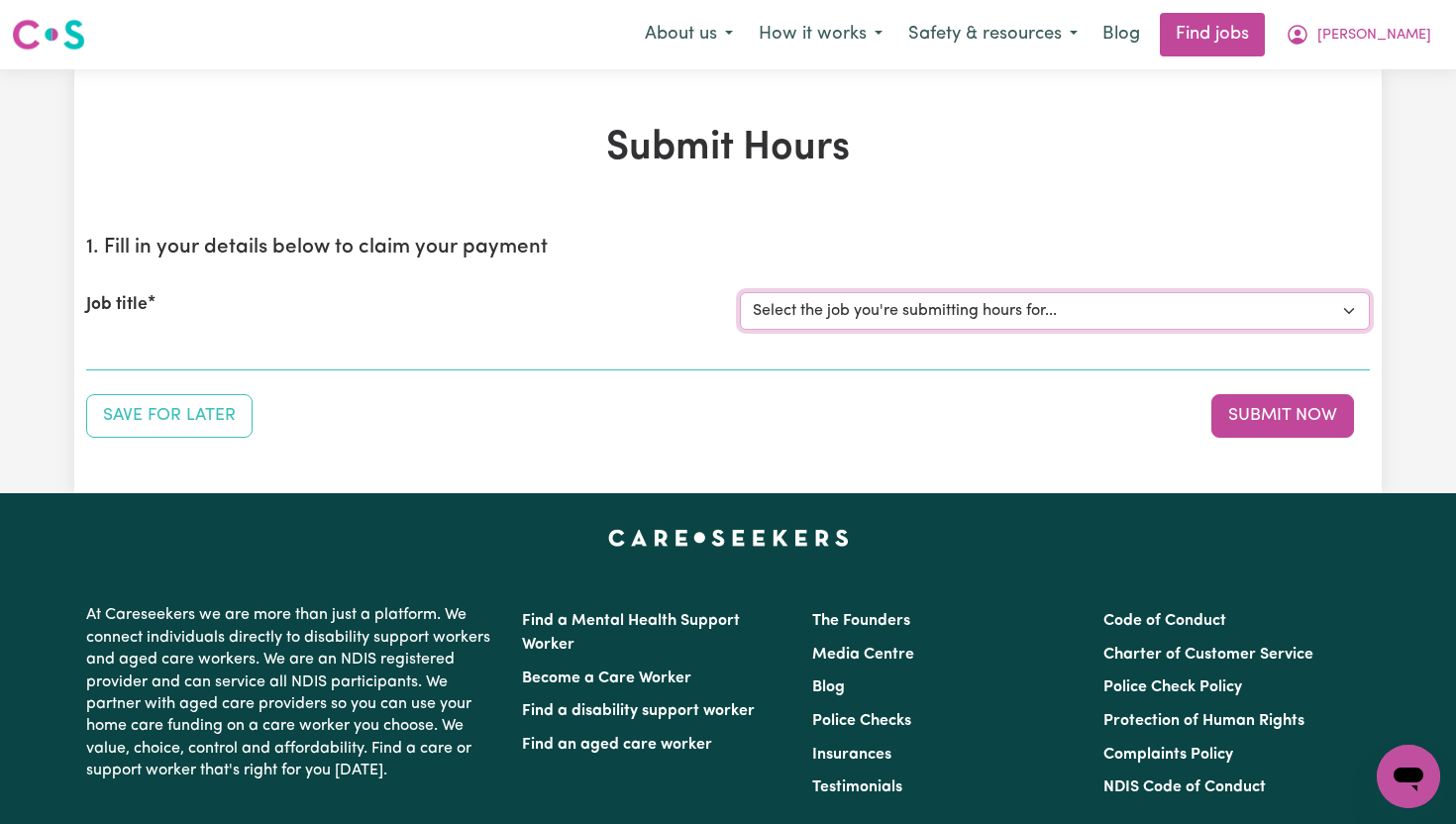 select on "14121" 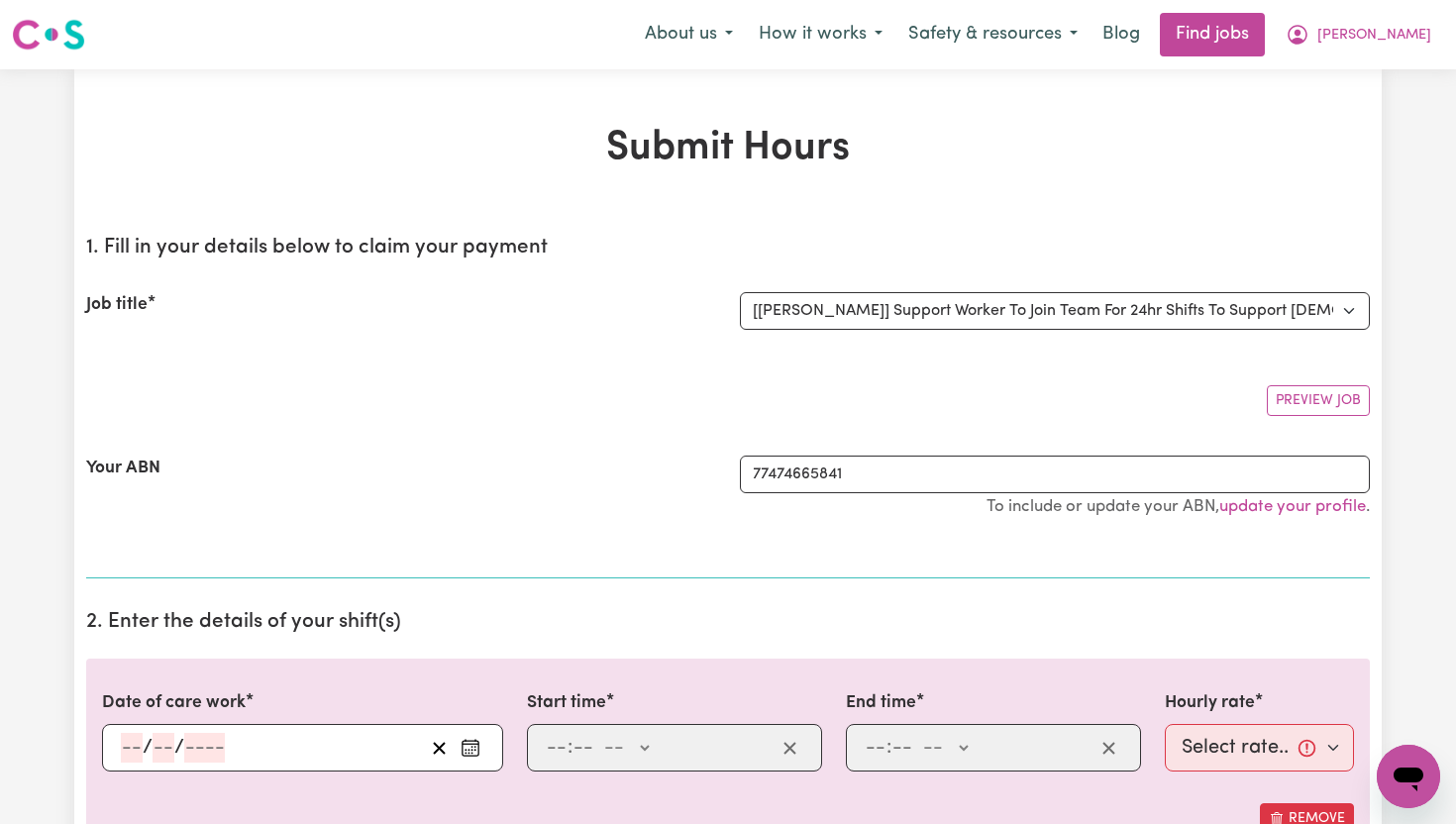 click at bounding box center (470, 748) 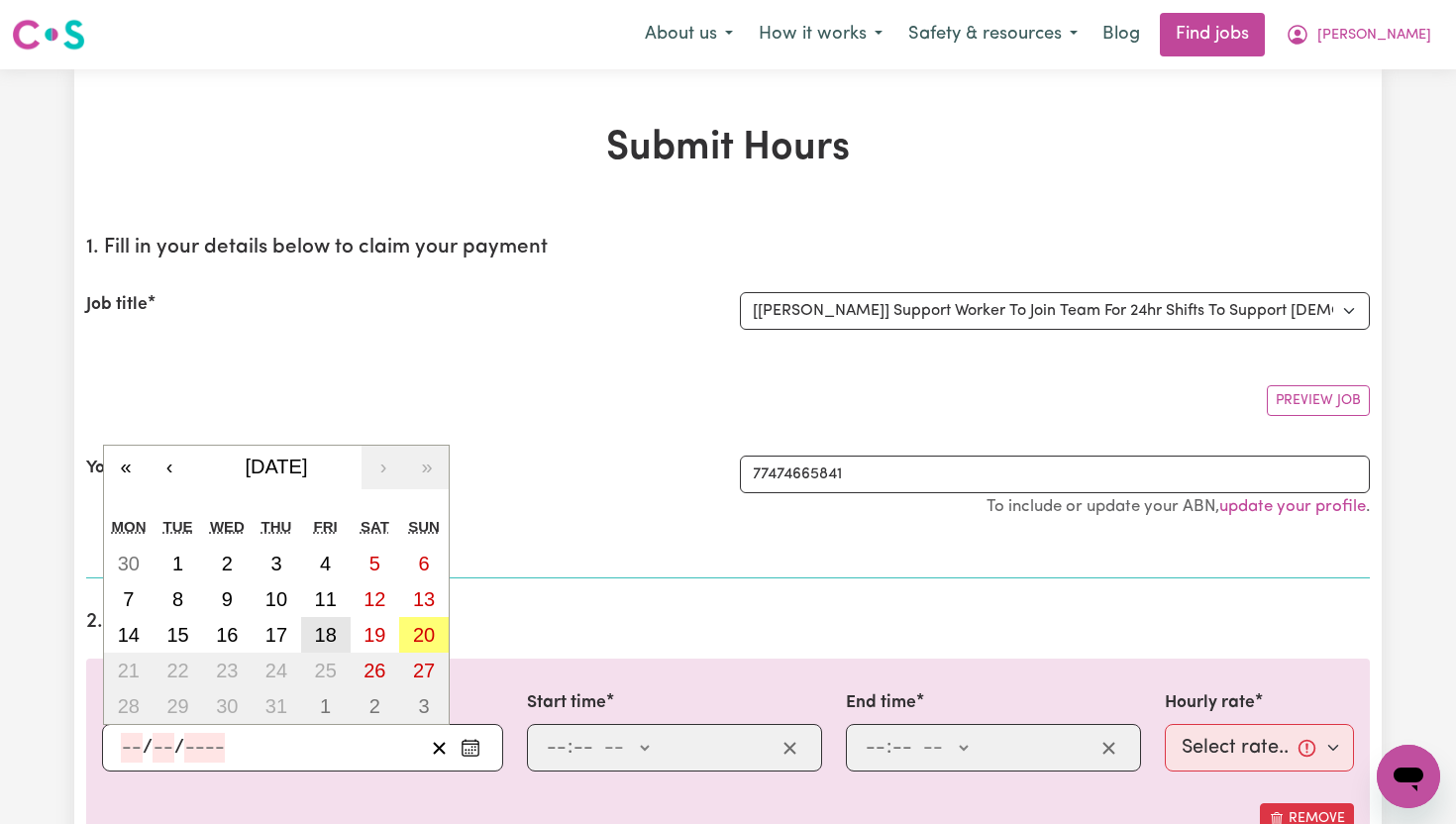 click on "18" at bounding box center [326, 635] 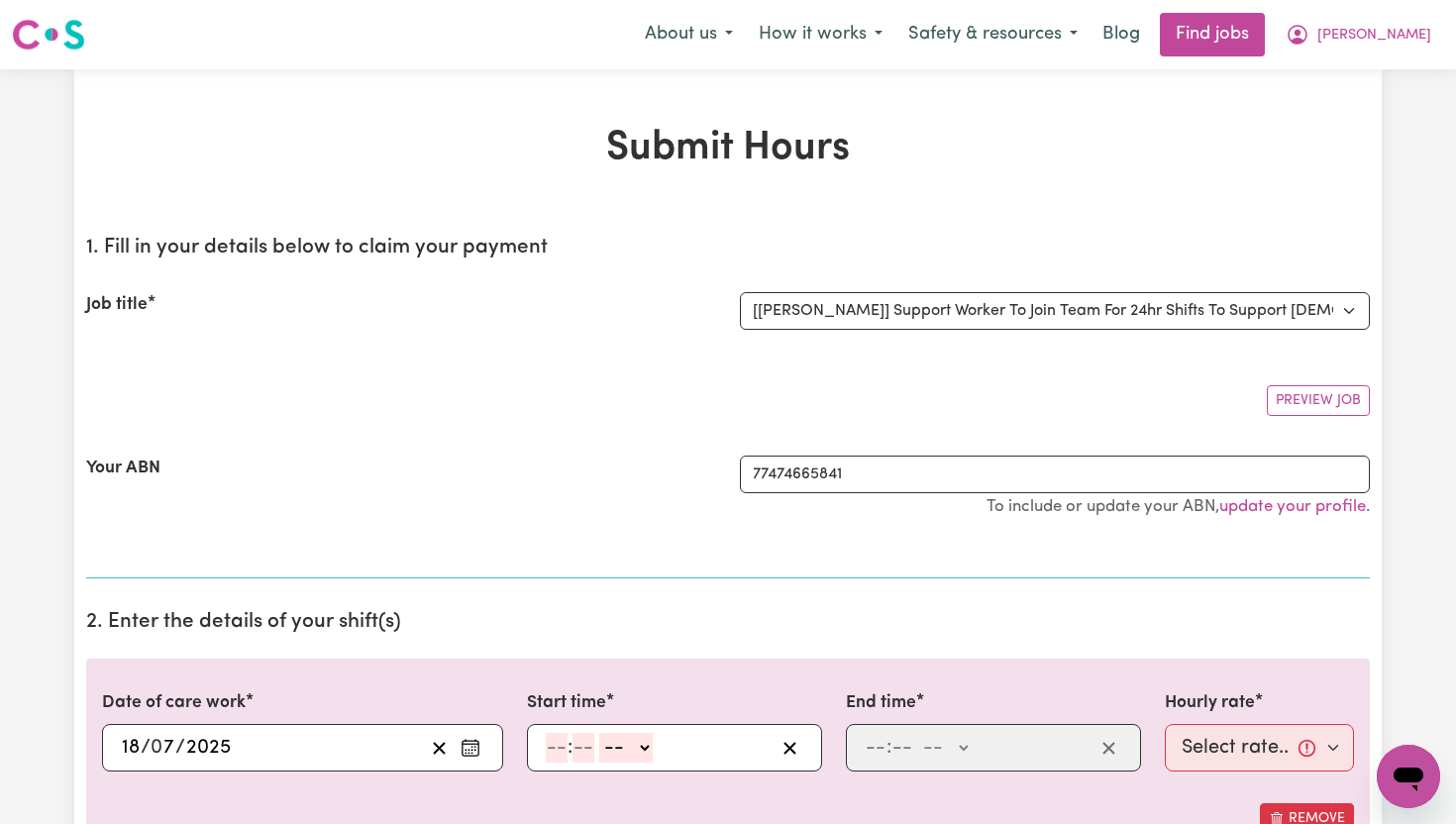 click 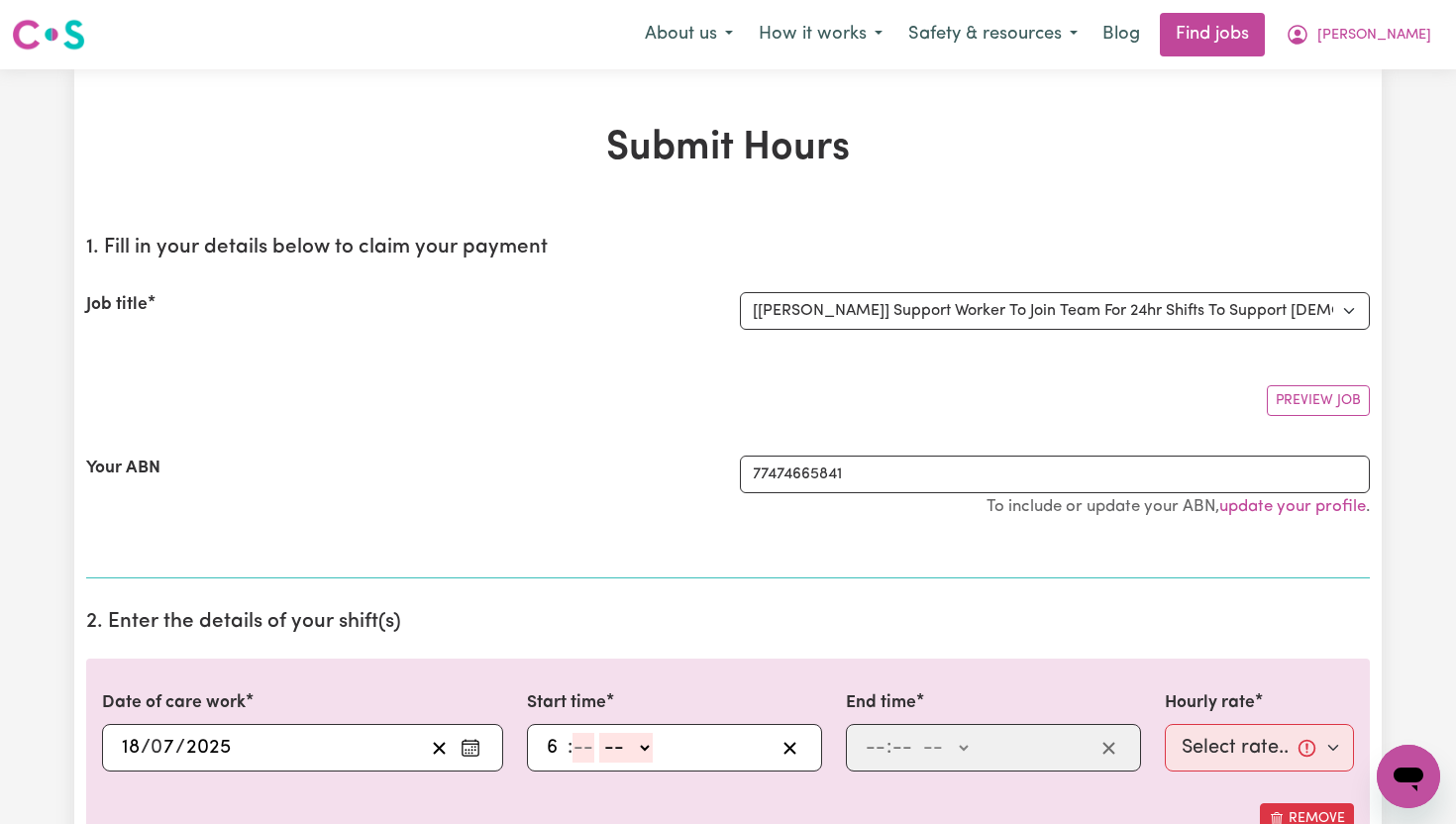 type on "6" 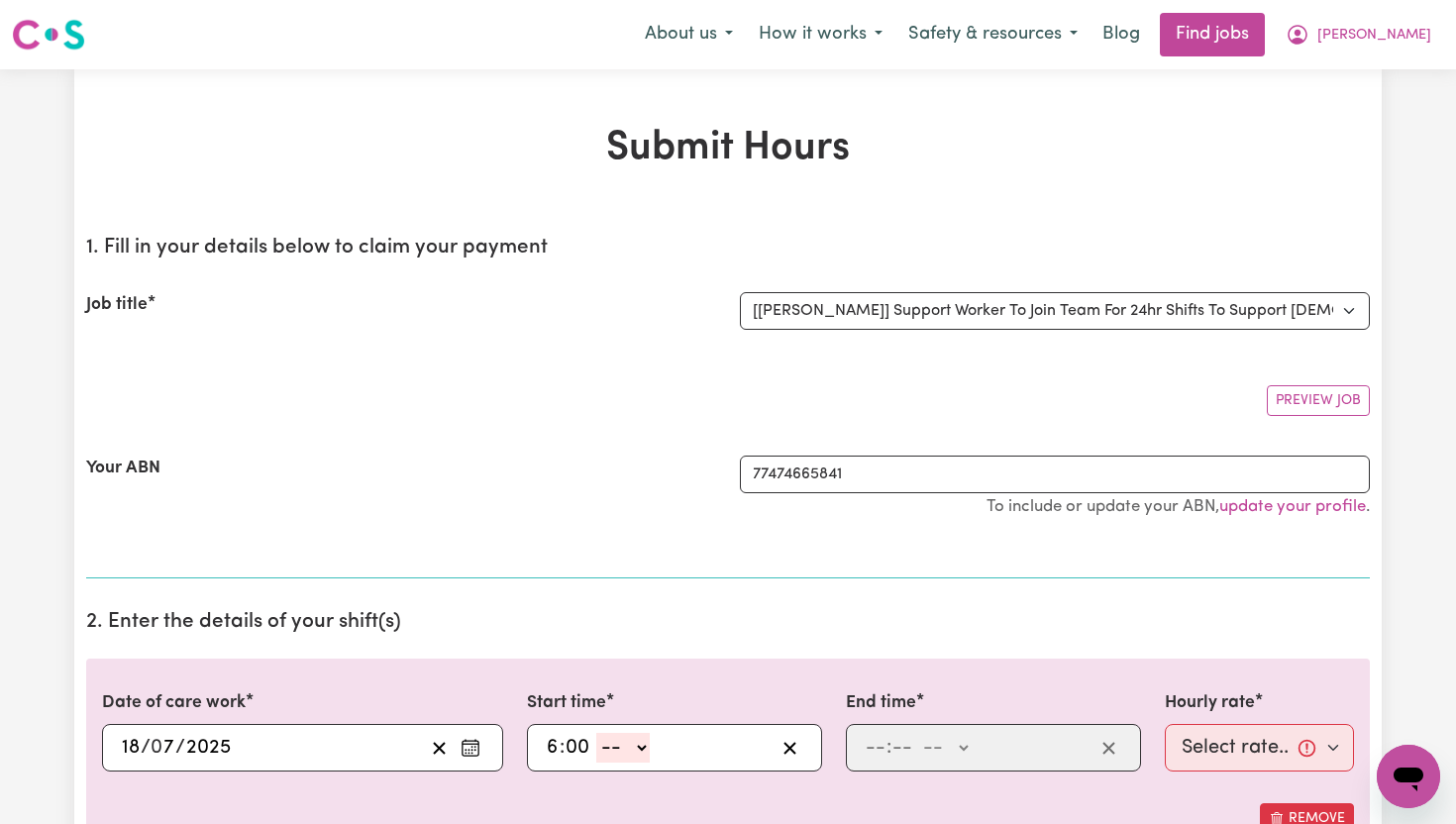type on "00" 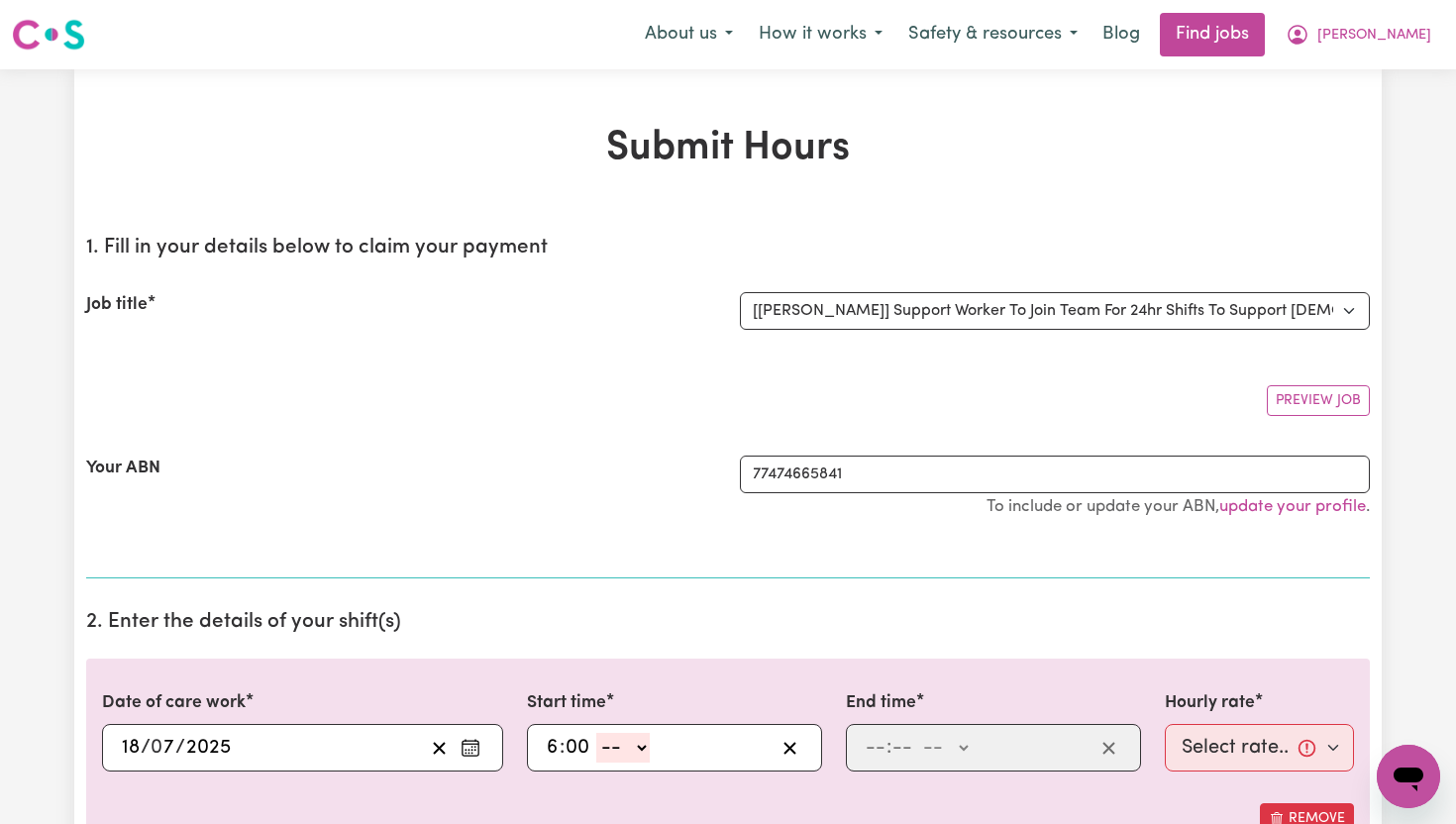 select on "am" 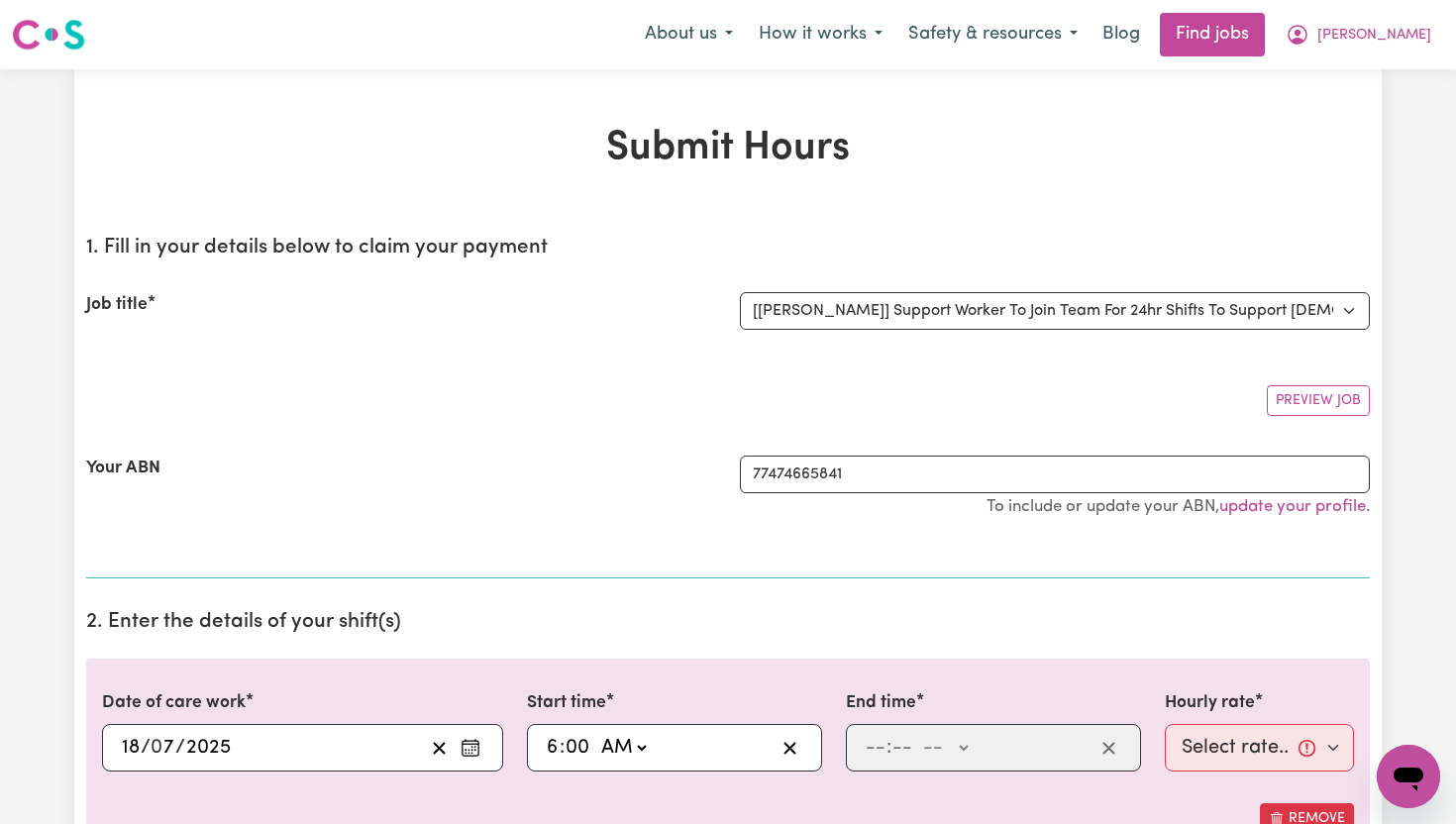type on "06:00" 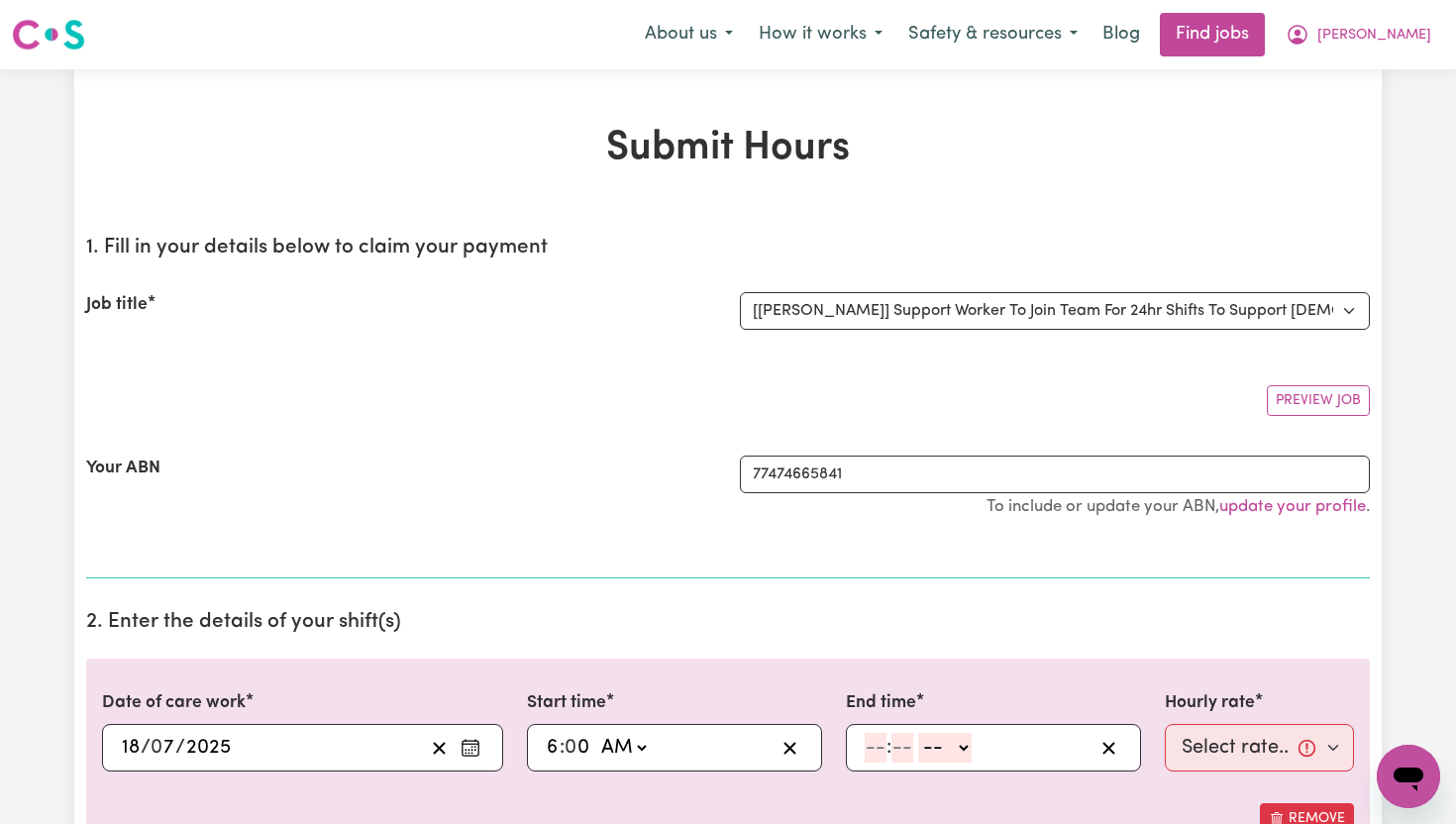click 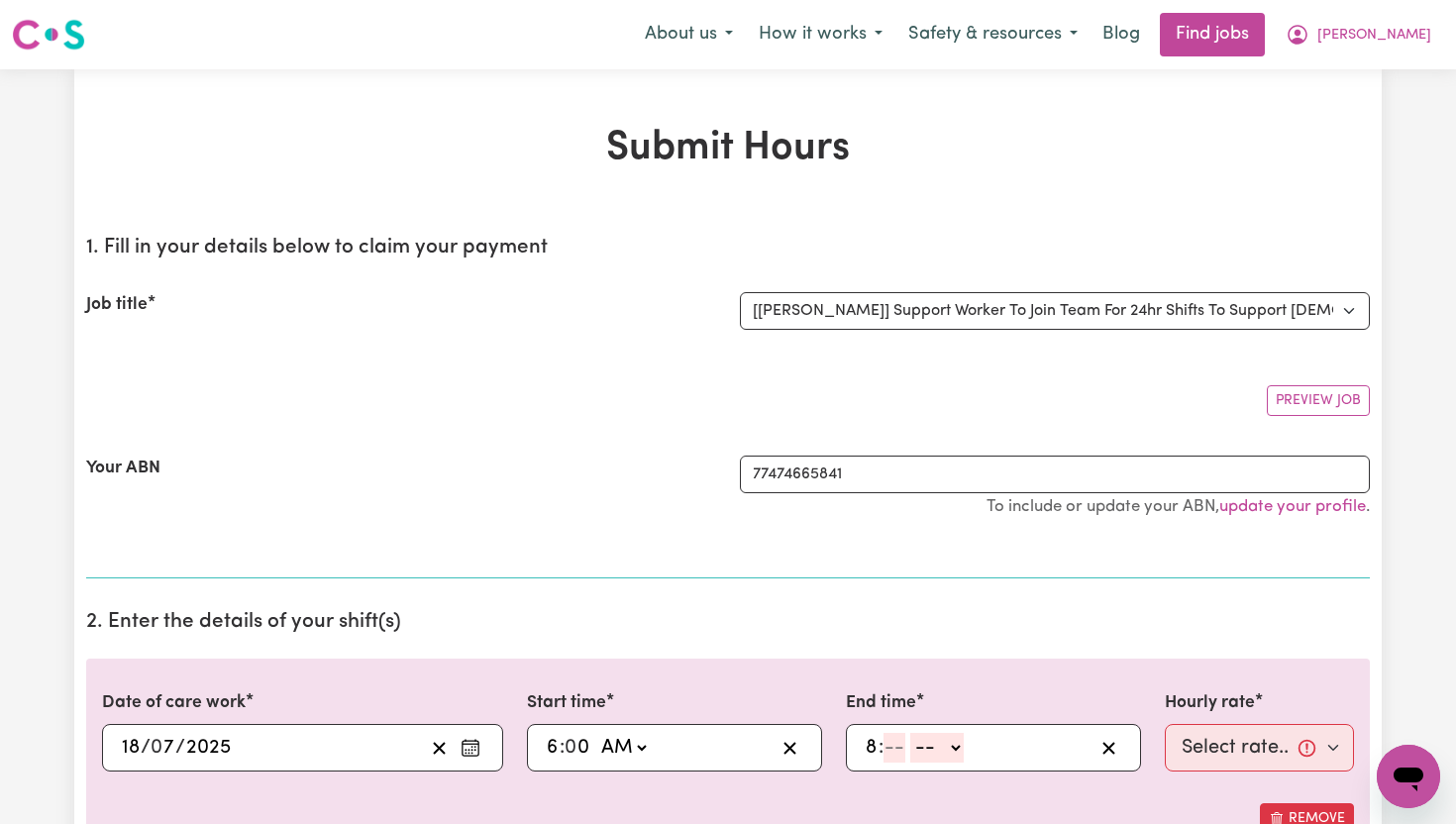 type on "8" 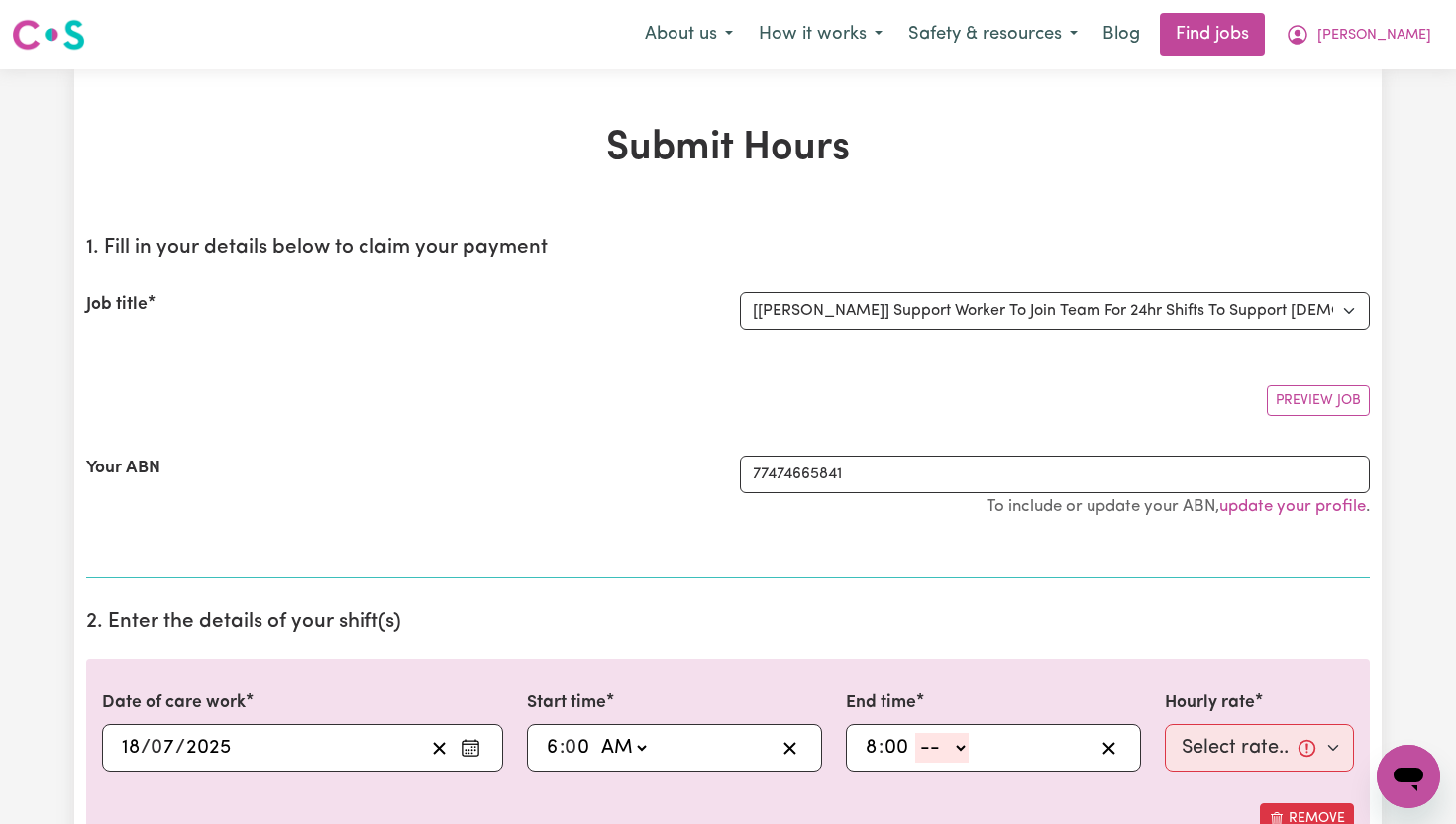 type on "00" 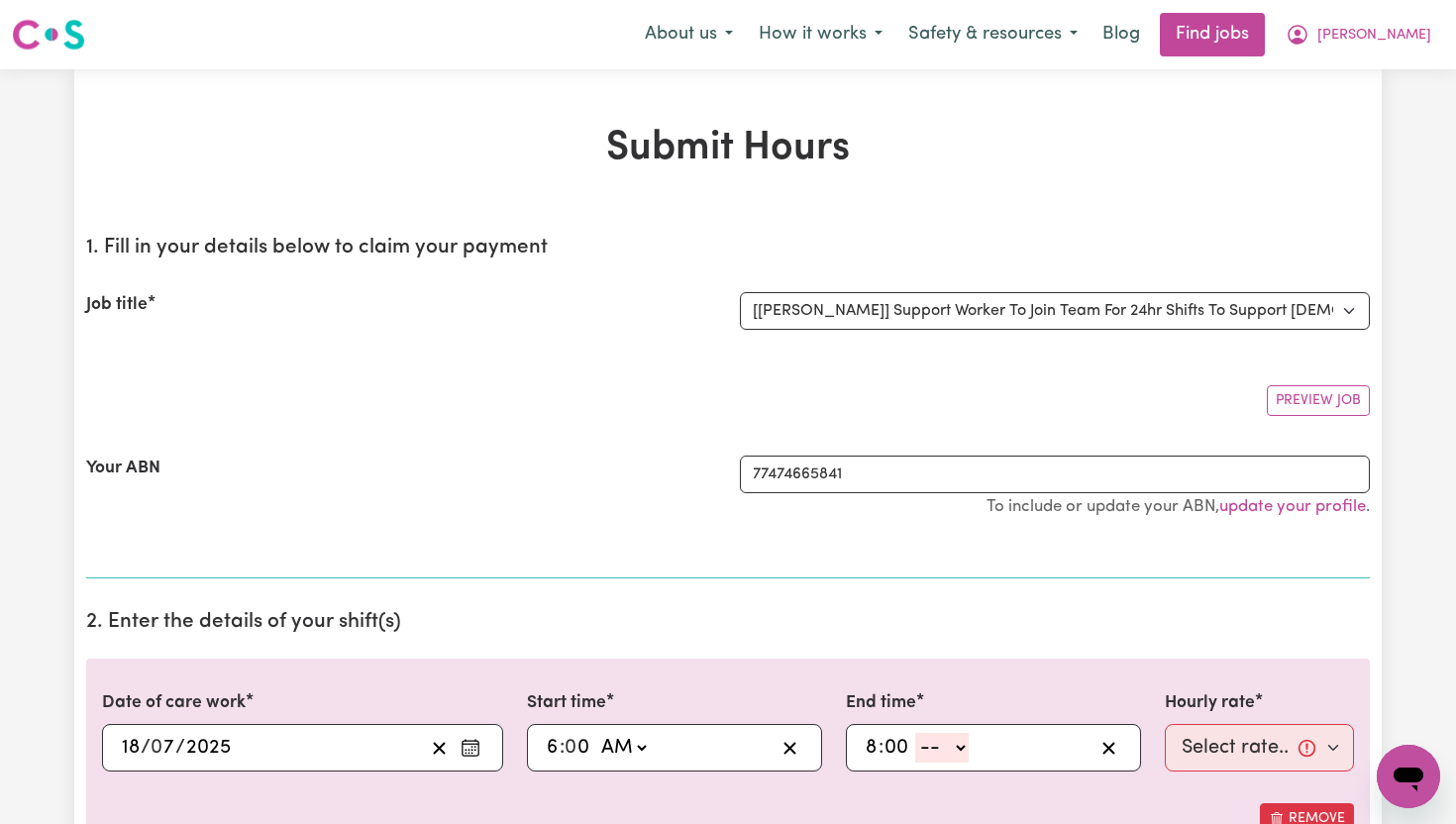 select on "pm" 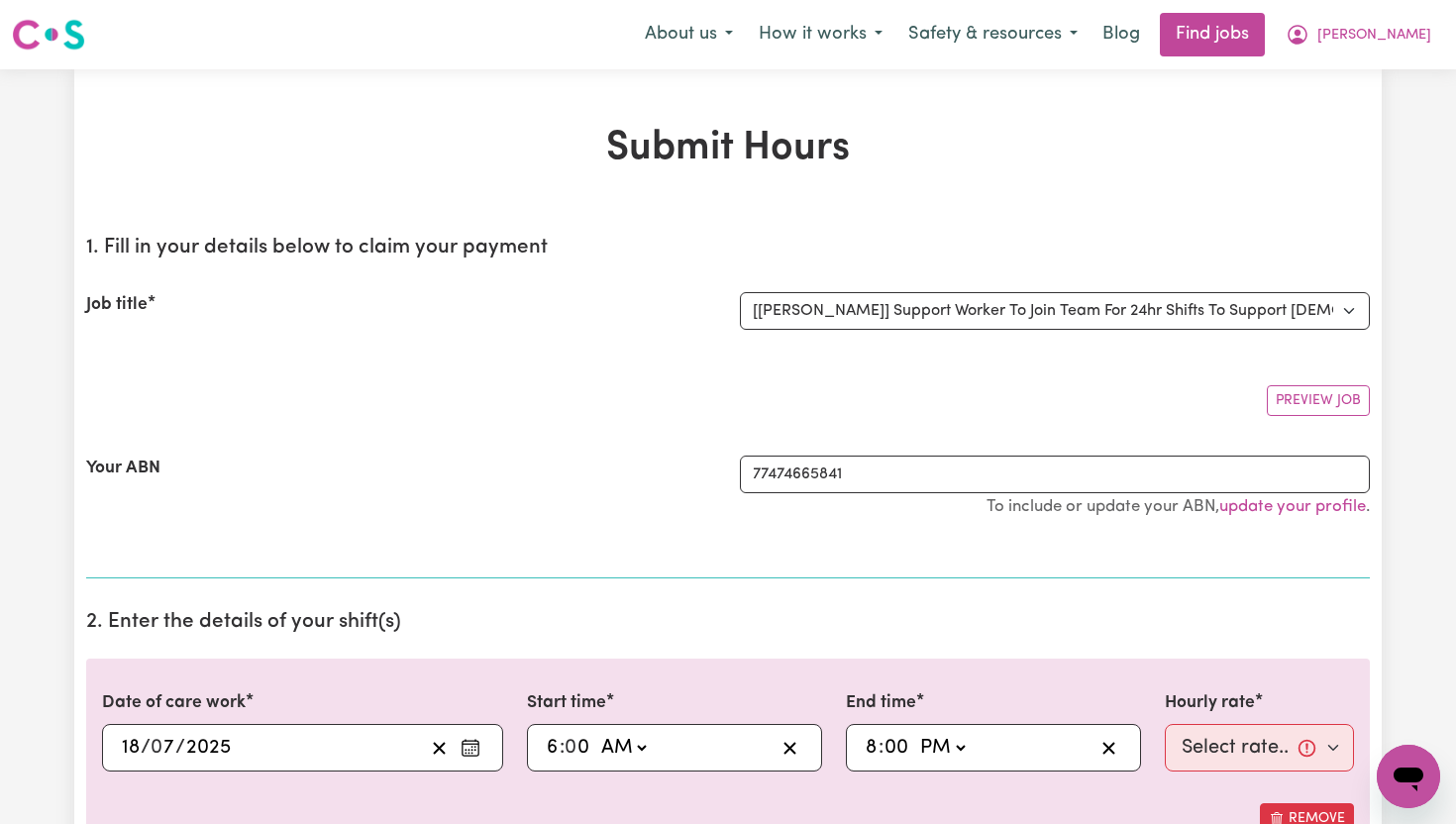 type on "20:00" 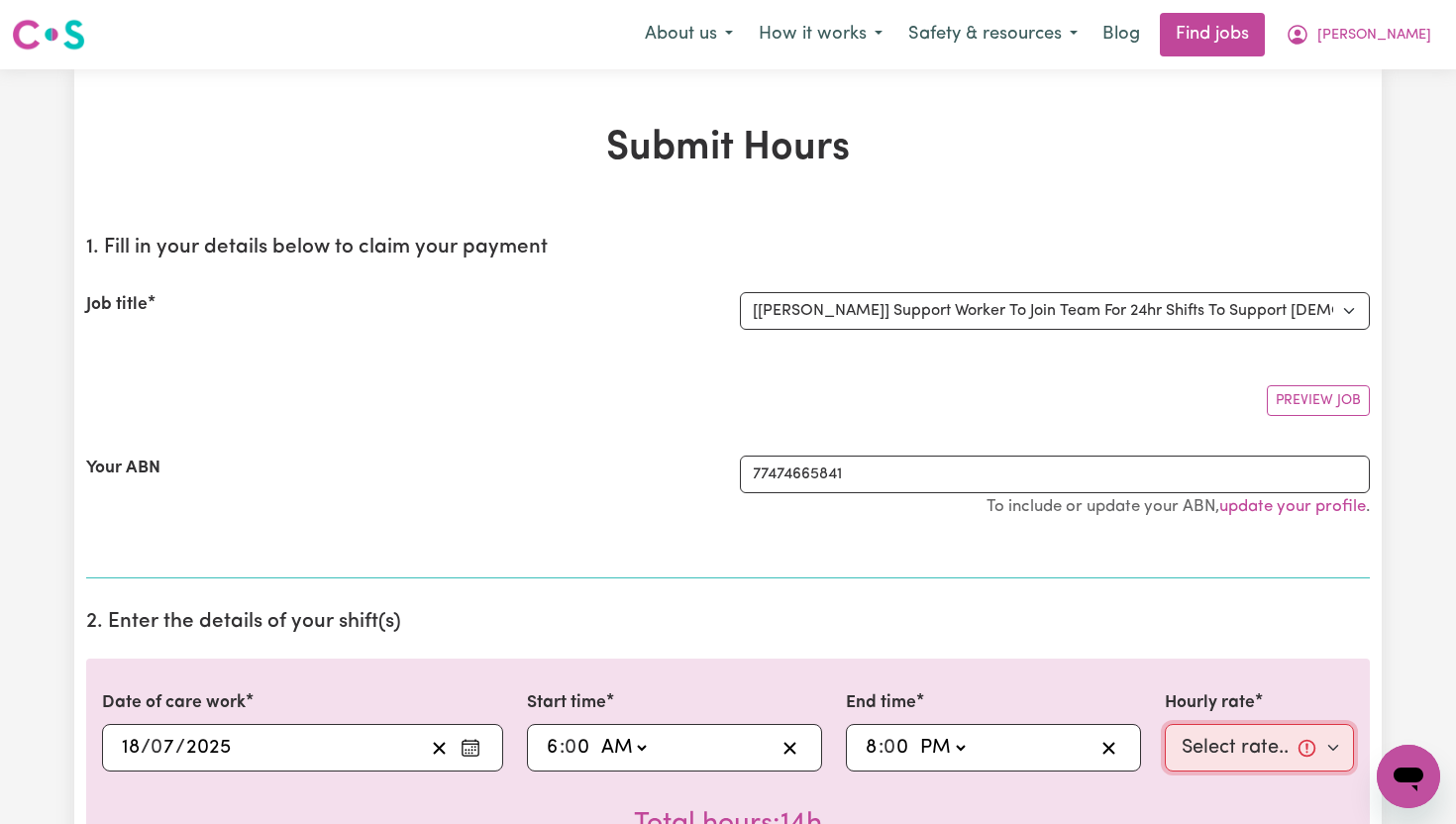 click on "Select rate... $65.21 (Weekday) $91.76 ([DATE]) $118.32 ([DATE]) $144.87 (Public Holiday) $71.85 (Evening Care) $276.32 (Overnight)" at bounding box center (1259, 748) 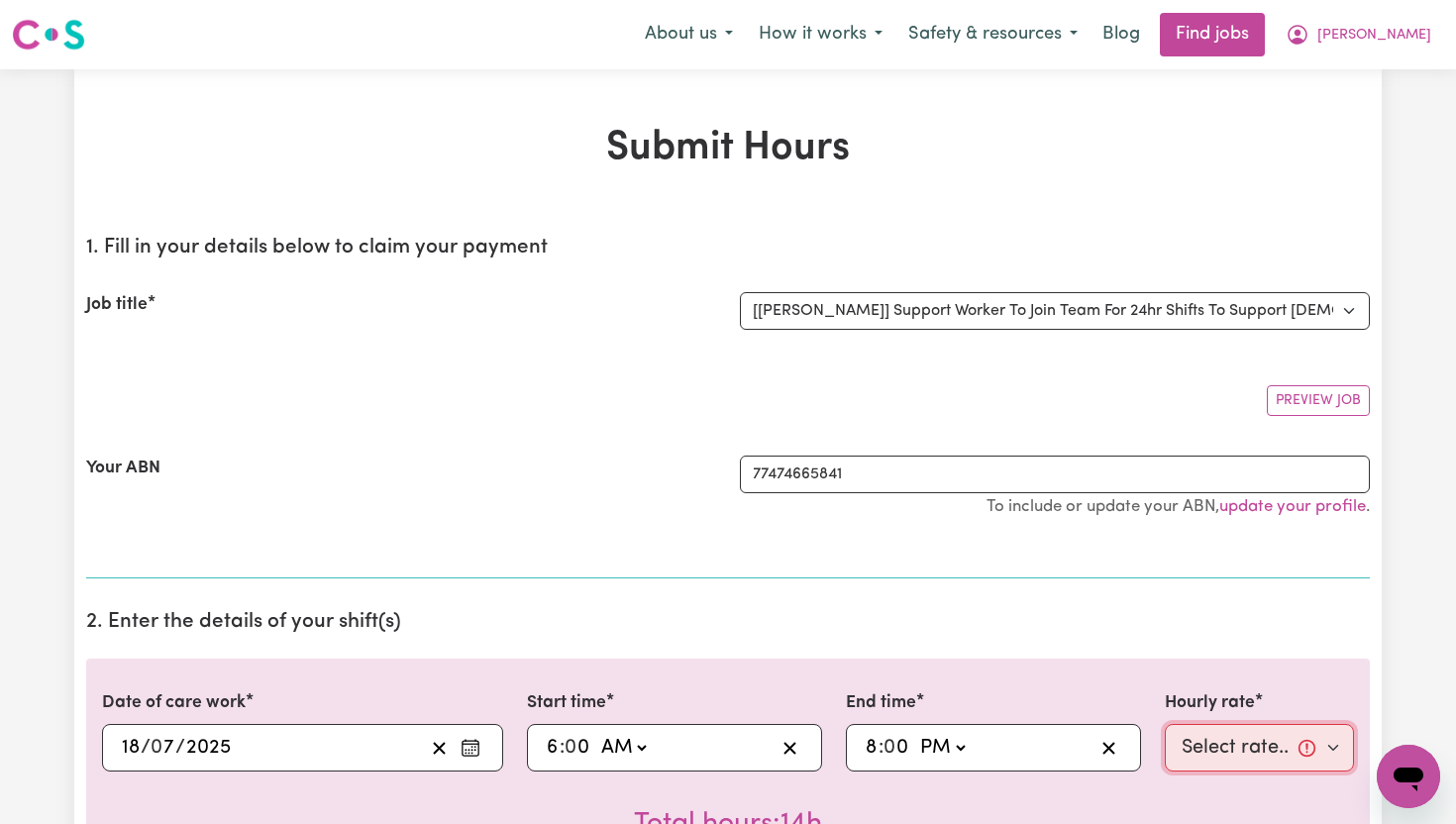select on "65.21-Weekday" 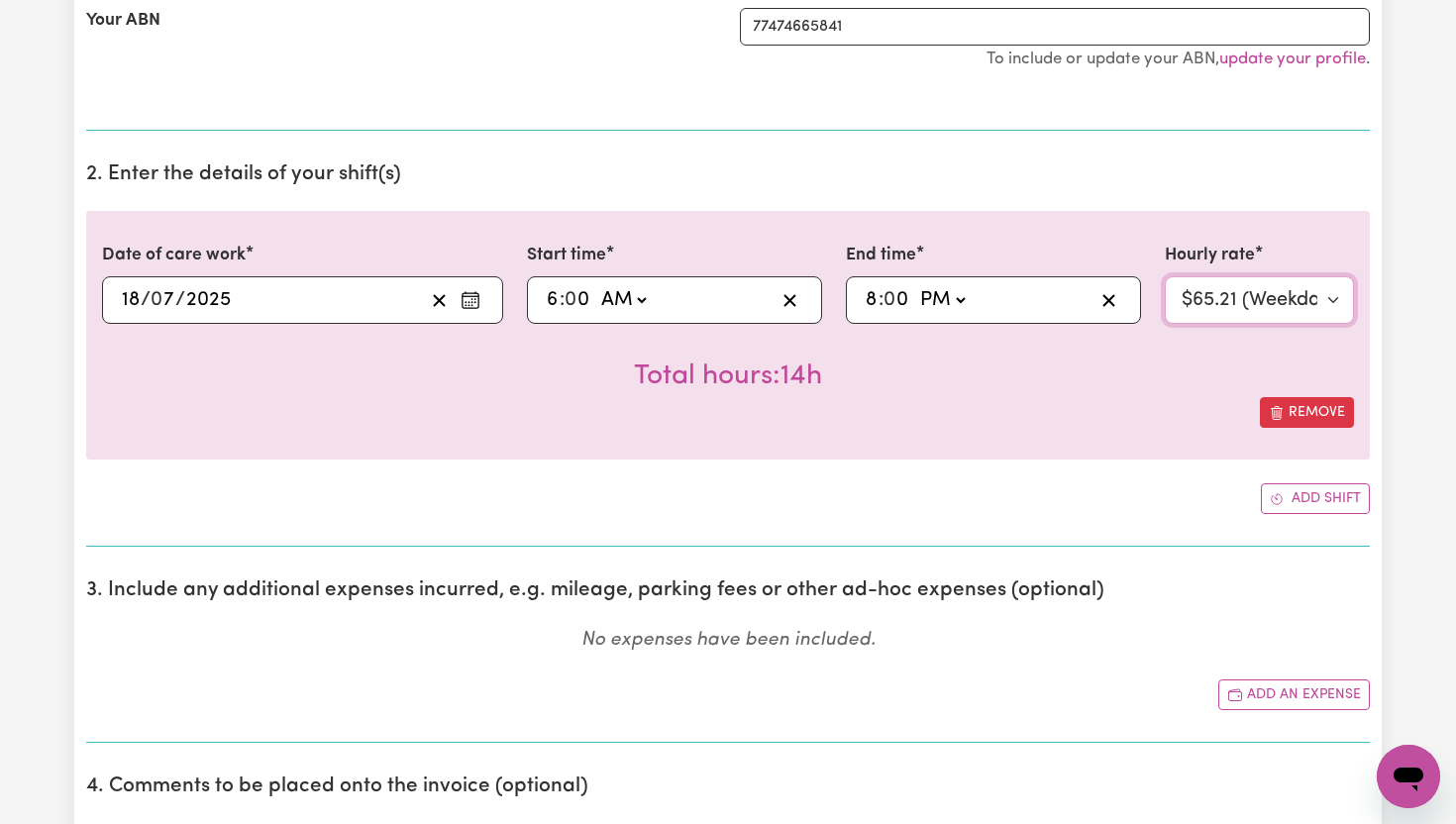 scroll, scrollTop: 470, scrollLeft: 0, axis: vertical 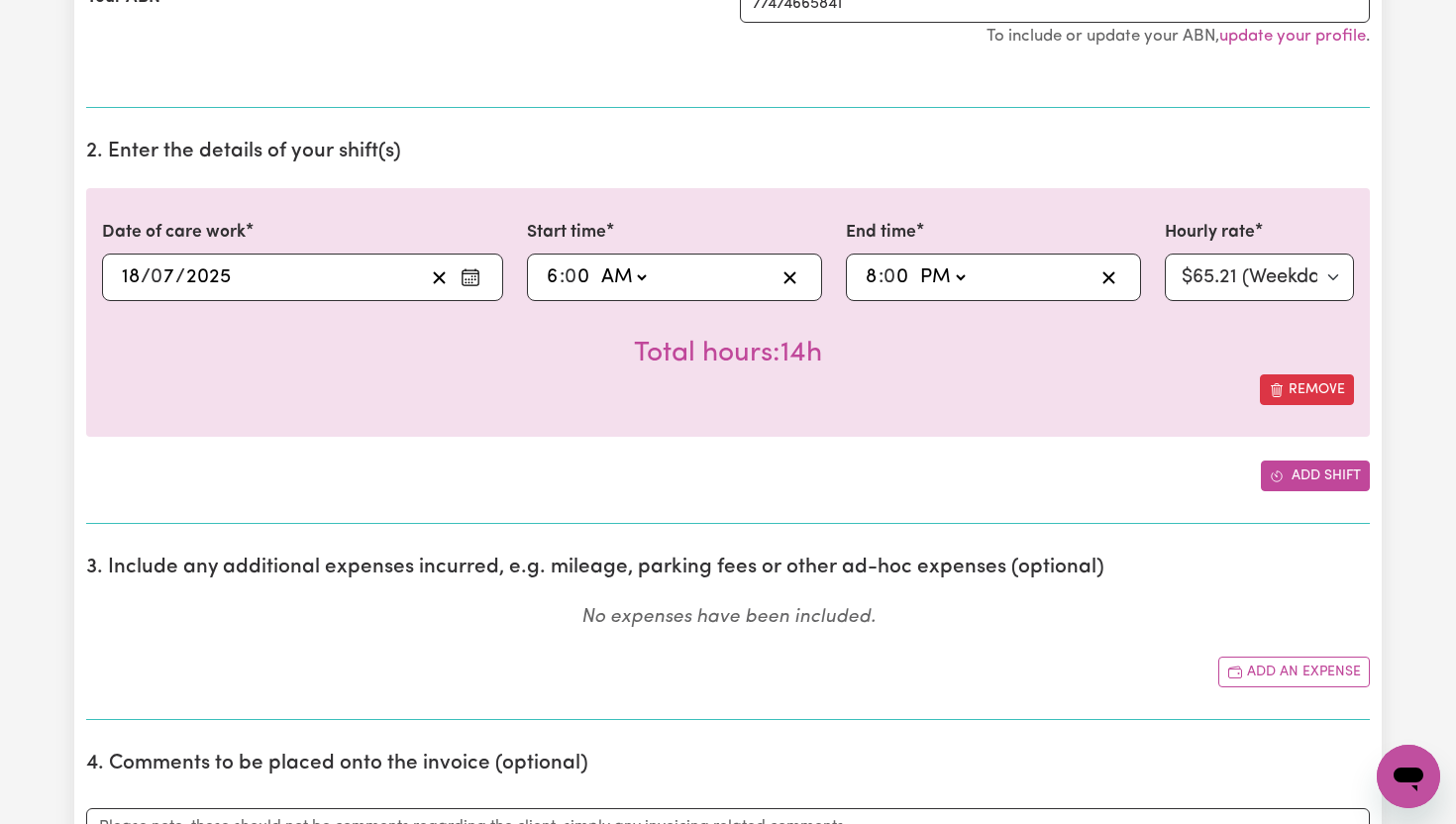 click on "Add shift" at bounding box center [1315, 475] 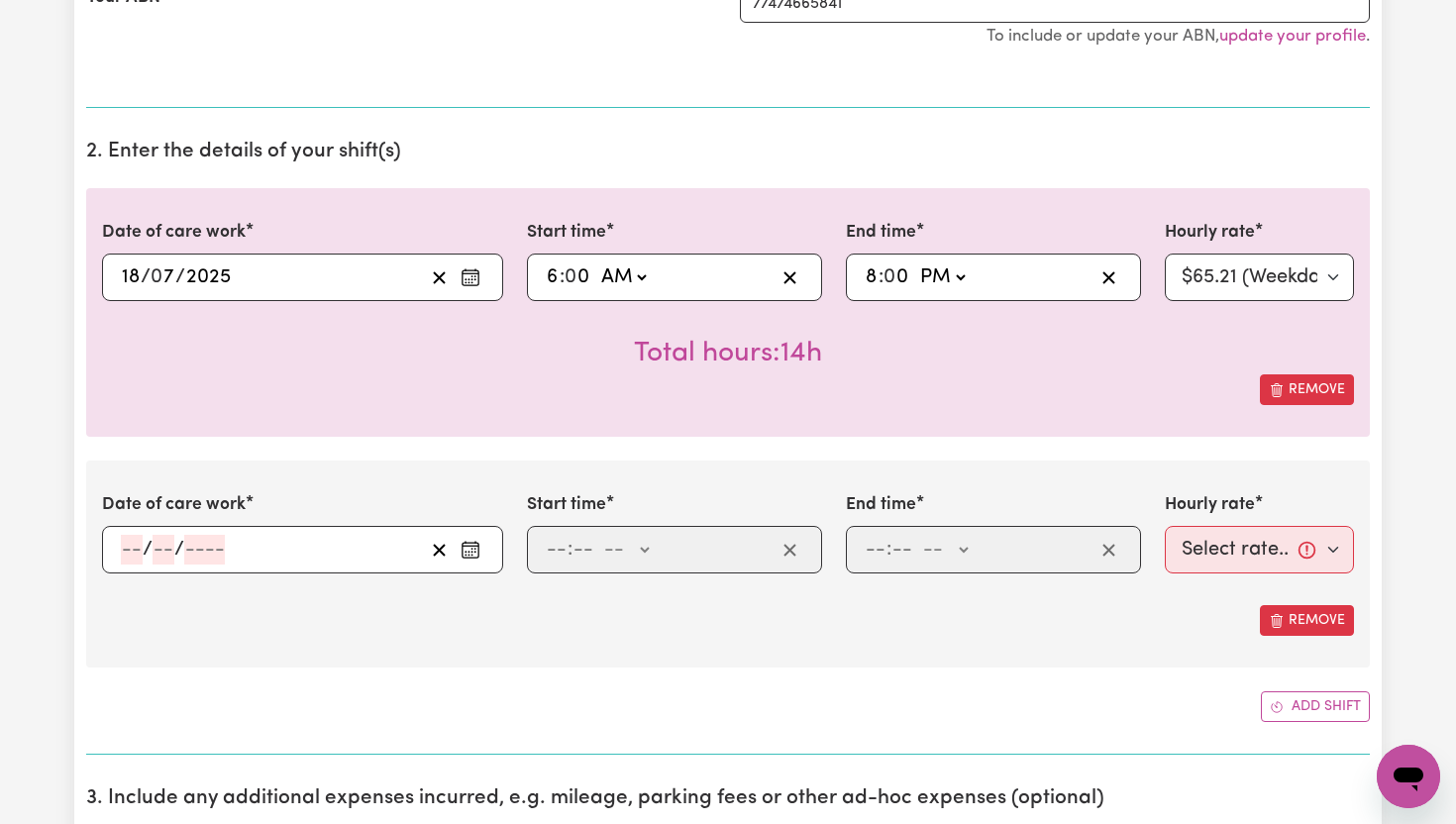 click 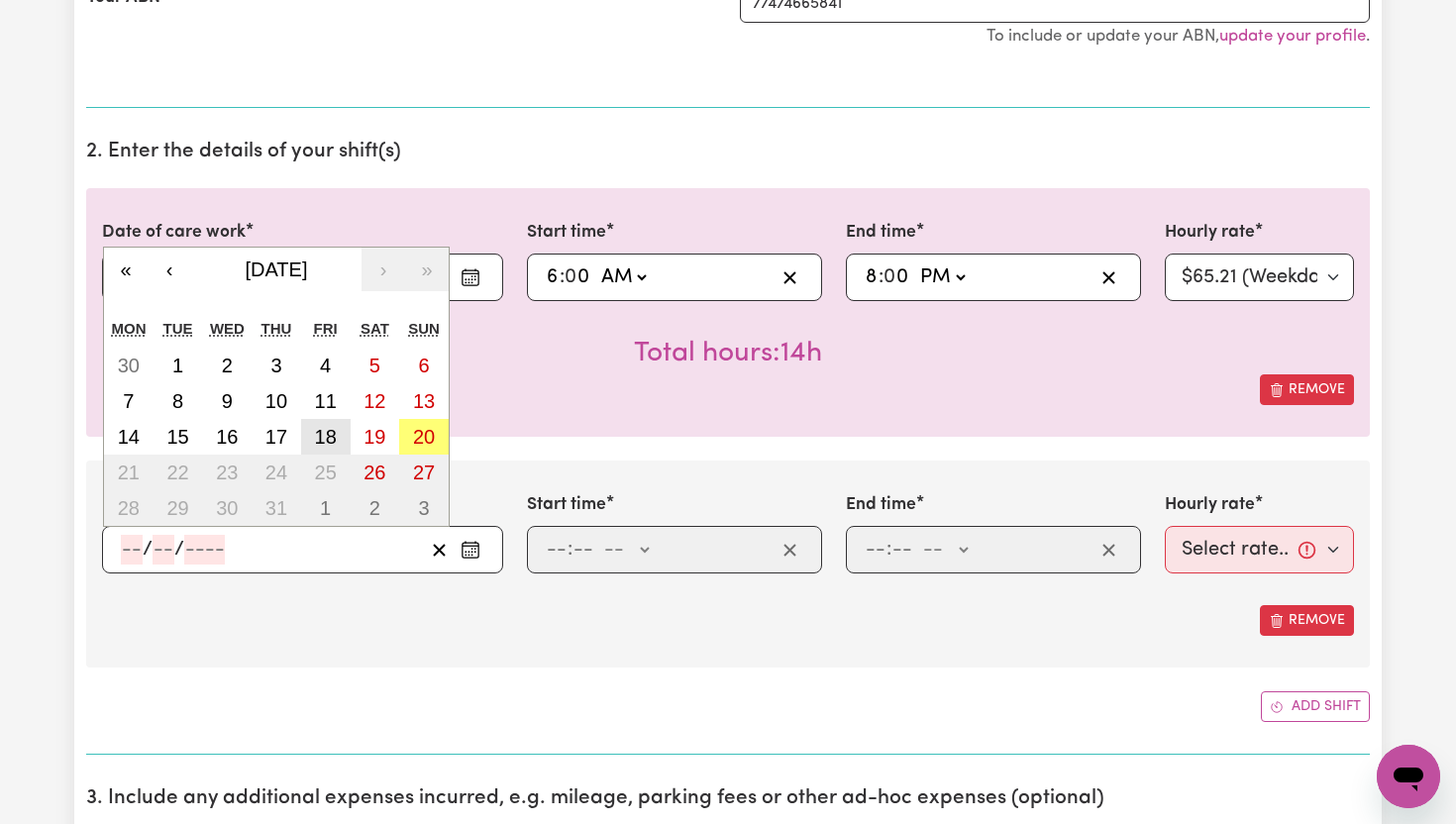 click on "18" at bounding box center (326, 437) 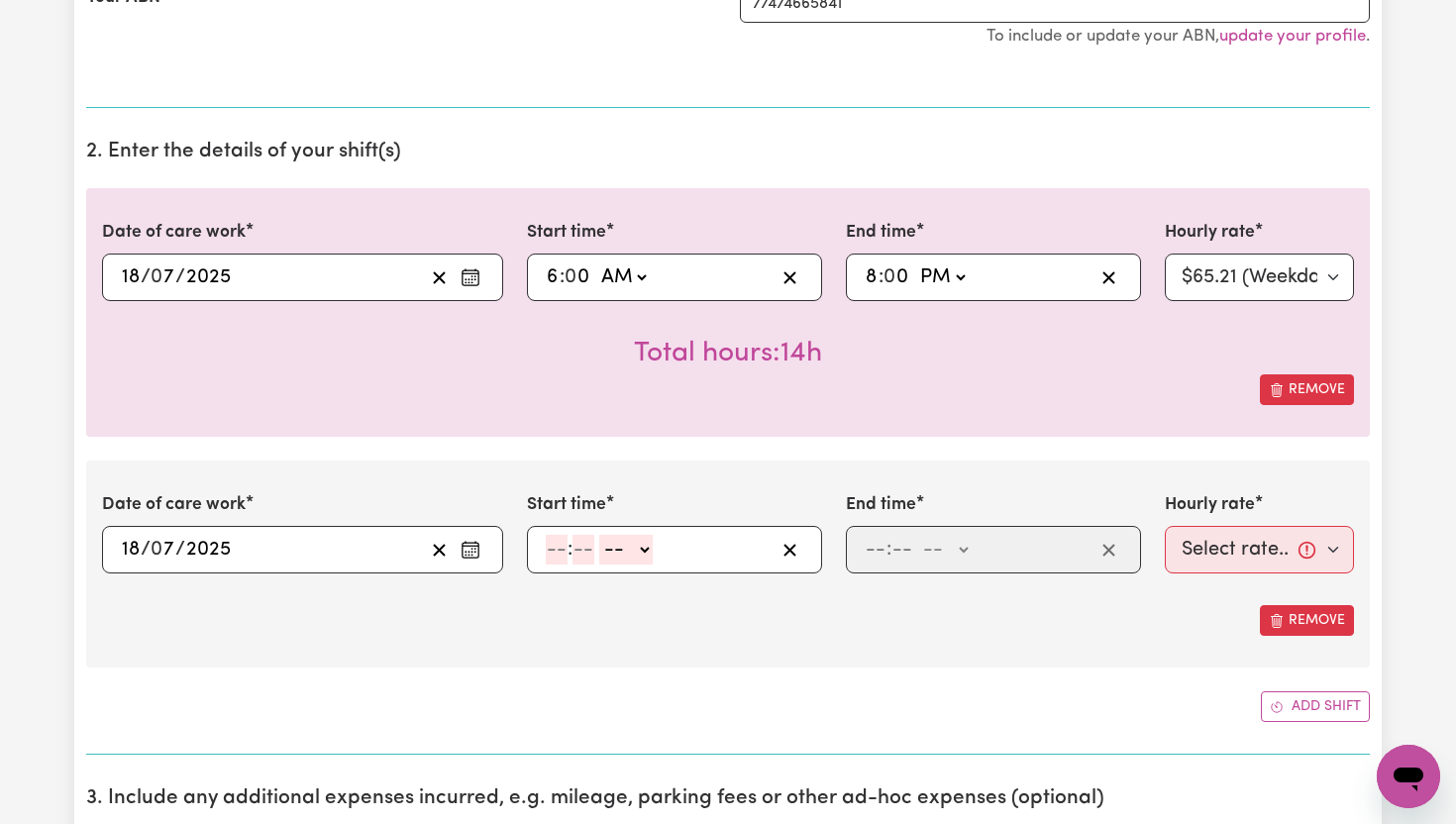 click on ":" 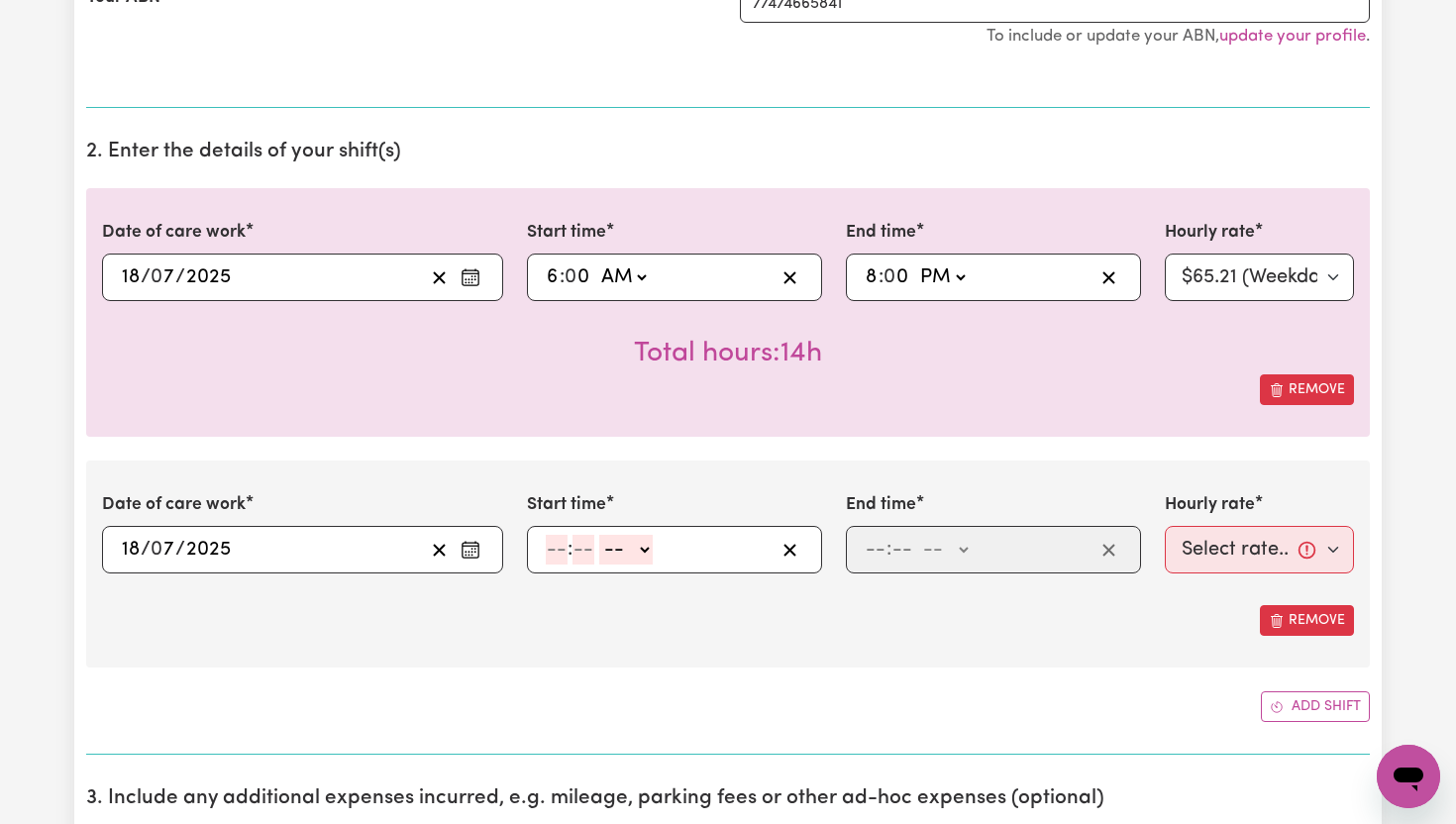 click on ":   -- AM PM" at bounding box center [659, 550] 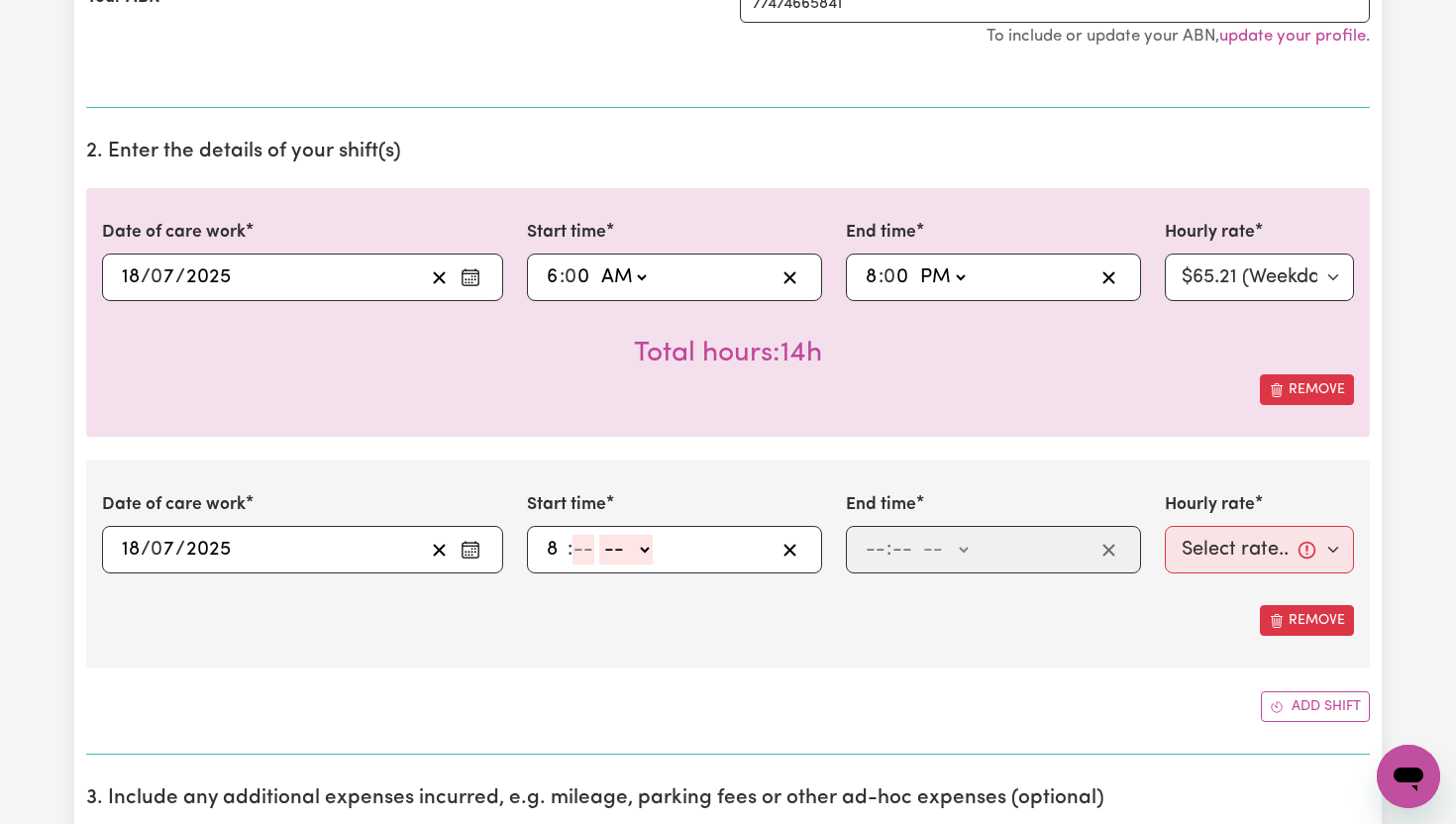 type on "8" 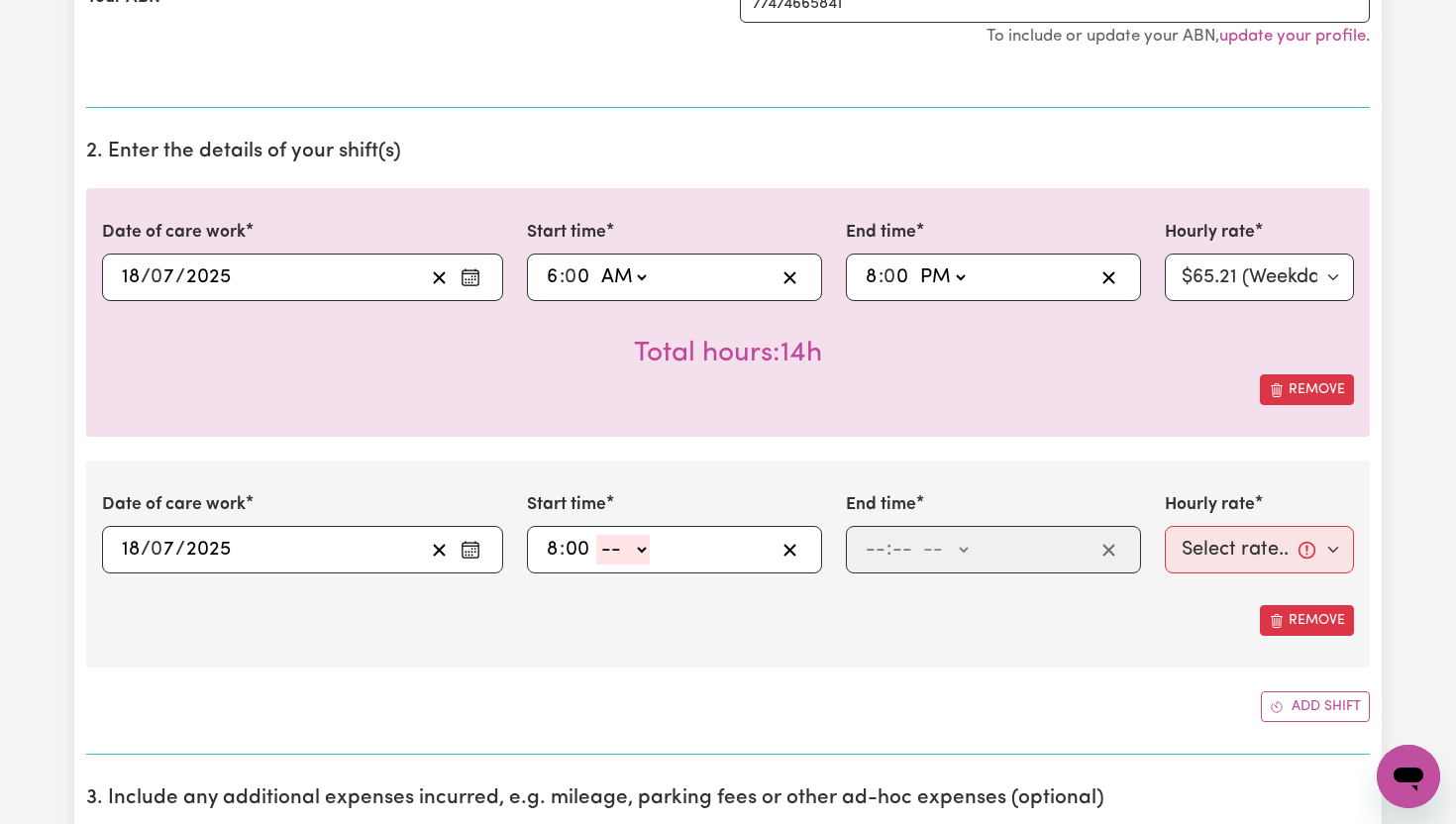 type on "00" 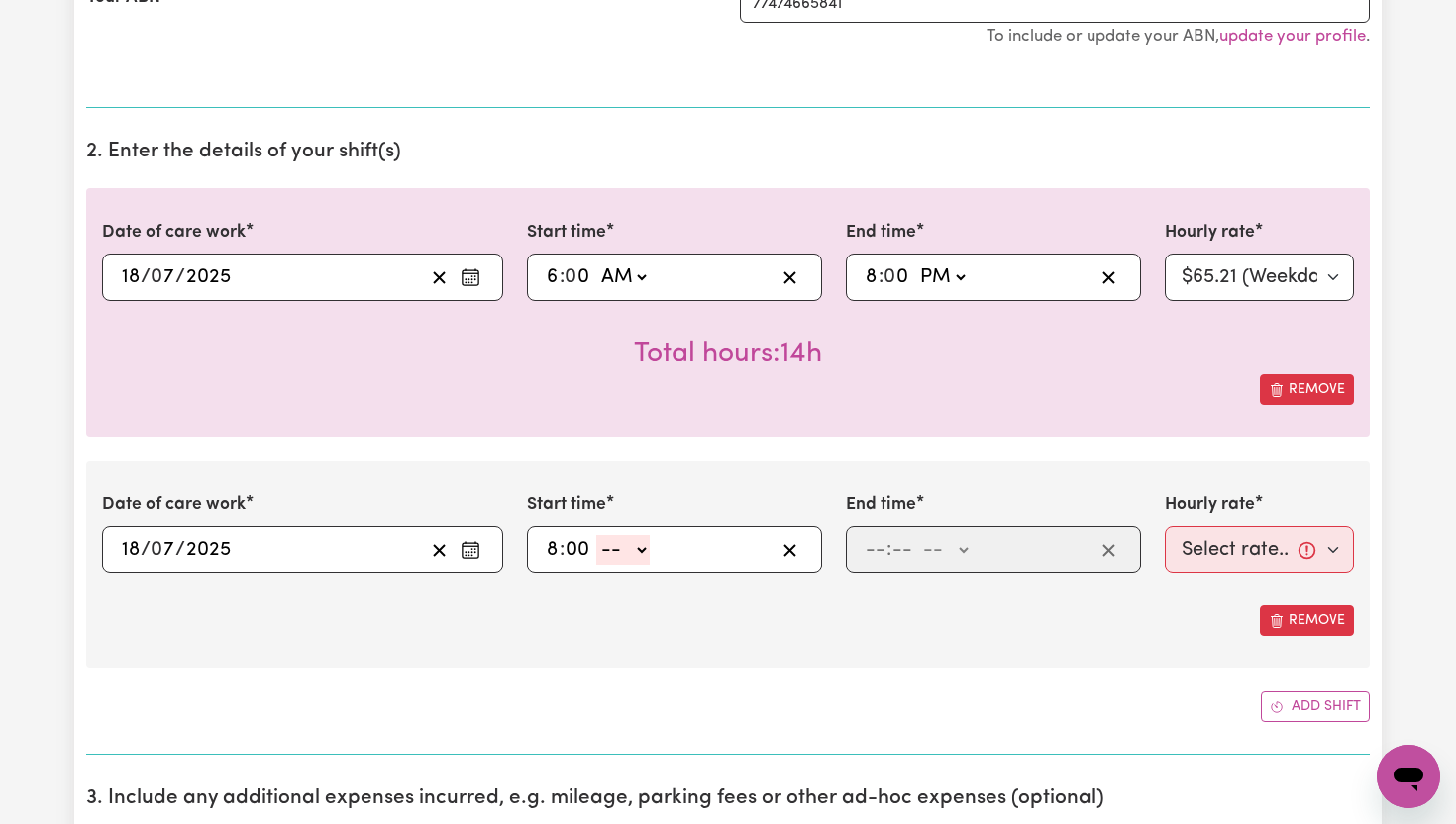 click on "-- AM PM" 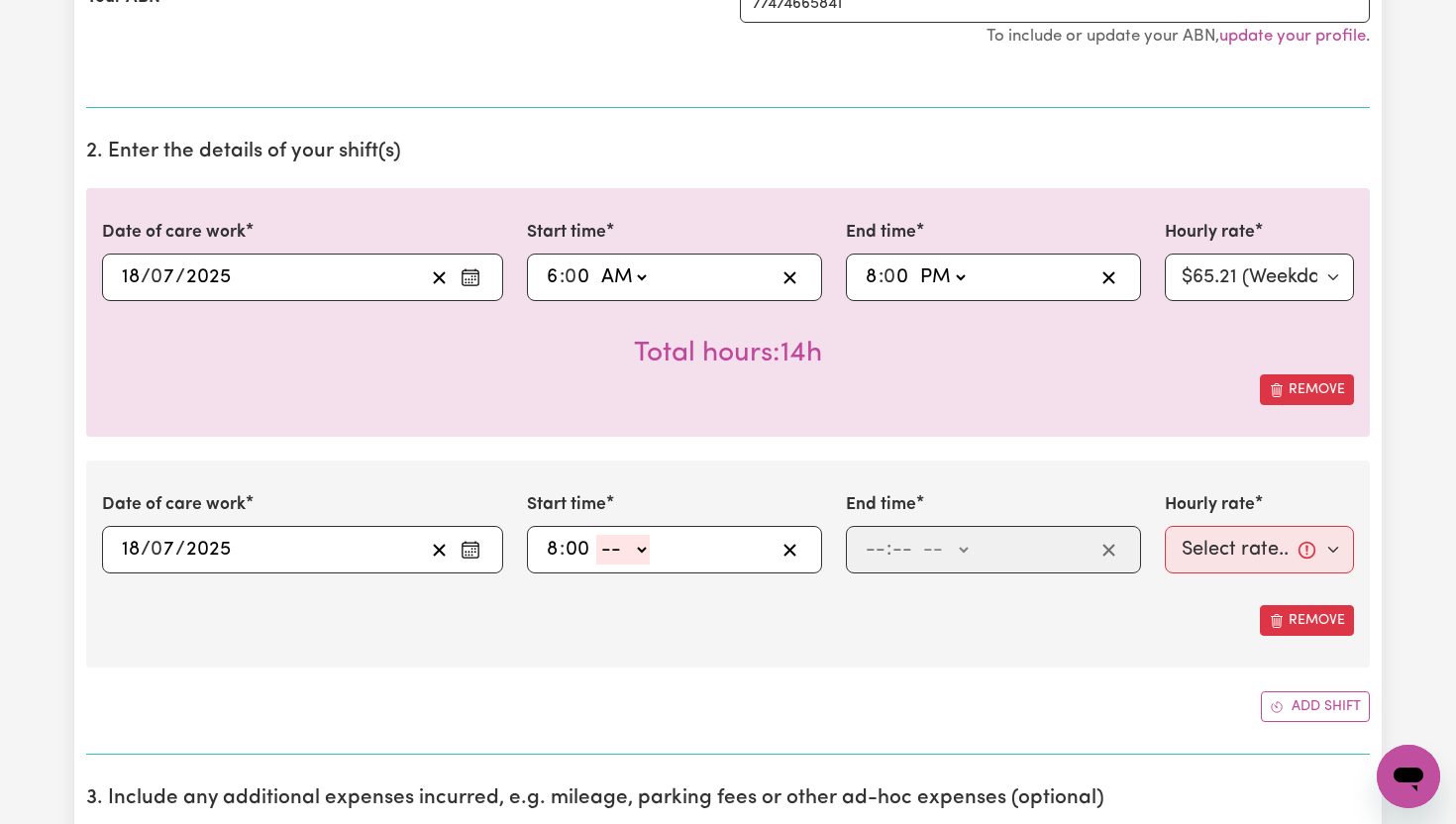 select on "pm" 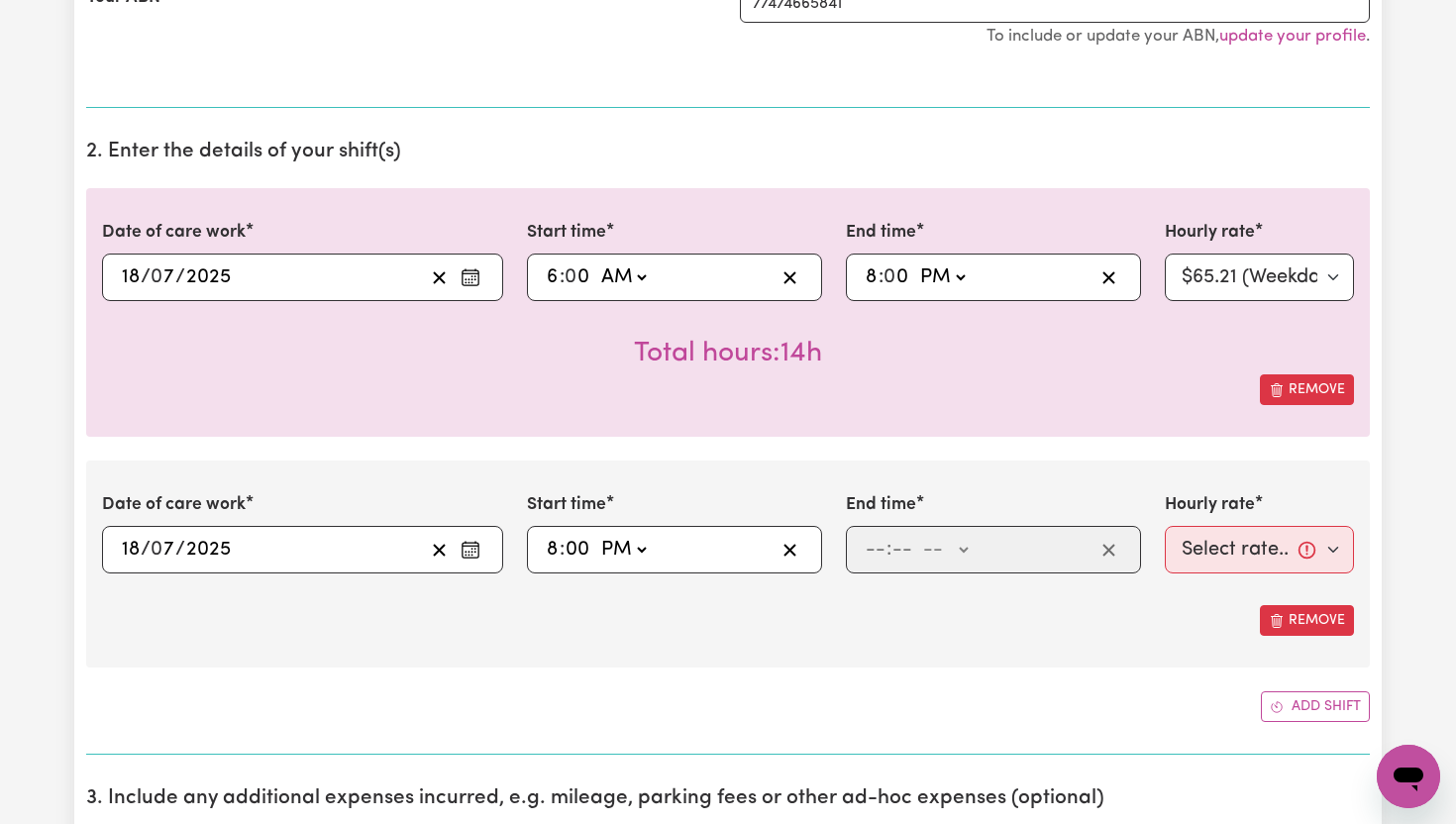 type on "20:00" 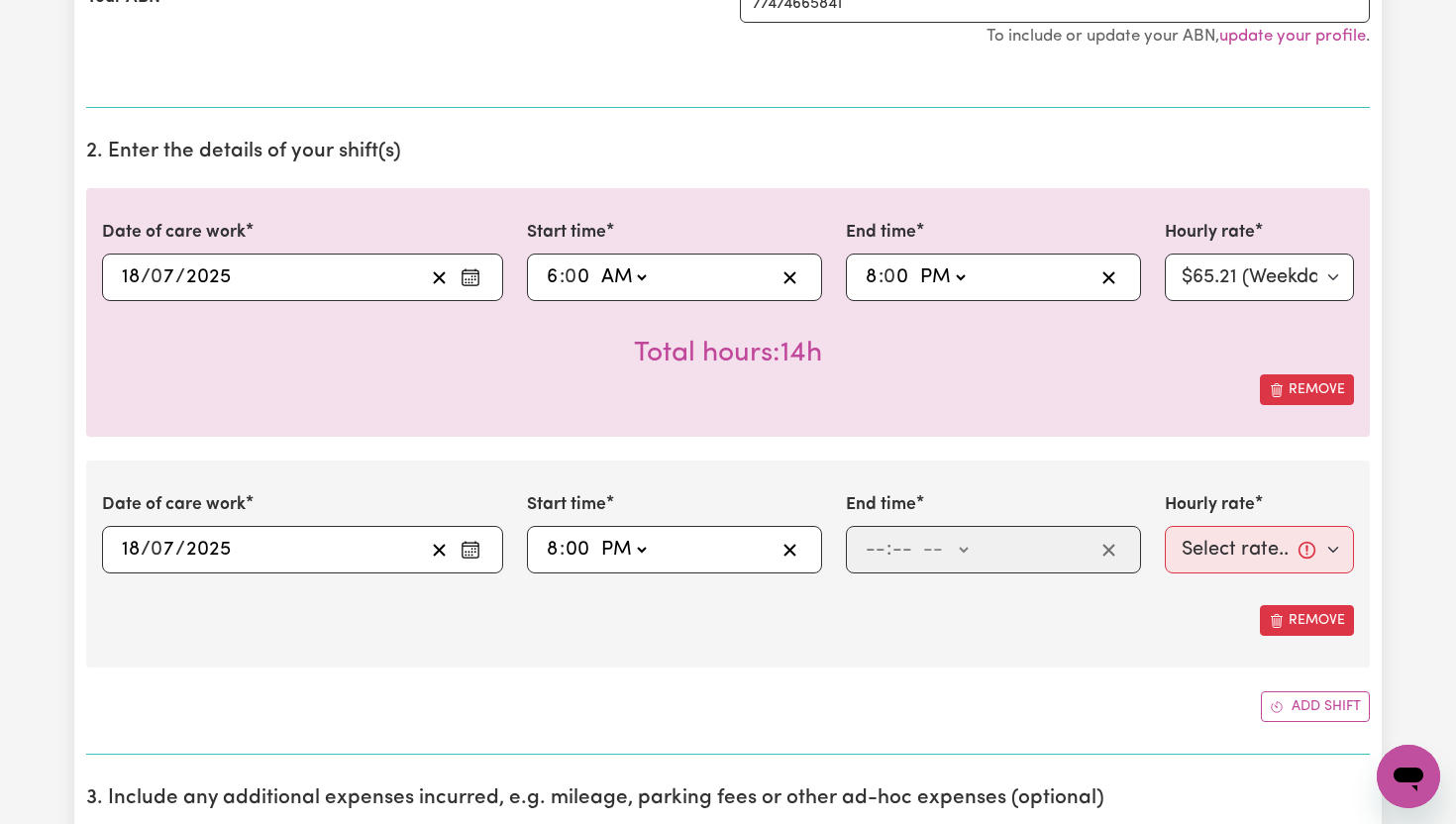 type on "0" 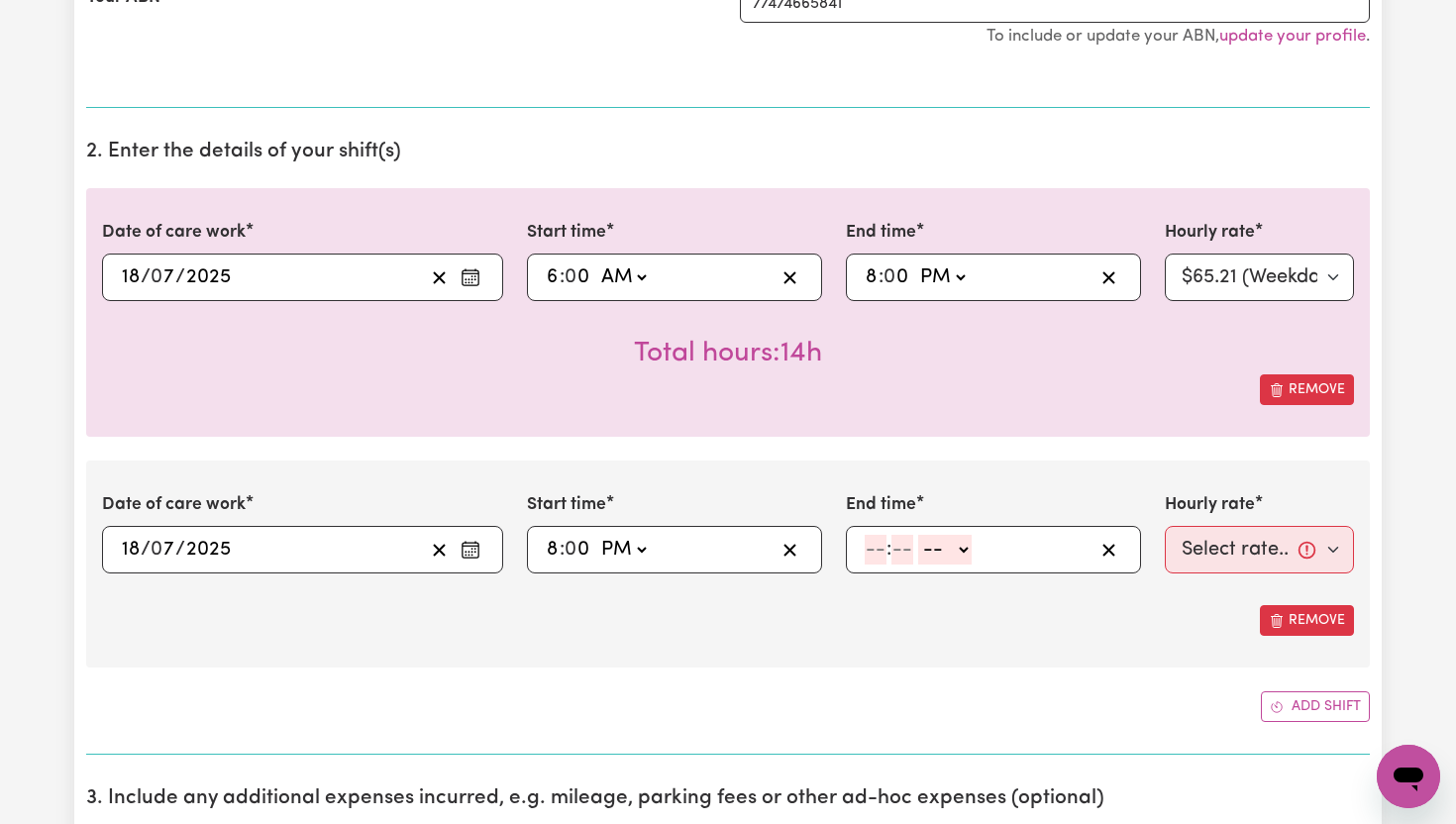 click 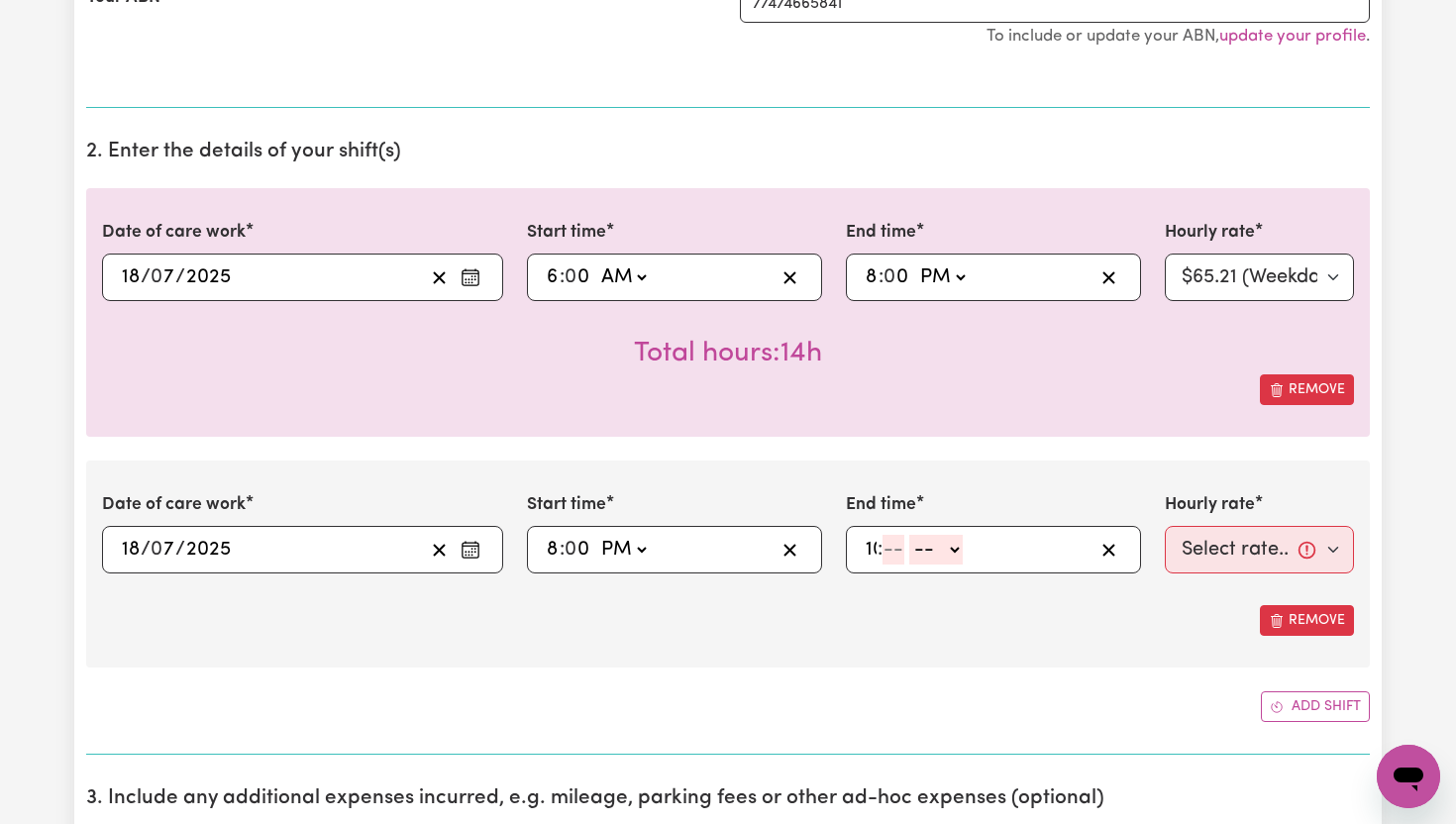 type on "10" 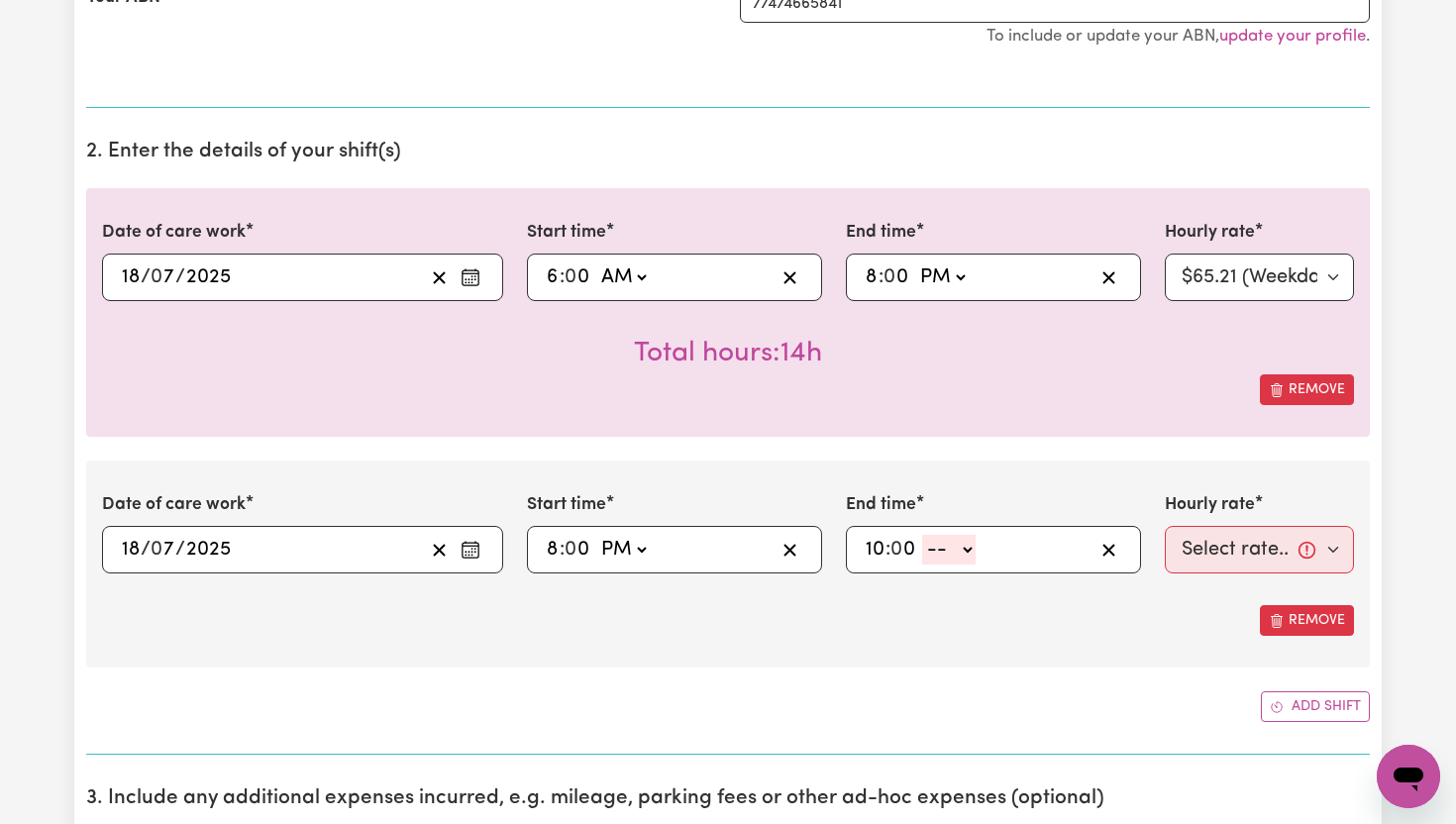 type on "0" 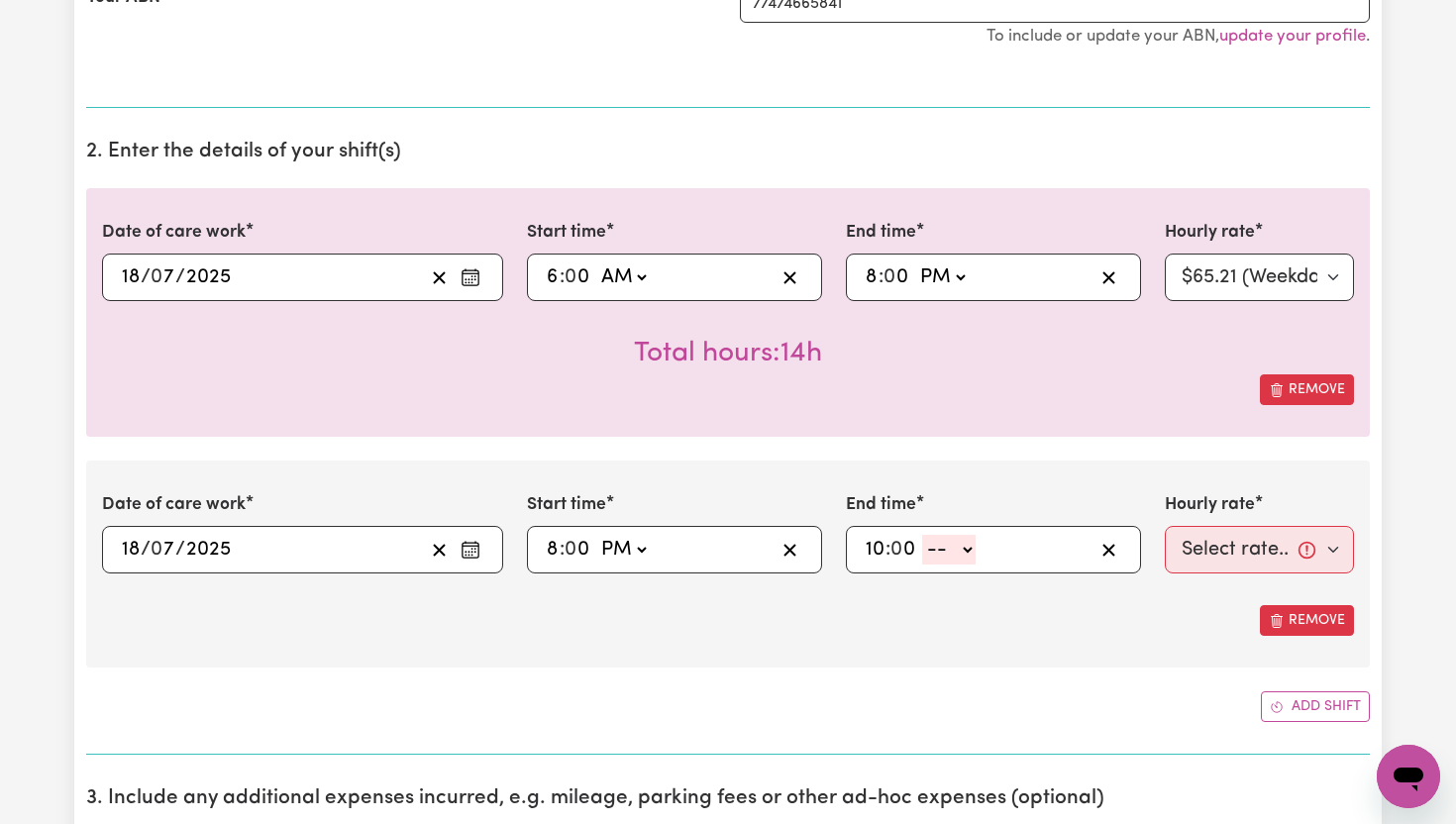 click on "-- AM PM" 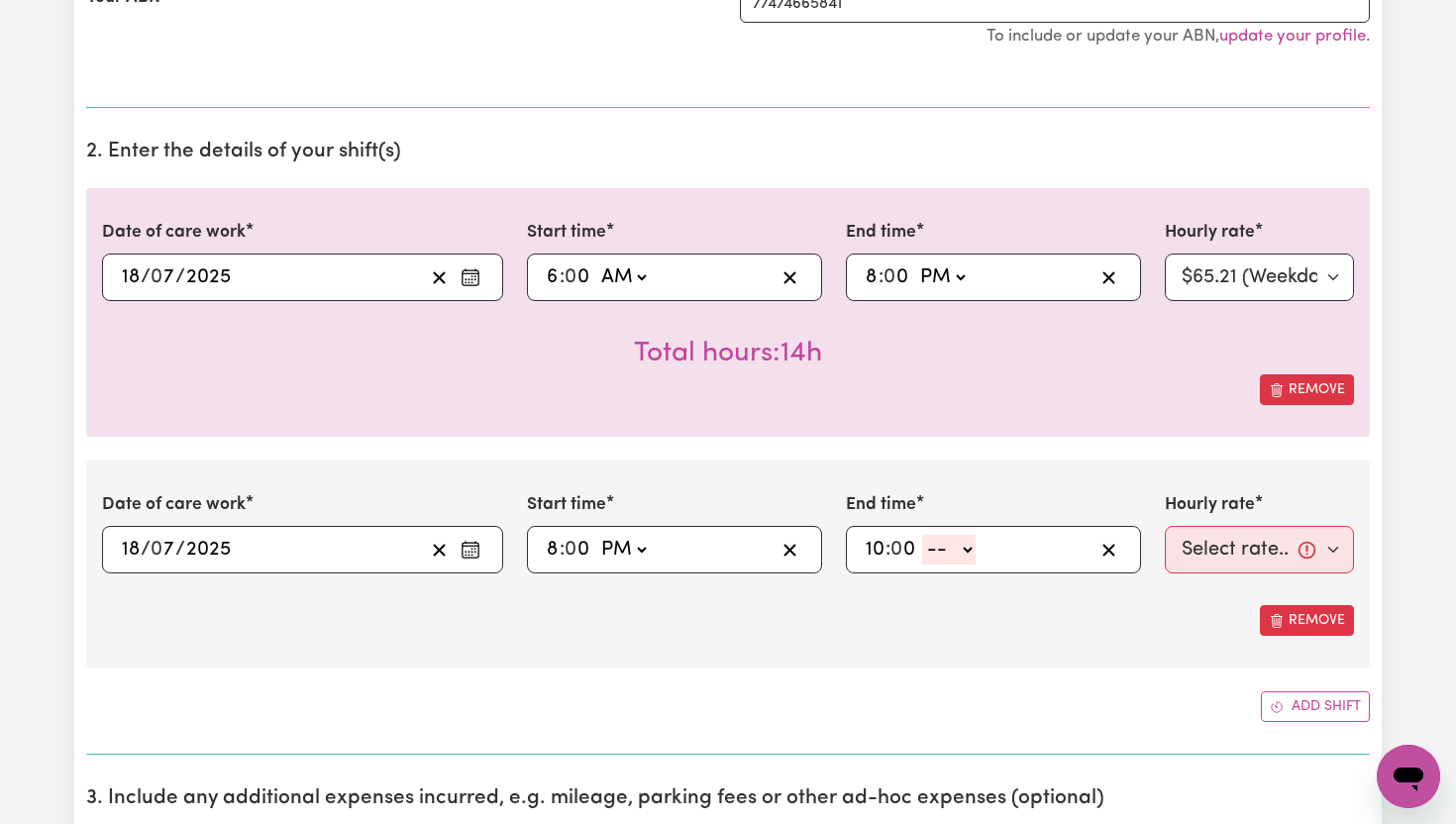 select on "pm" 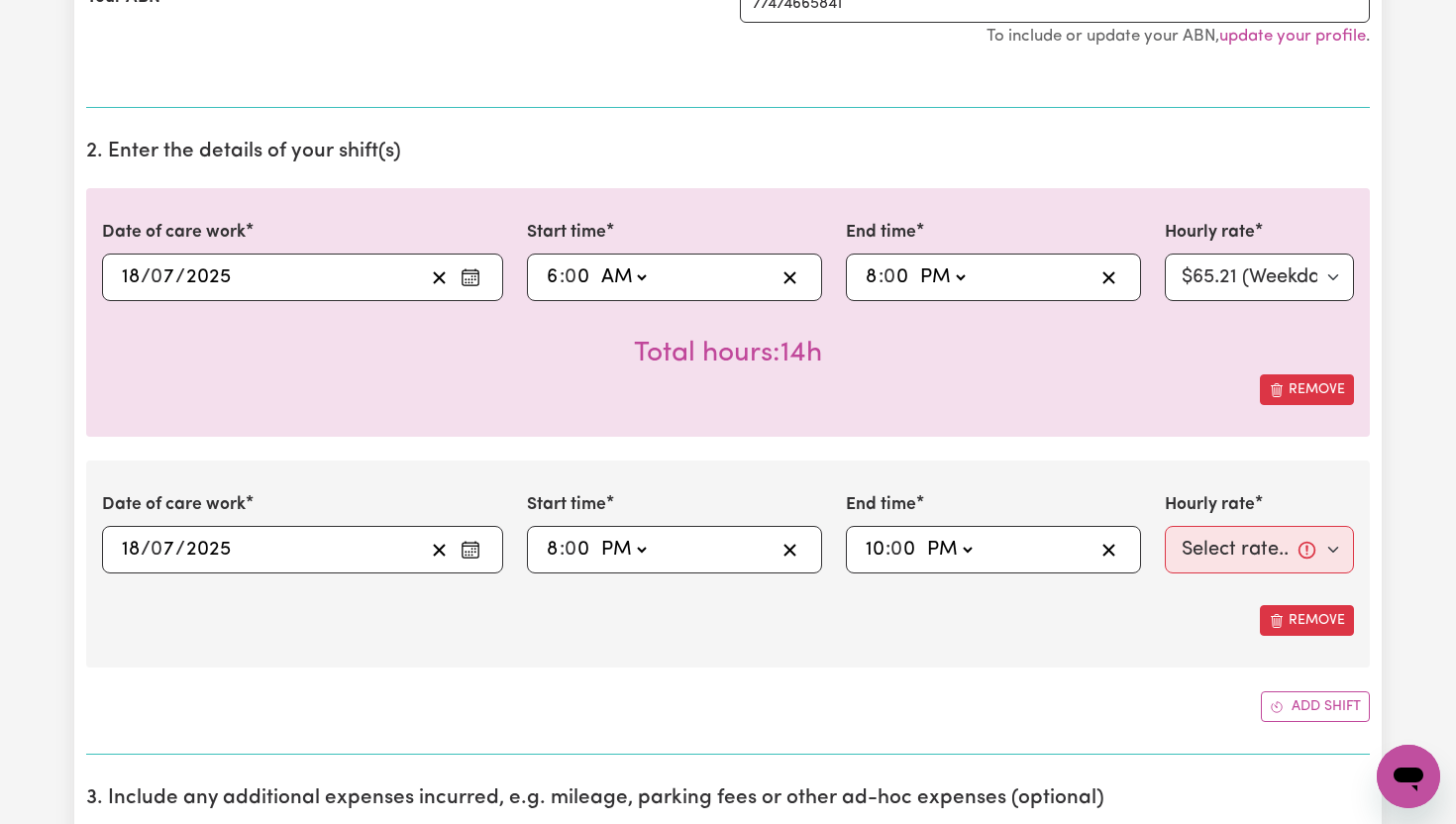 type on "22:00" 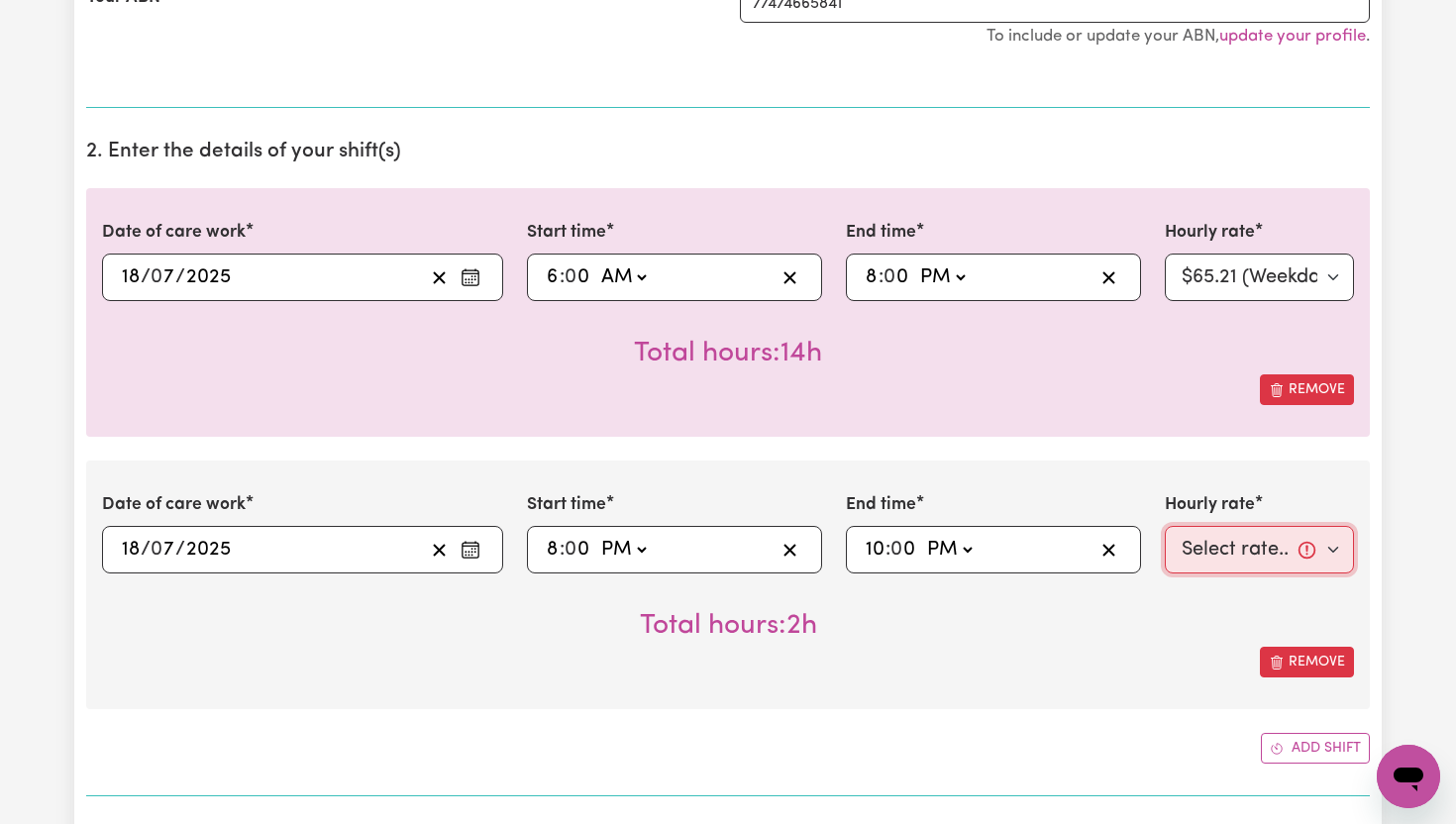 drag, startPoint x: 966, startPoint y: 614, endPoint x: 1342, endPoint y: 551, distance: 381.24139 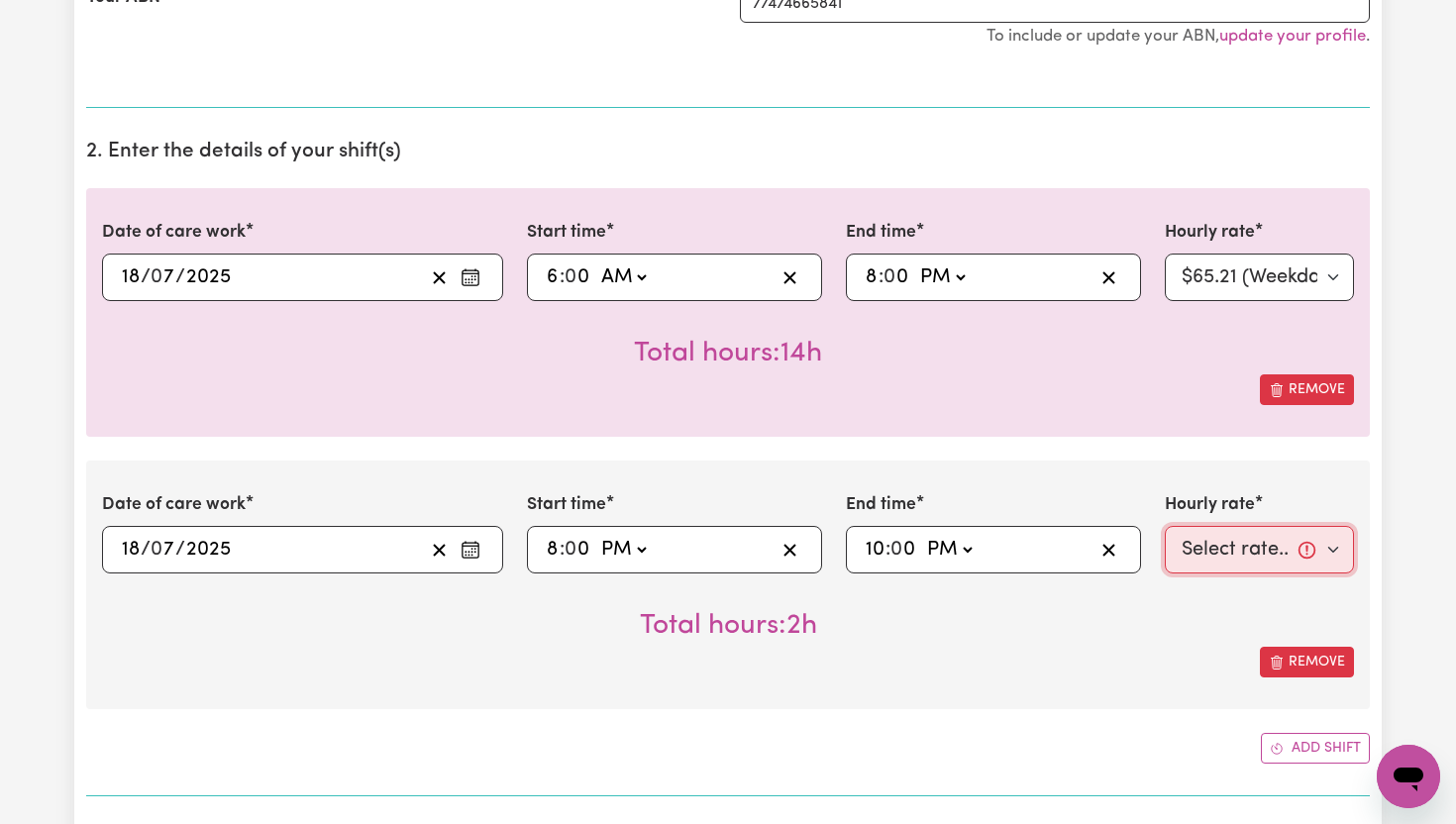 click on "Select rate... $65.21 (Weekday) $91.76 ([DATE]) $118.32 ([DATE]) $144.87 (Public Holiday) $71.85 (Evening Care) $276.32 (Overnight)" at bounding box center [1259, 550] 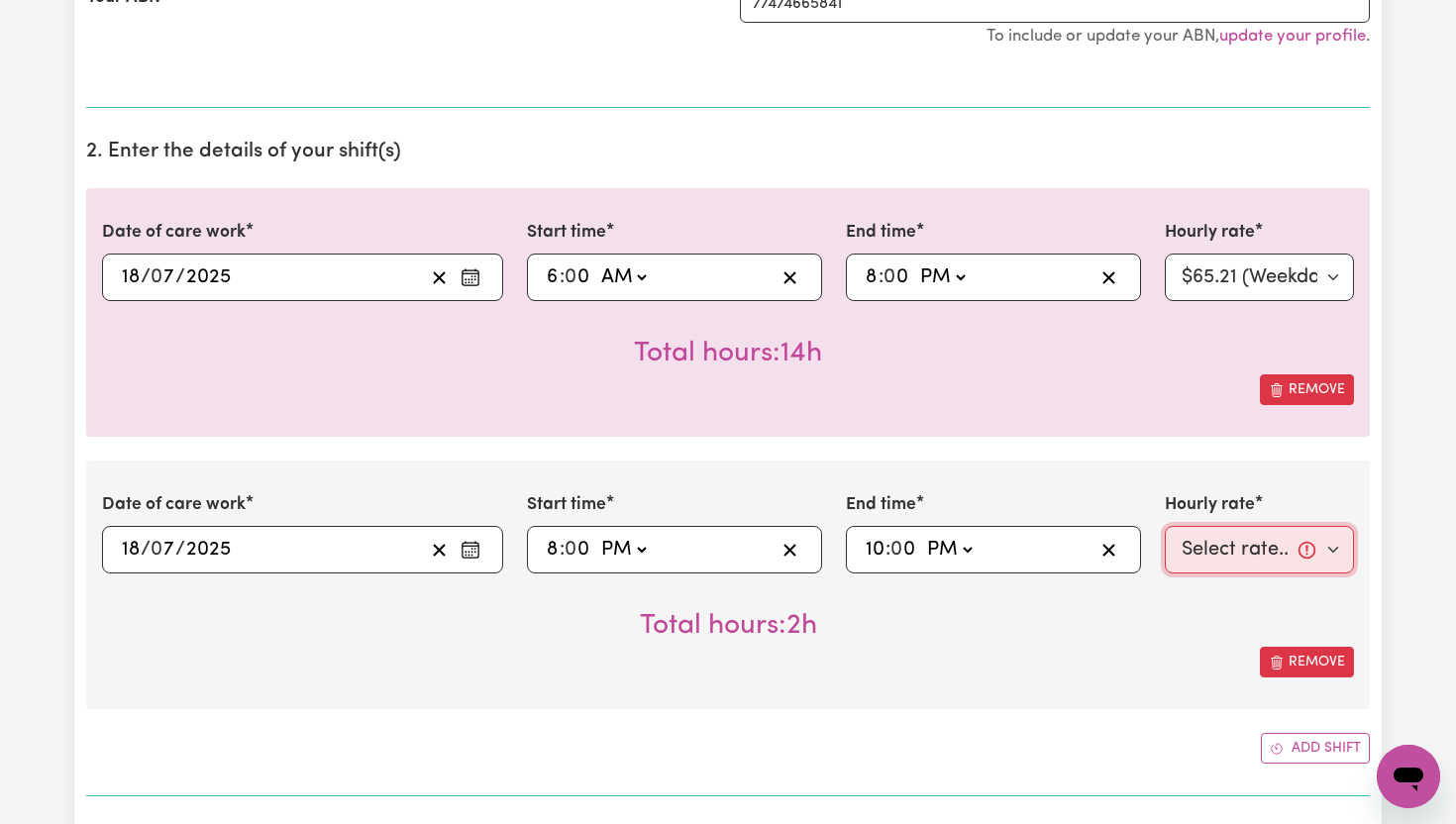 select on "71.85-EveningCare" 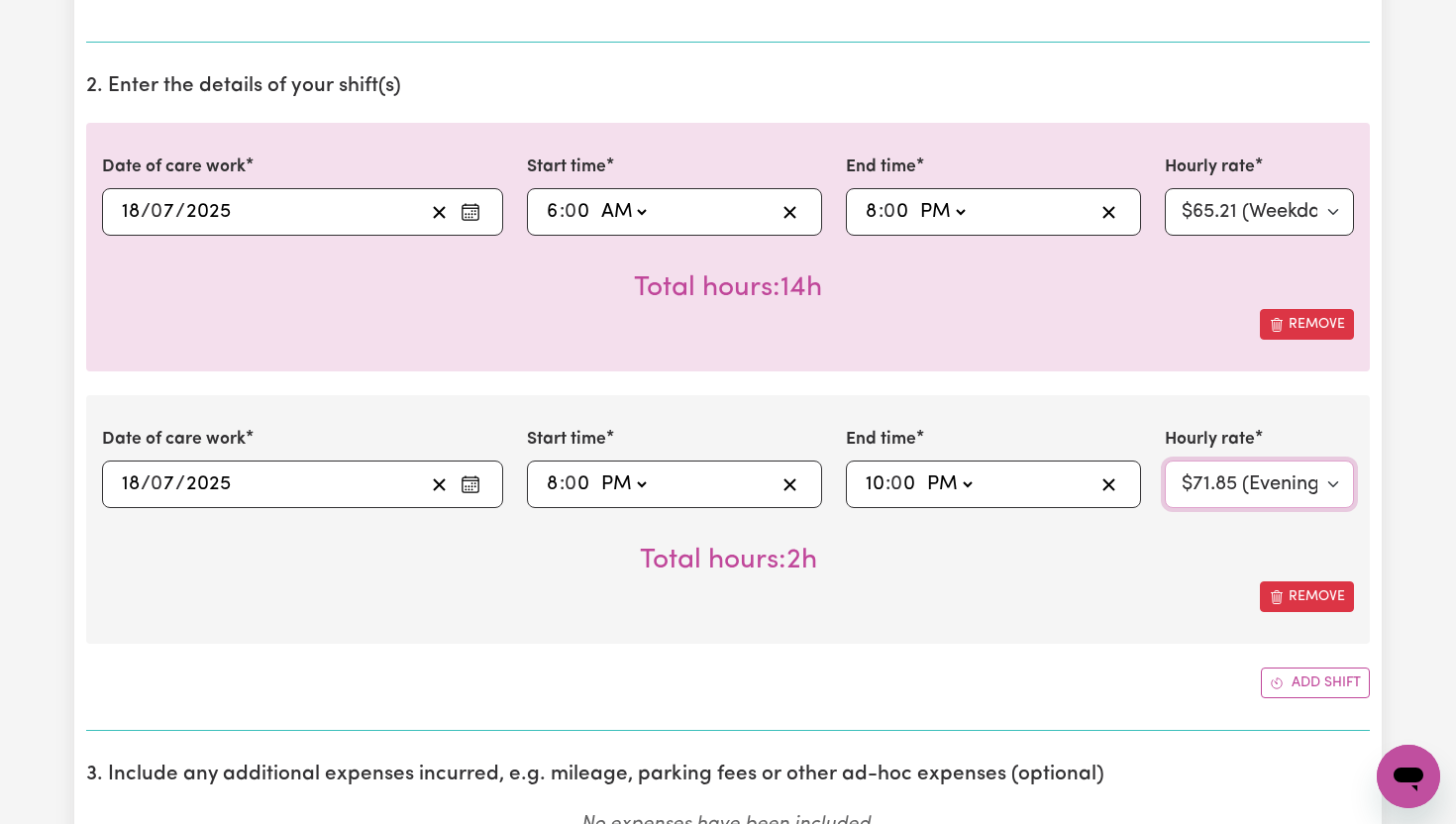 scroll, scrollTop: 539, scrollLeft: 0, axis: vertical 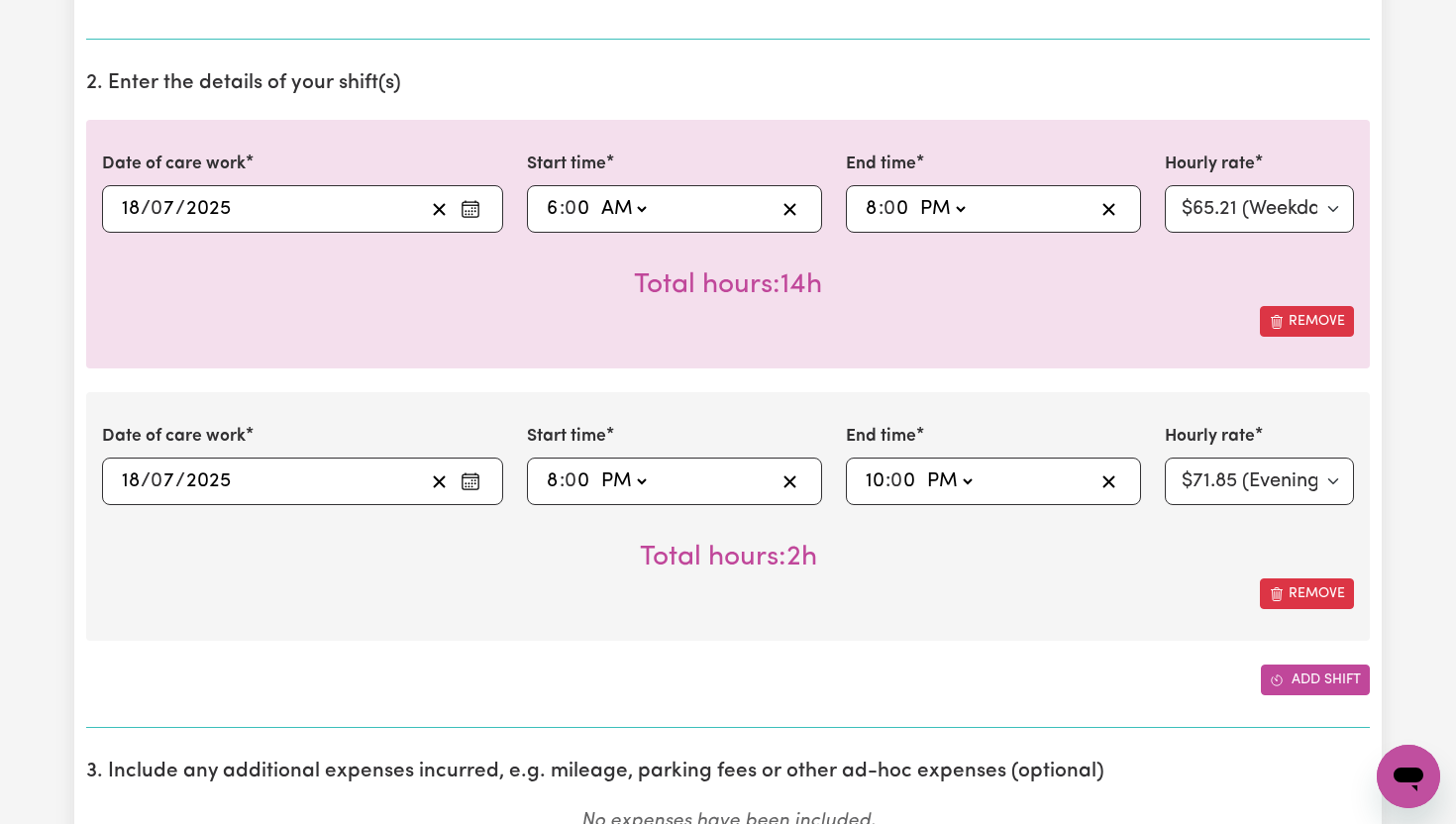 click on "Add shift" at bounding box center [1315, 679] 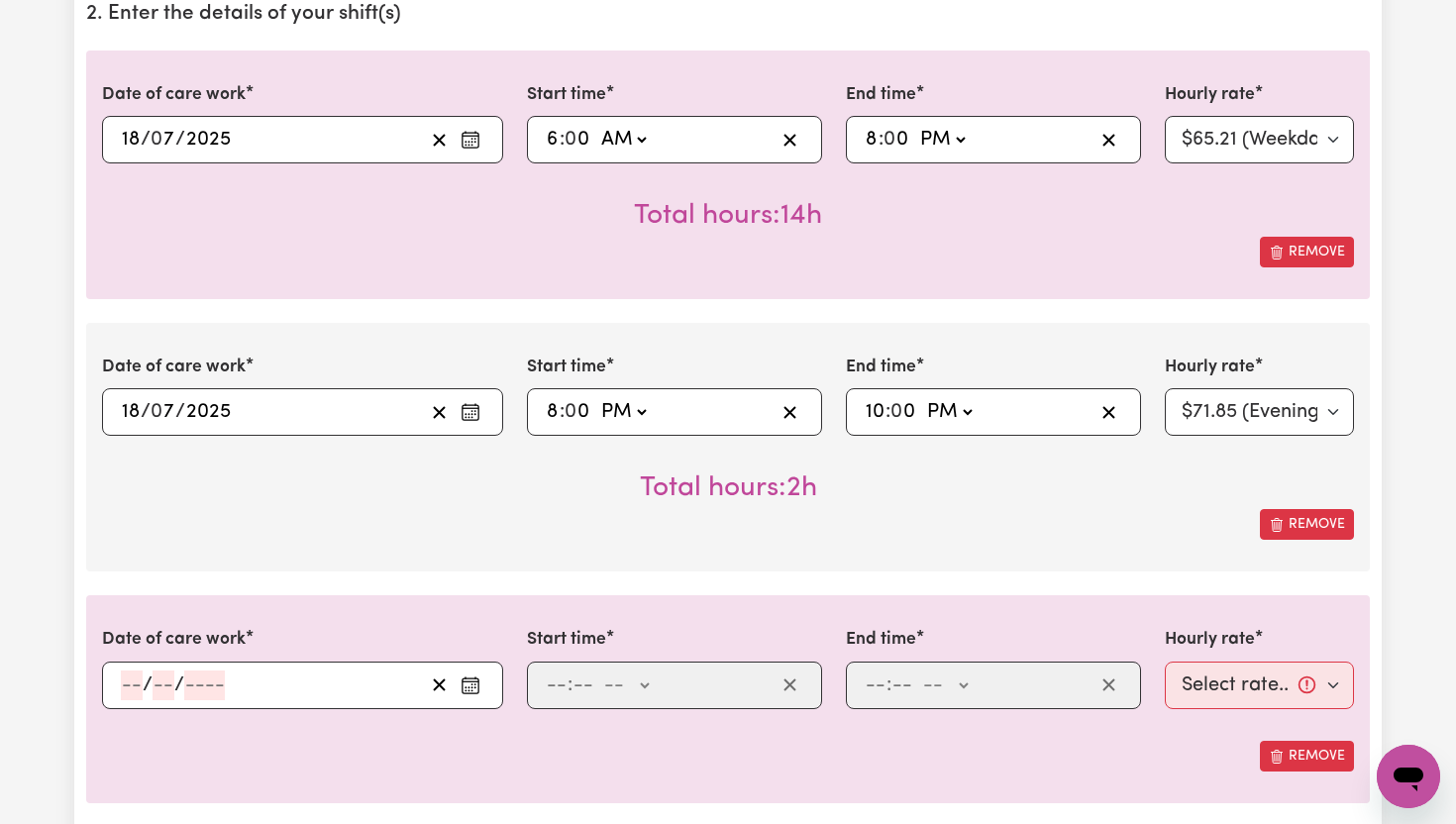 scroll, scrollTop: 615, scrollLeft: 0, axis: vertical 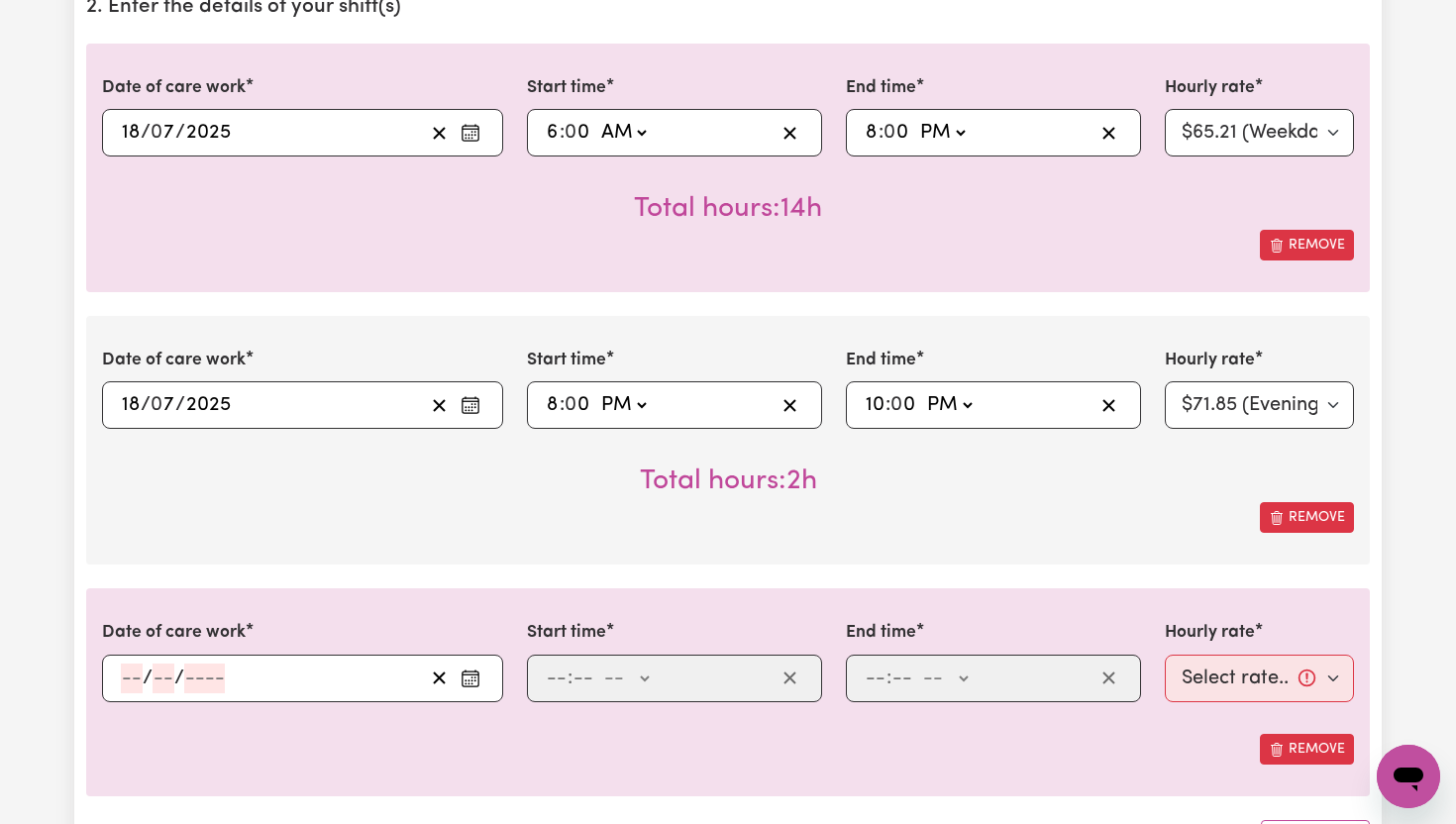 click 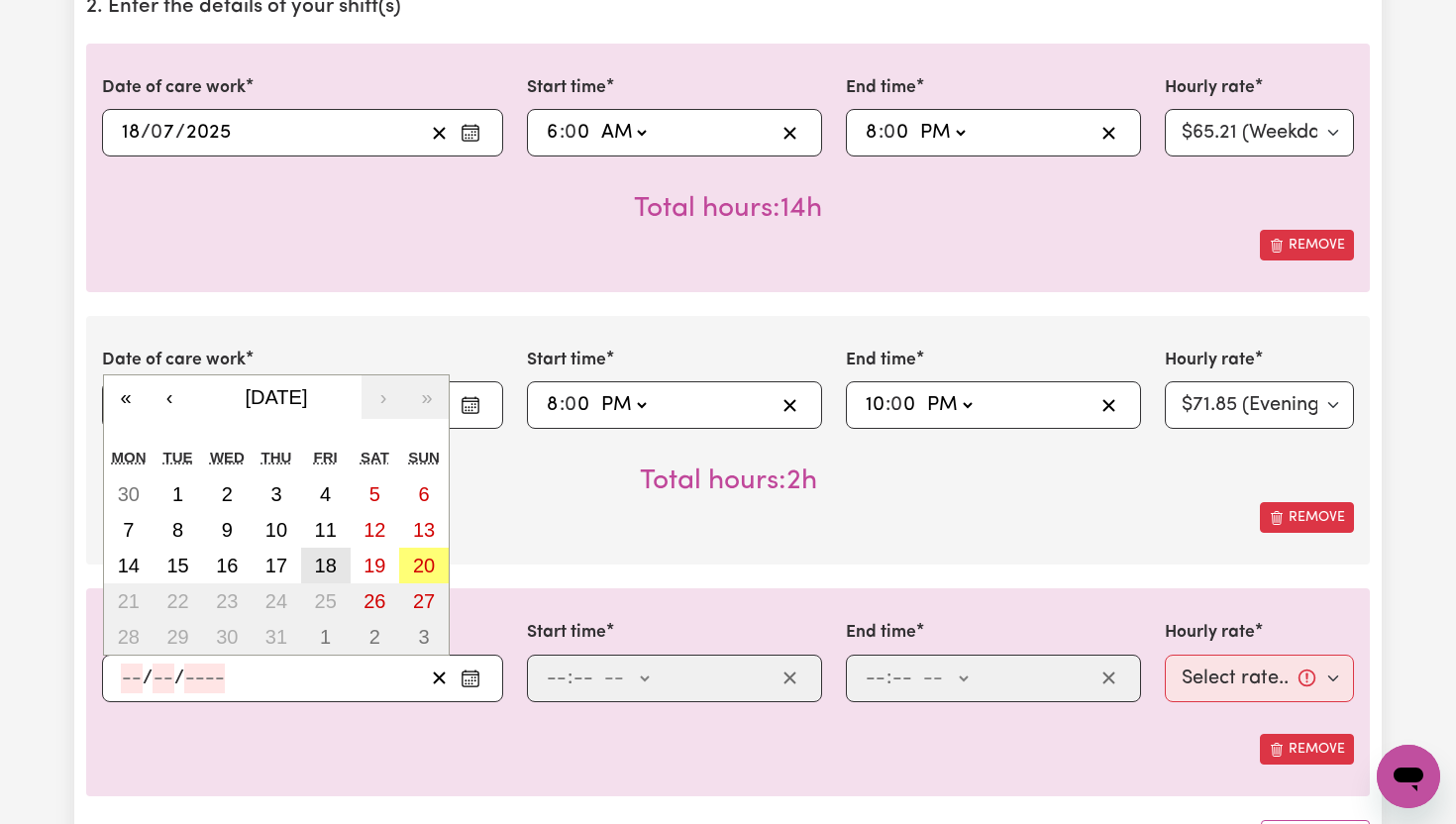 click on "18" at bounding box center (326, 566) 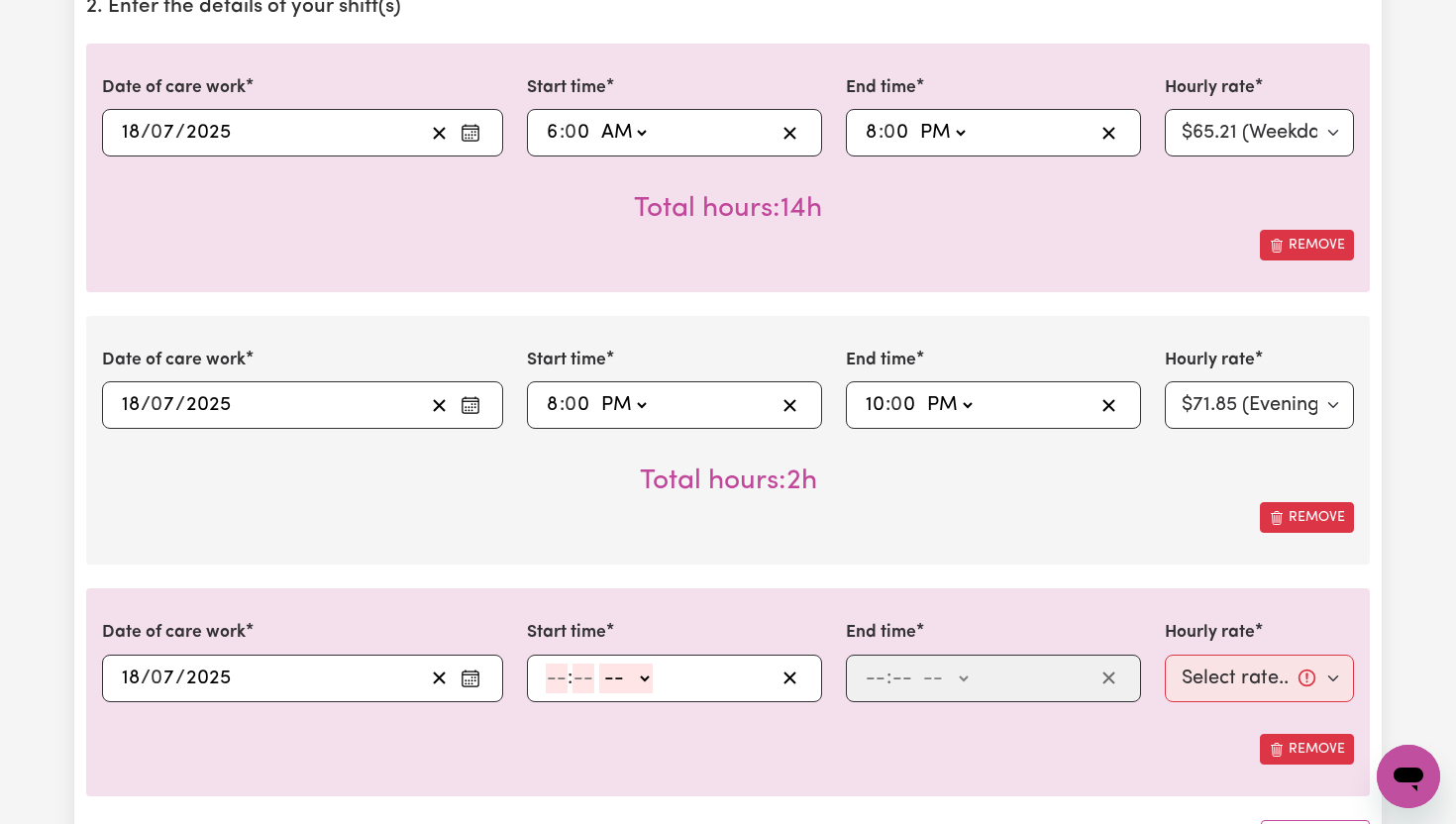 click 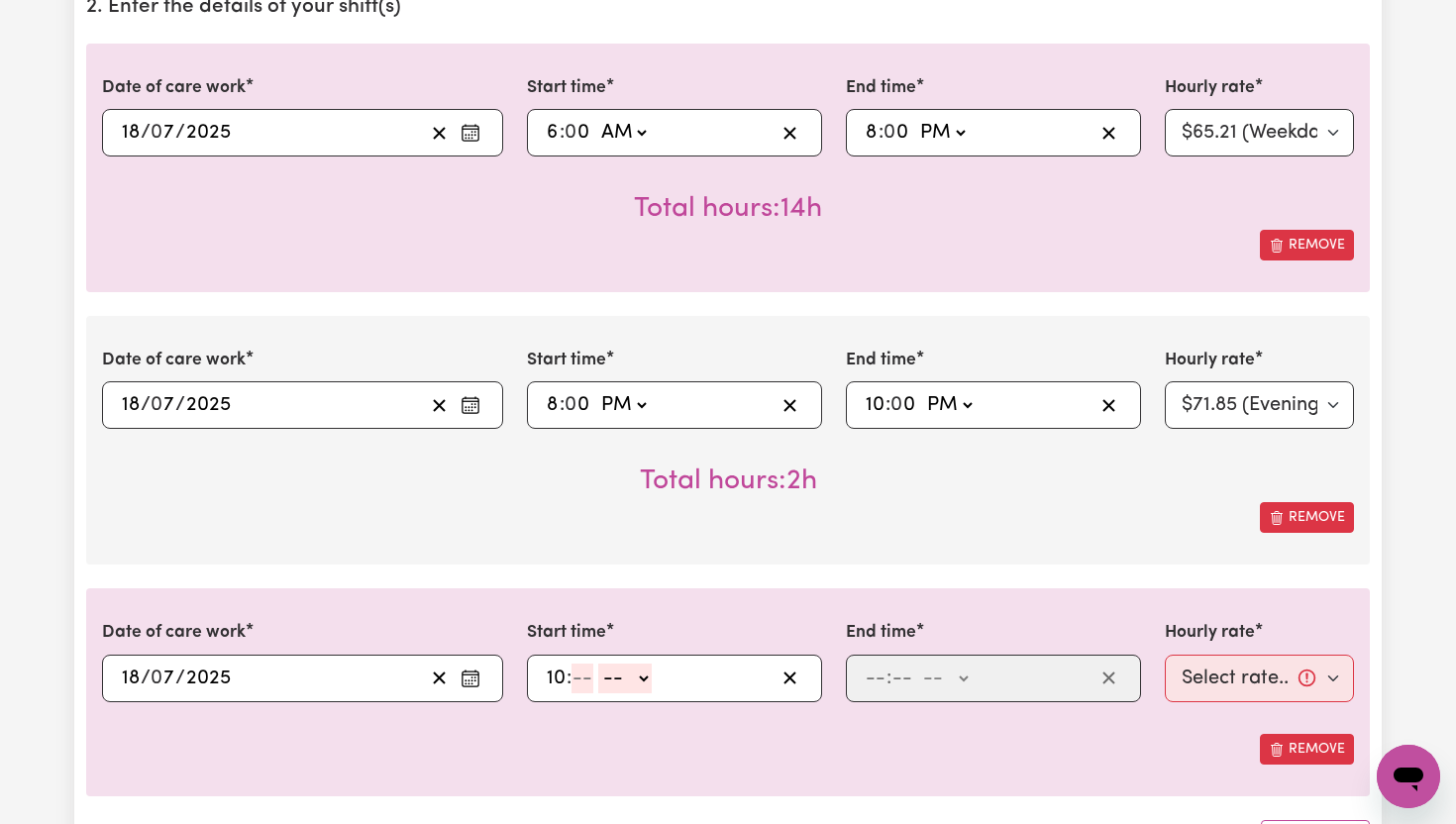 type on "10" 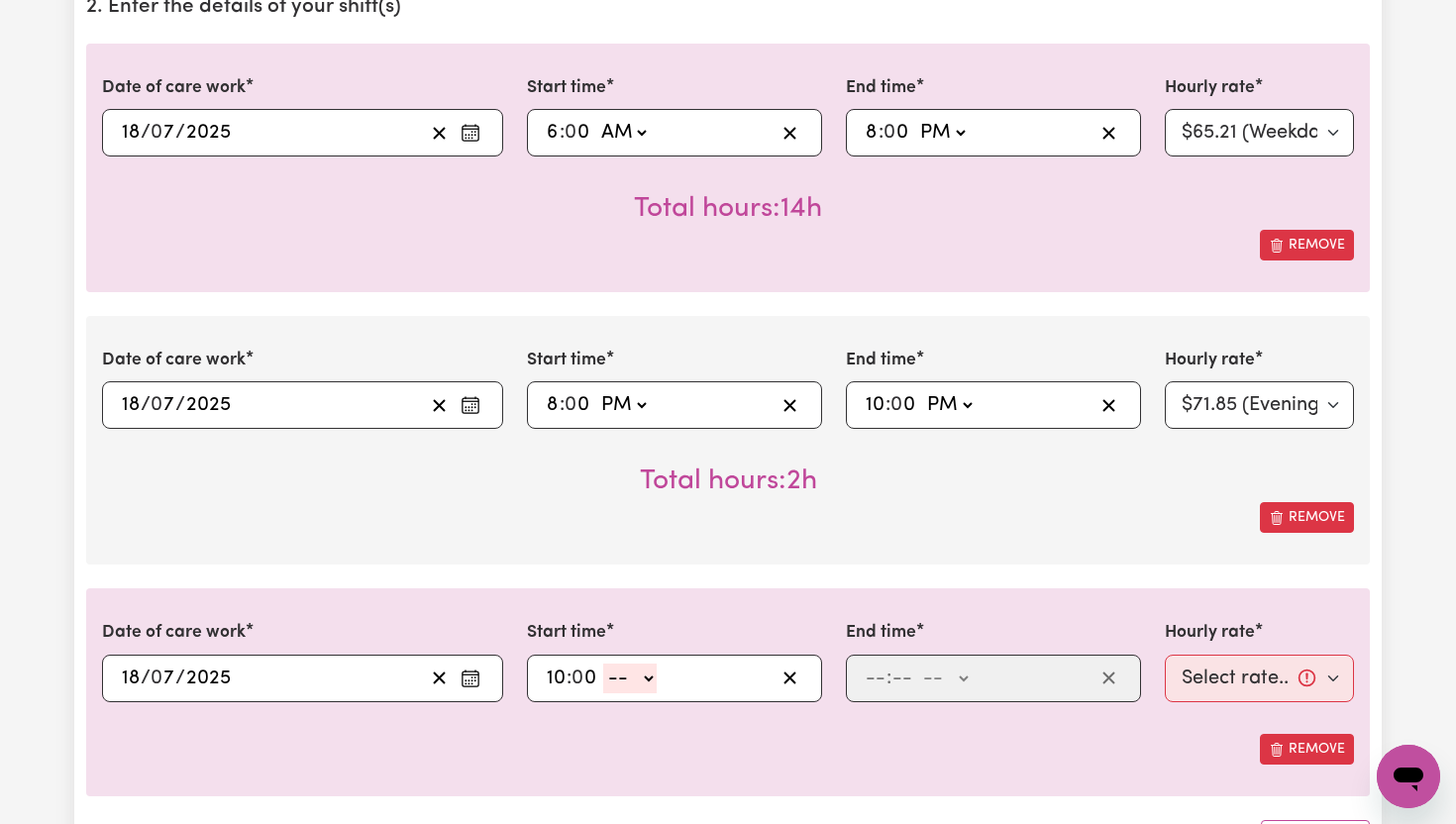 type on "0" 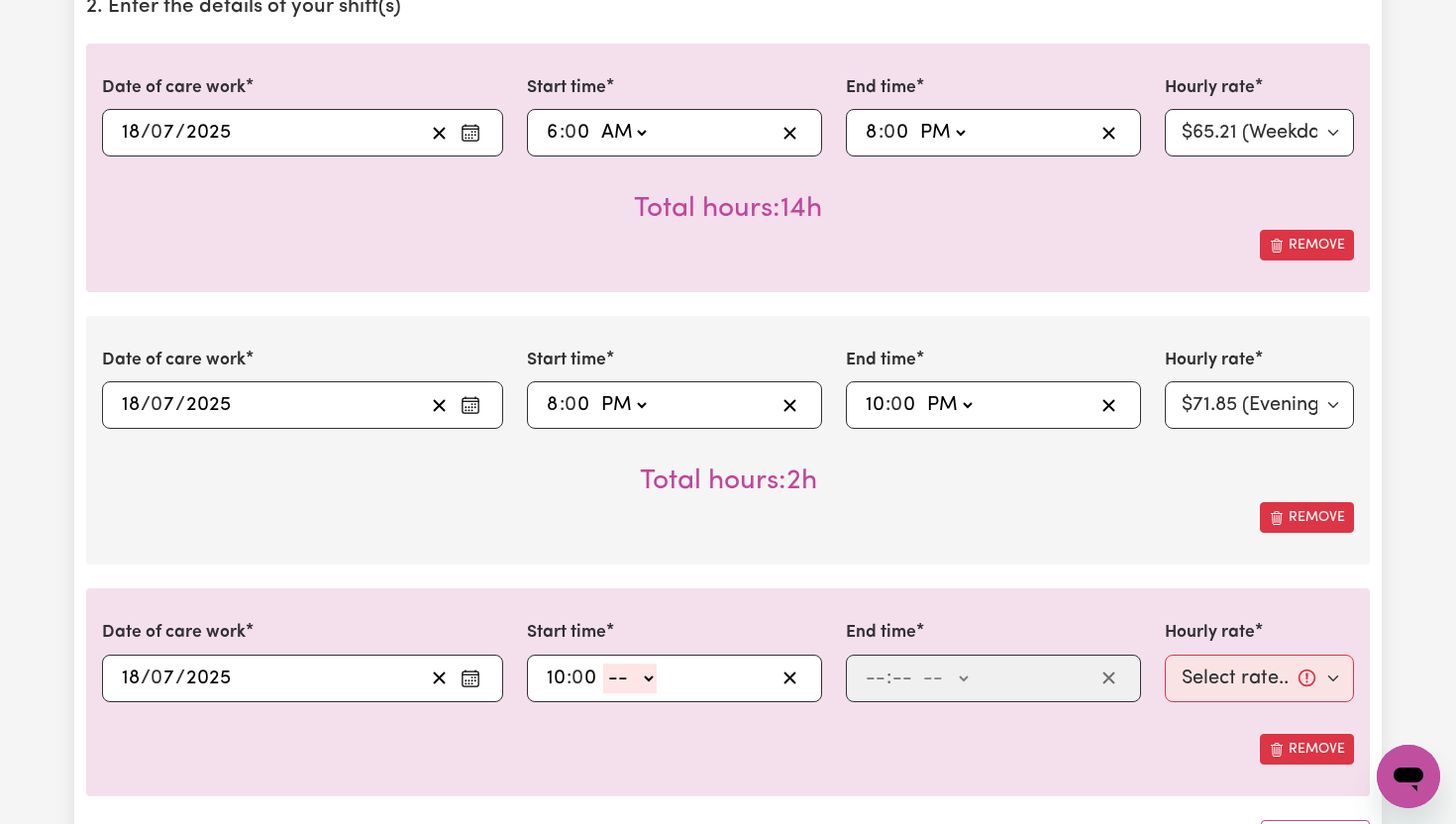 click on "-- AM PM" 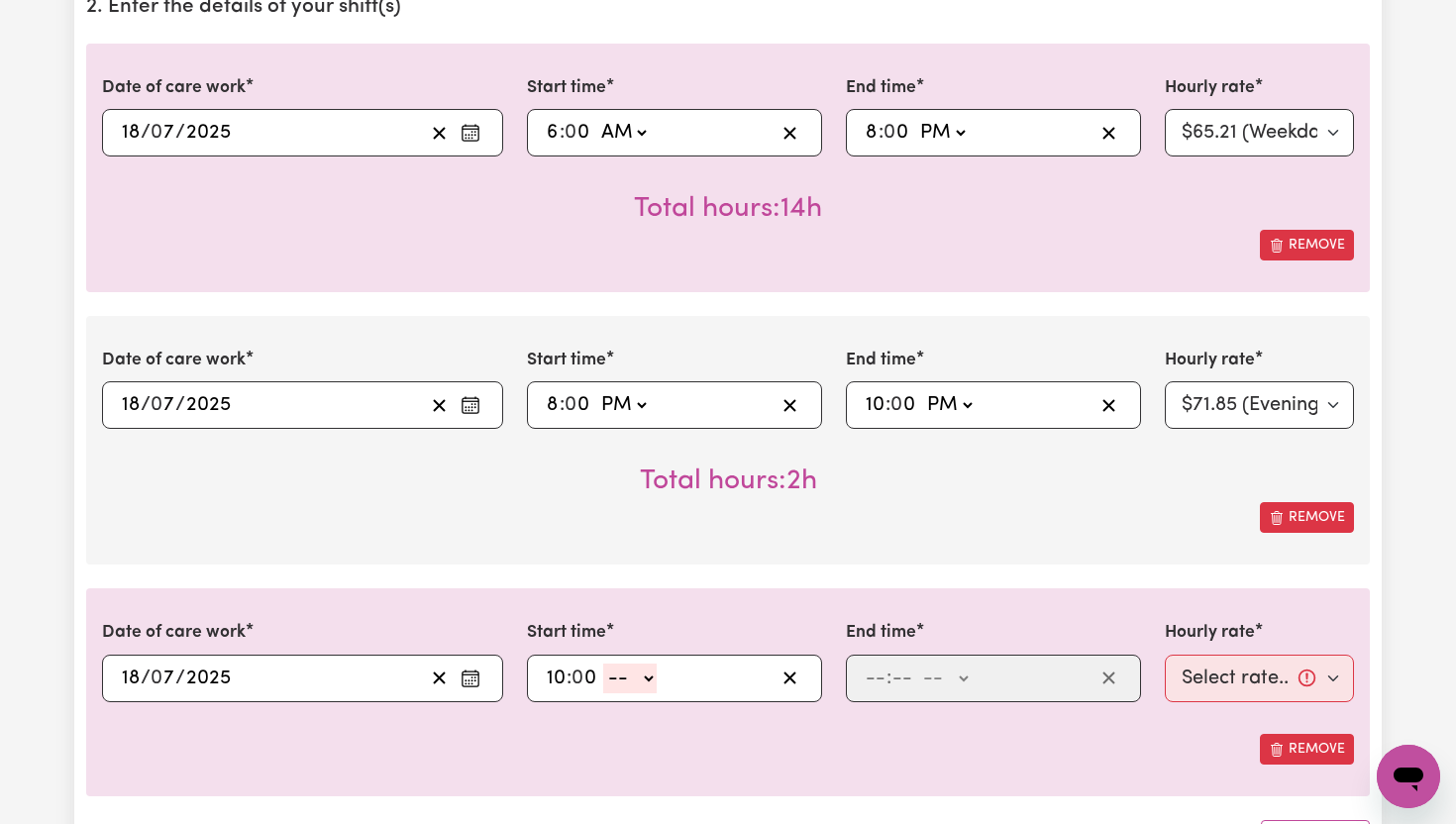 select on "pm" 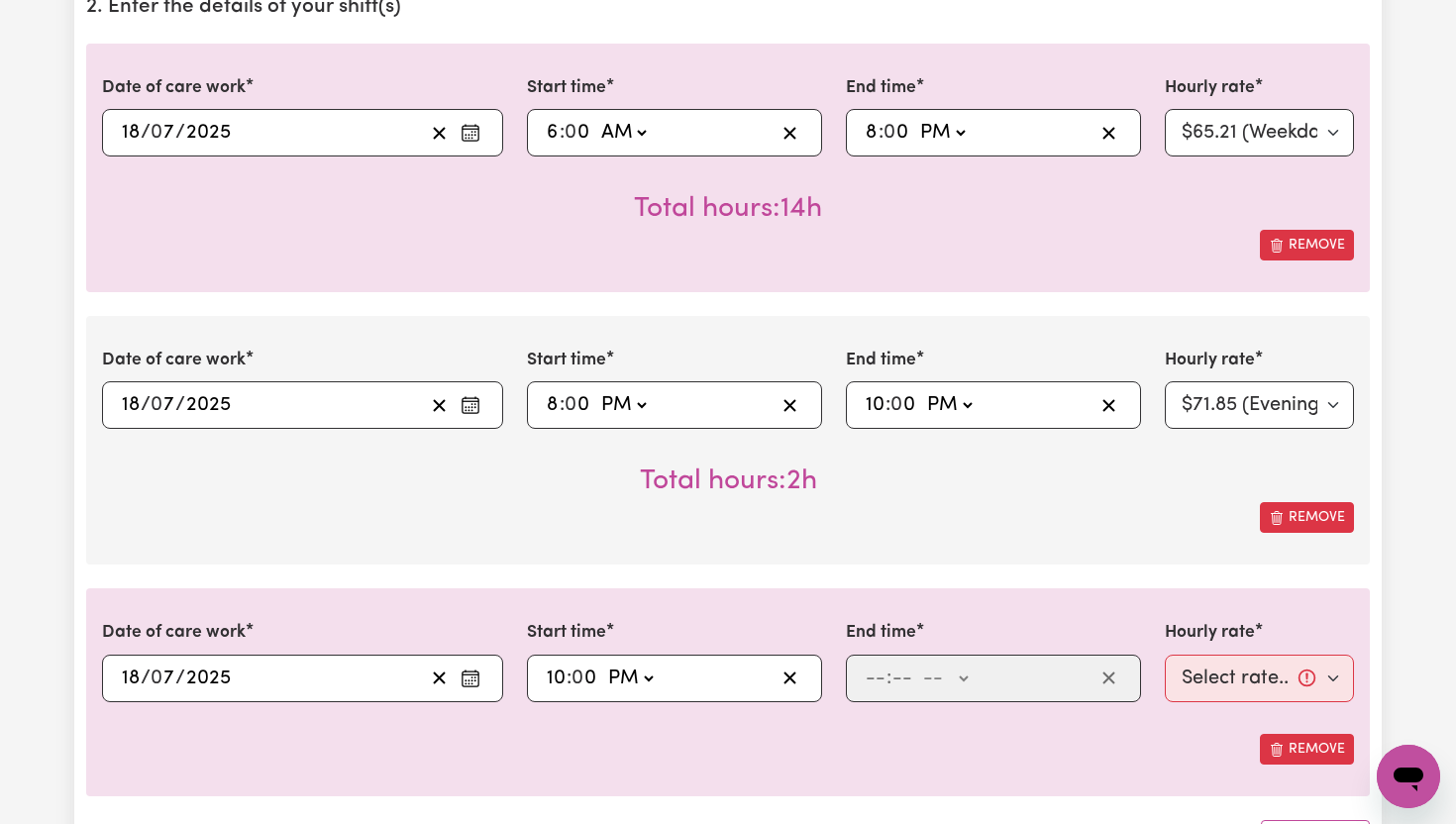 type on "22:00" 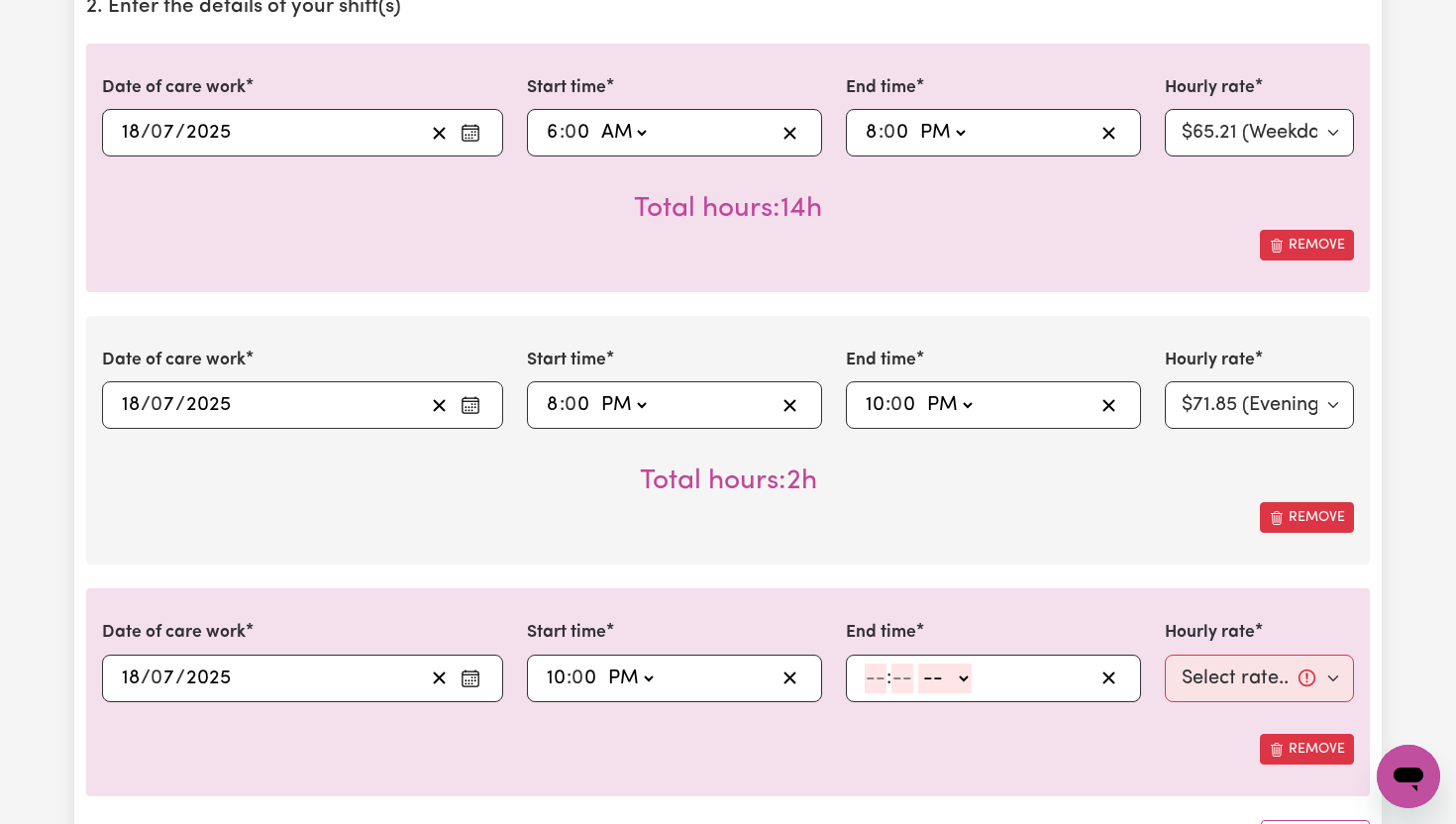 click 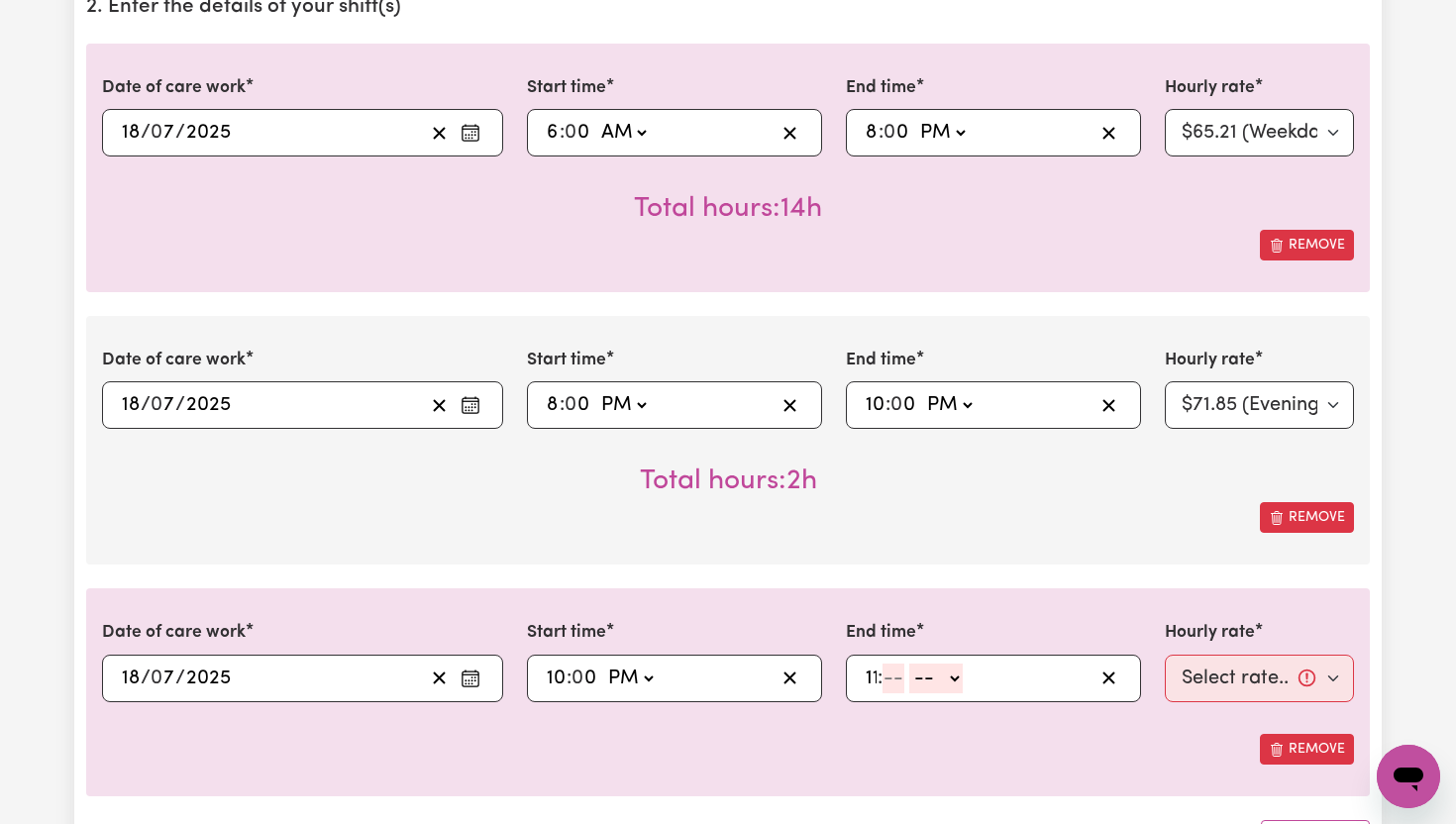 type on "11" 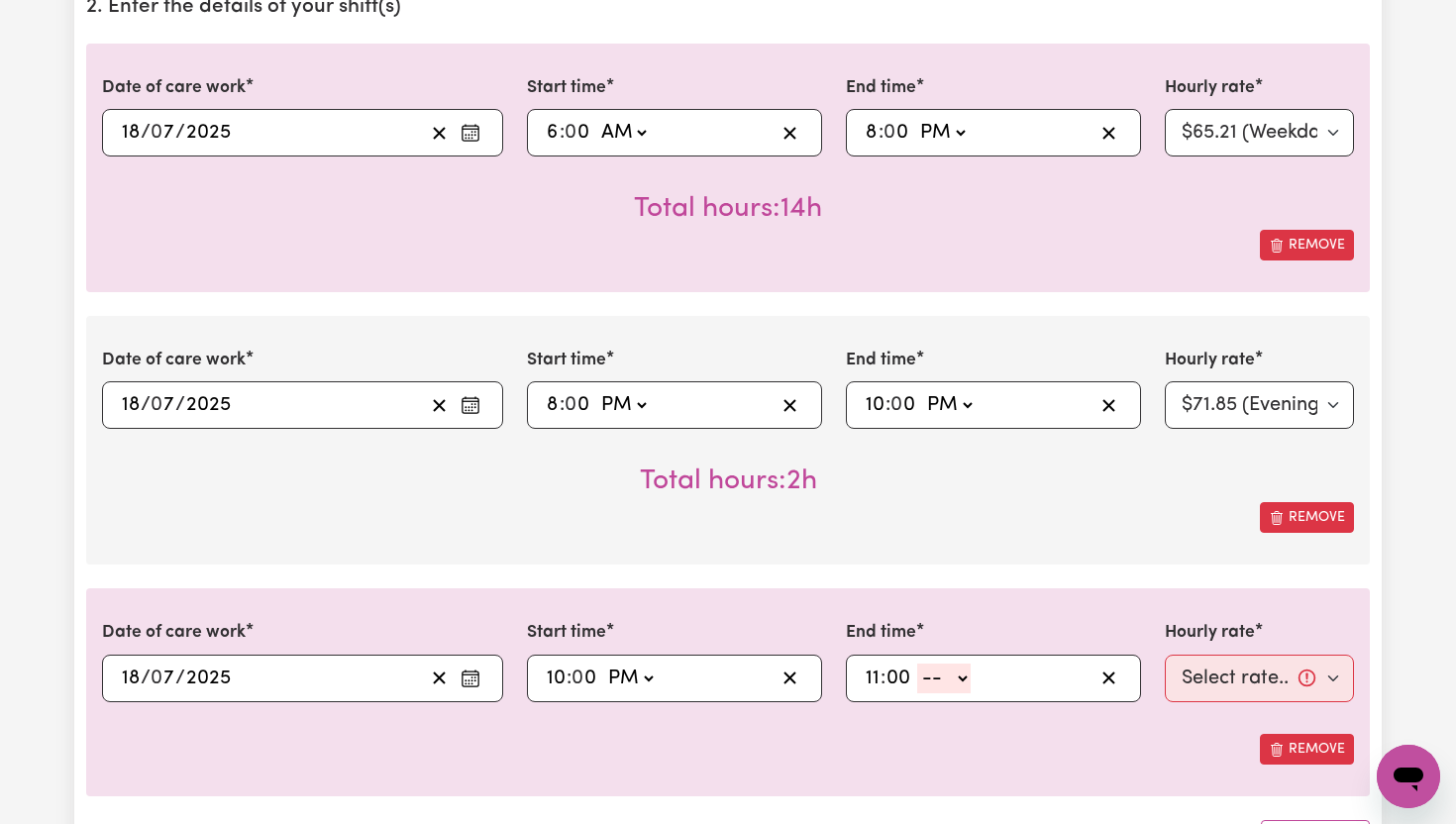 type on "00" 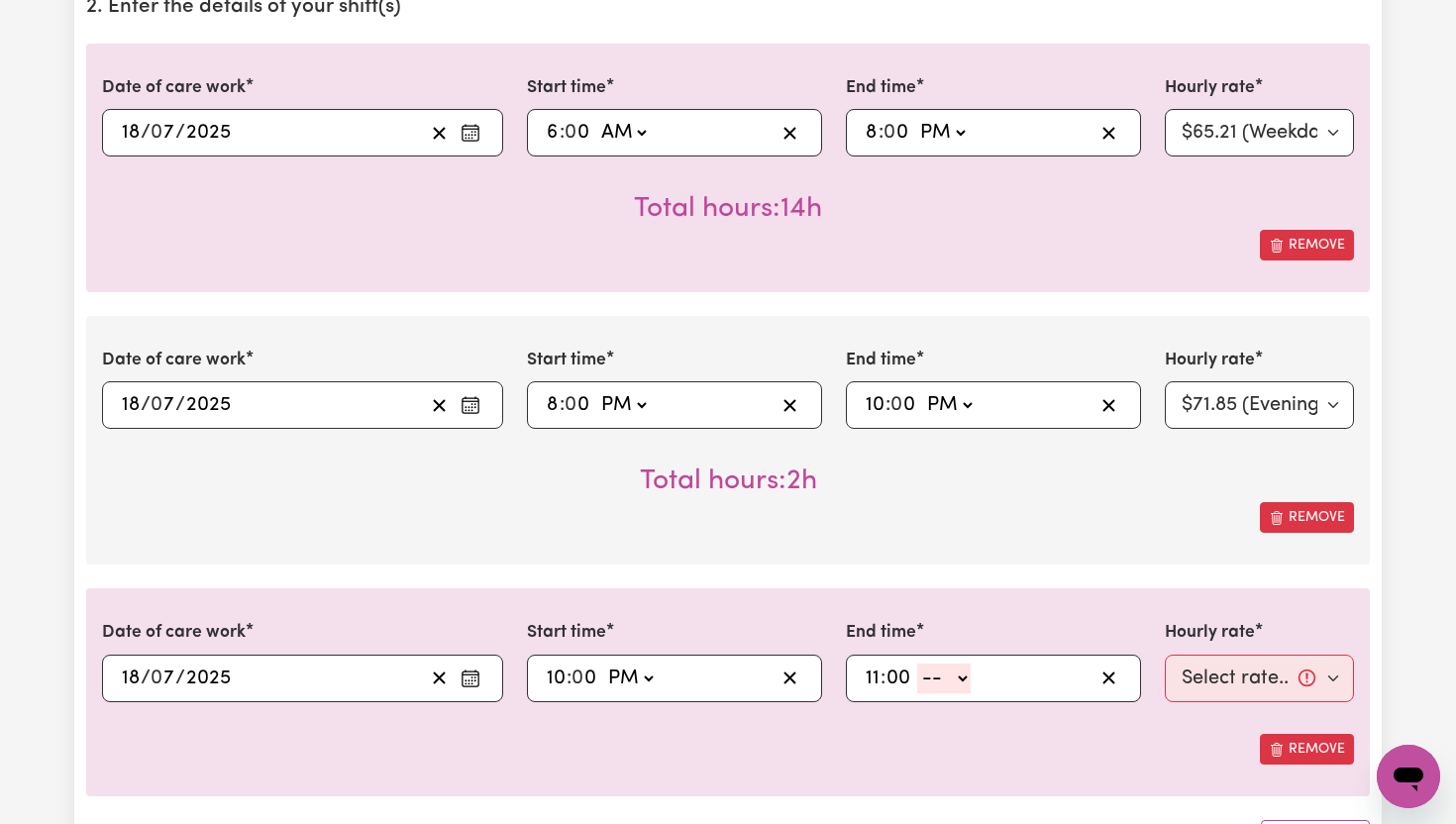 click on "-- AM PM" 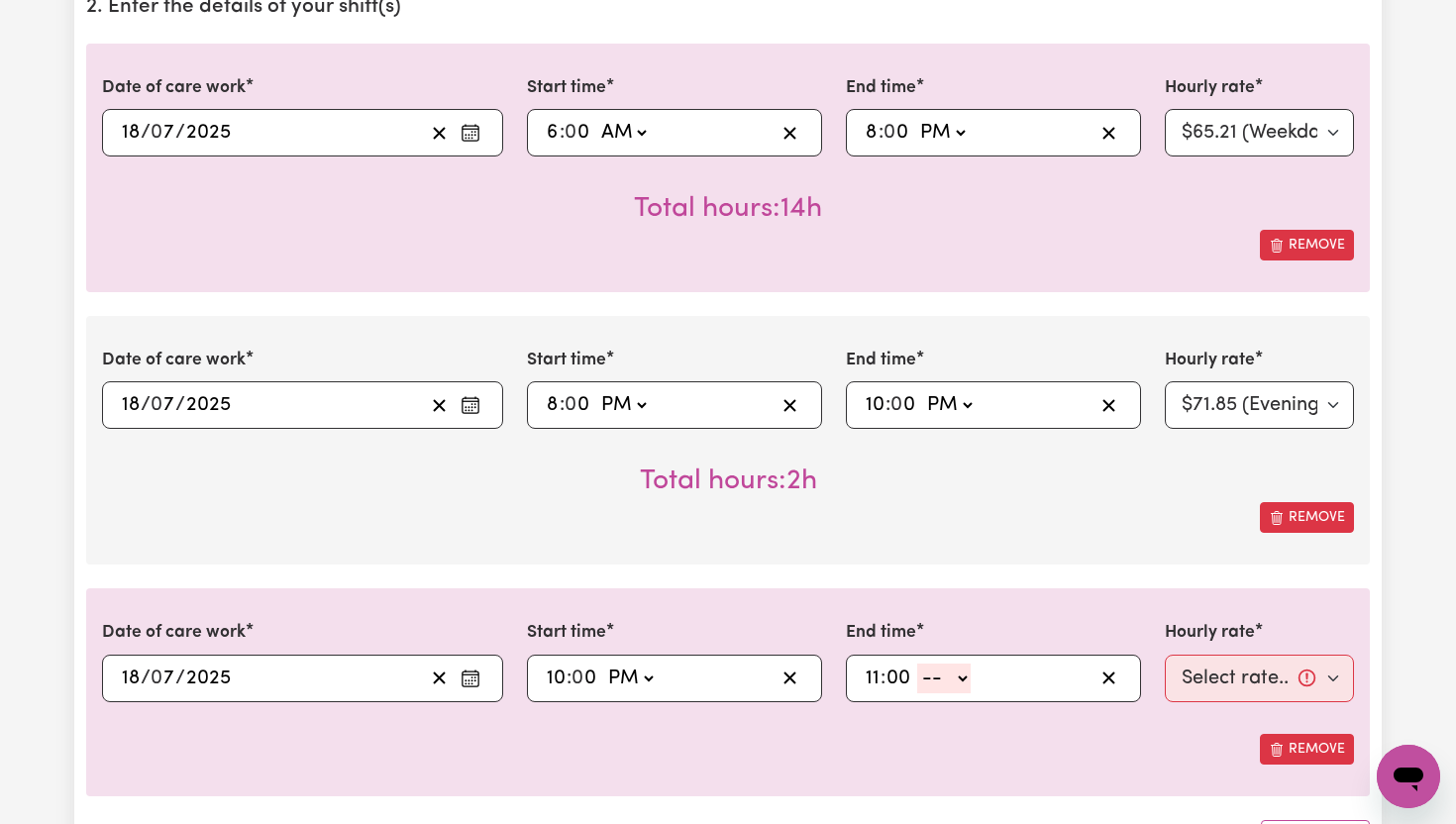 select on "pm" 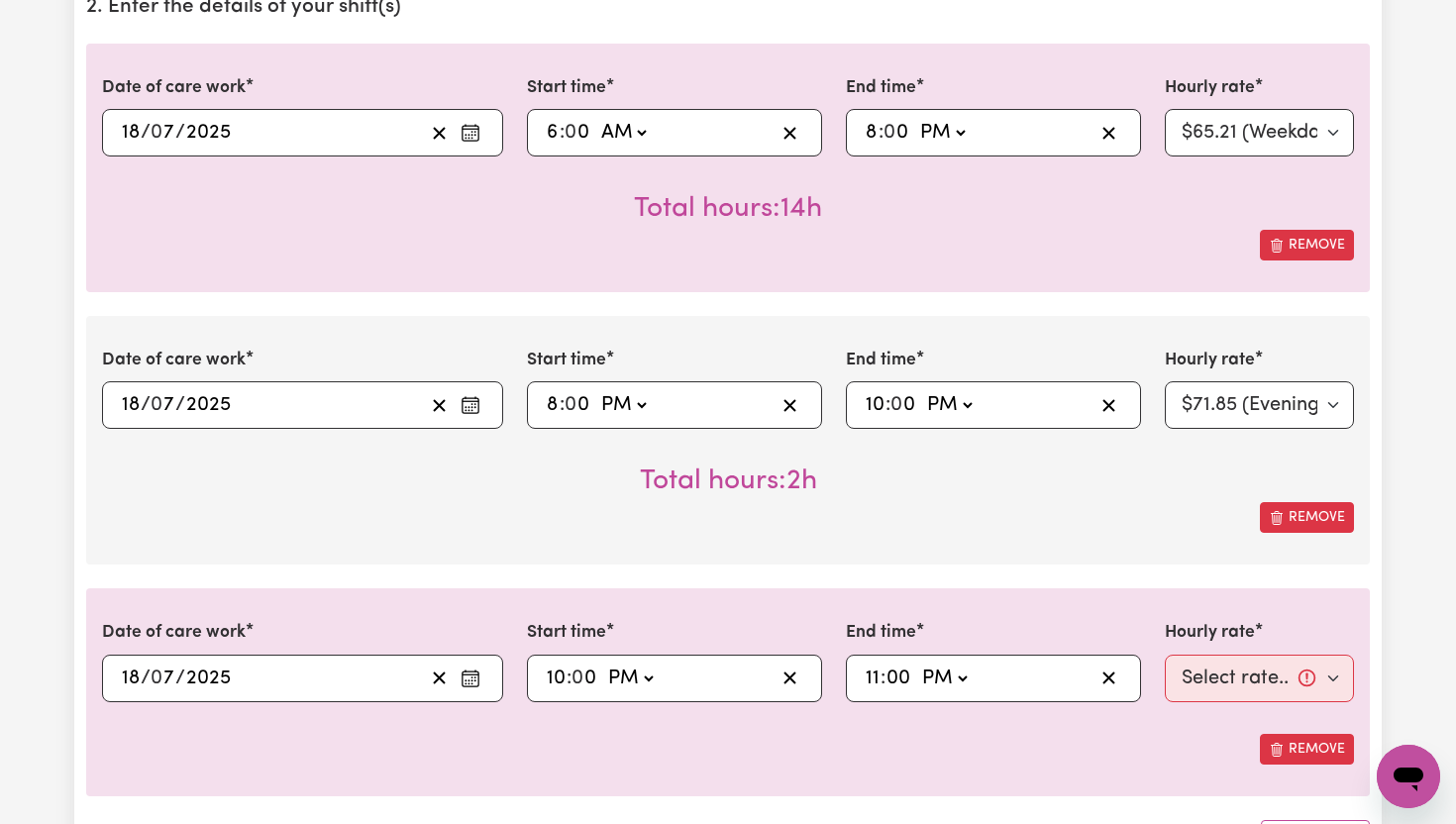 type on "23:00" 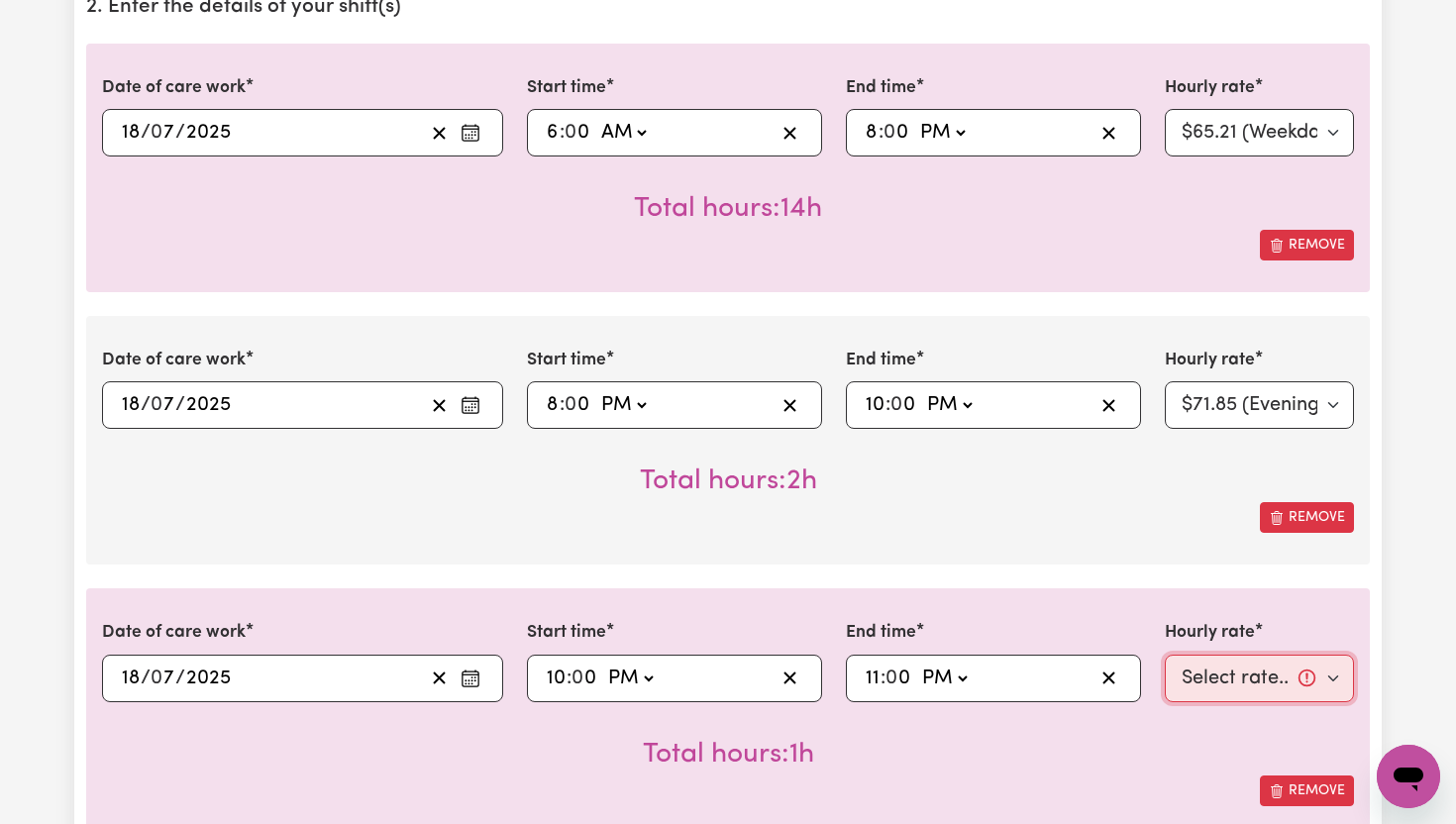 click on "Select rate... $65.21 (Weekday) $91.76 ([DATE]) $118.32 ([DATE]) $144.87 (Public Holiday) $71.85 (Evening Care) $276.32 (Overnight)" at bounding box center (1259, 678) 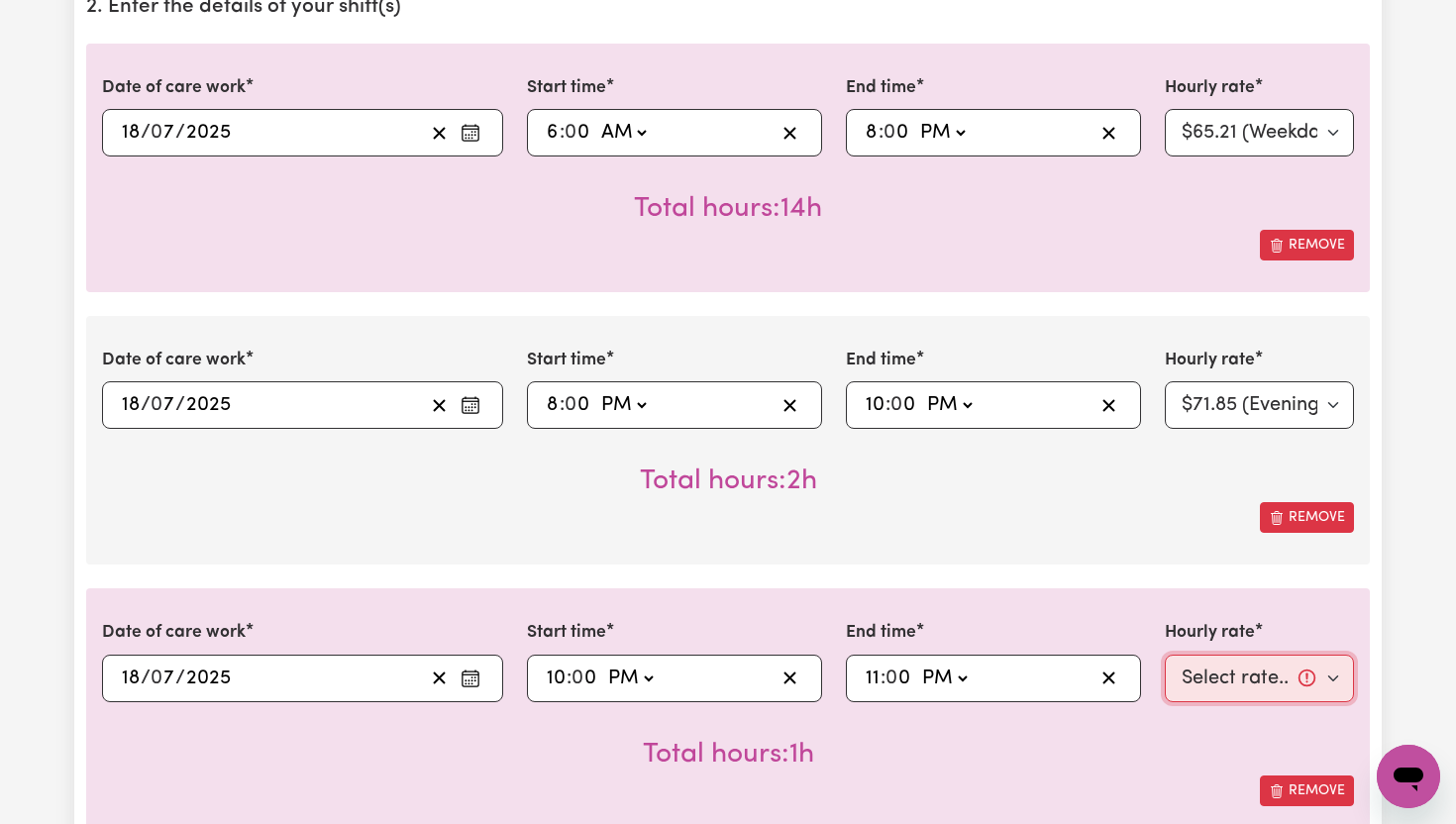 select on "276.32-Overnight" 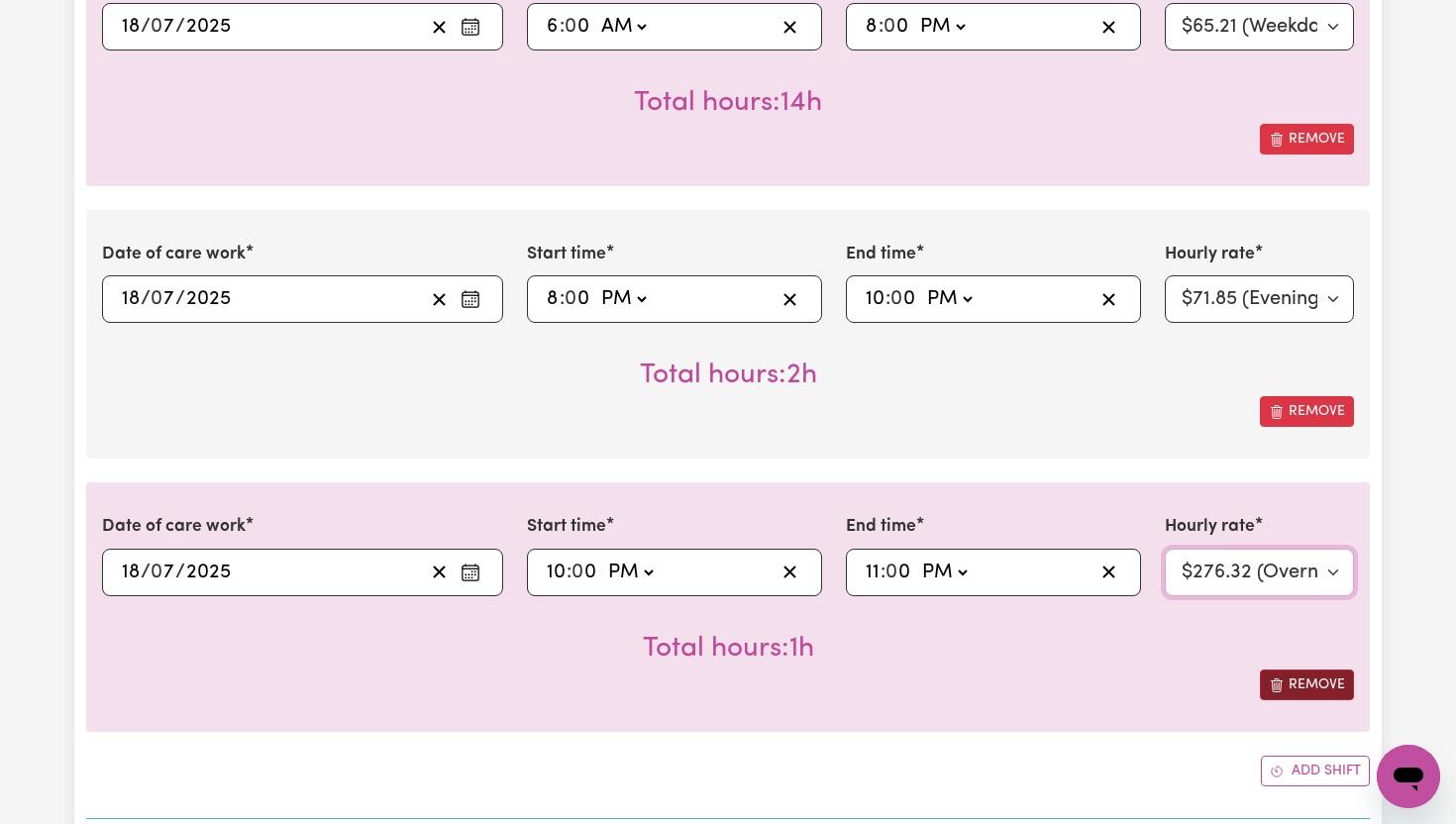 scroll, scrollTop: 726, scrollLeft: 0, axis: vertical 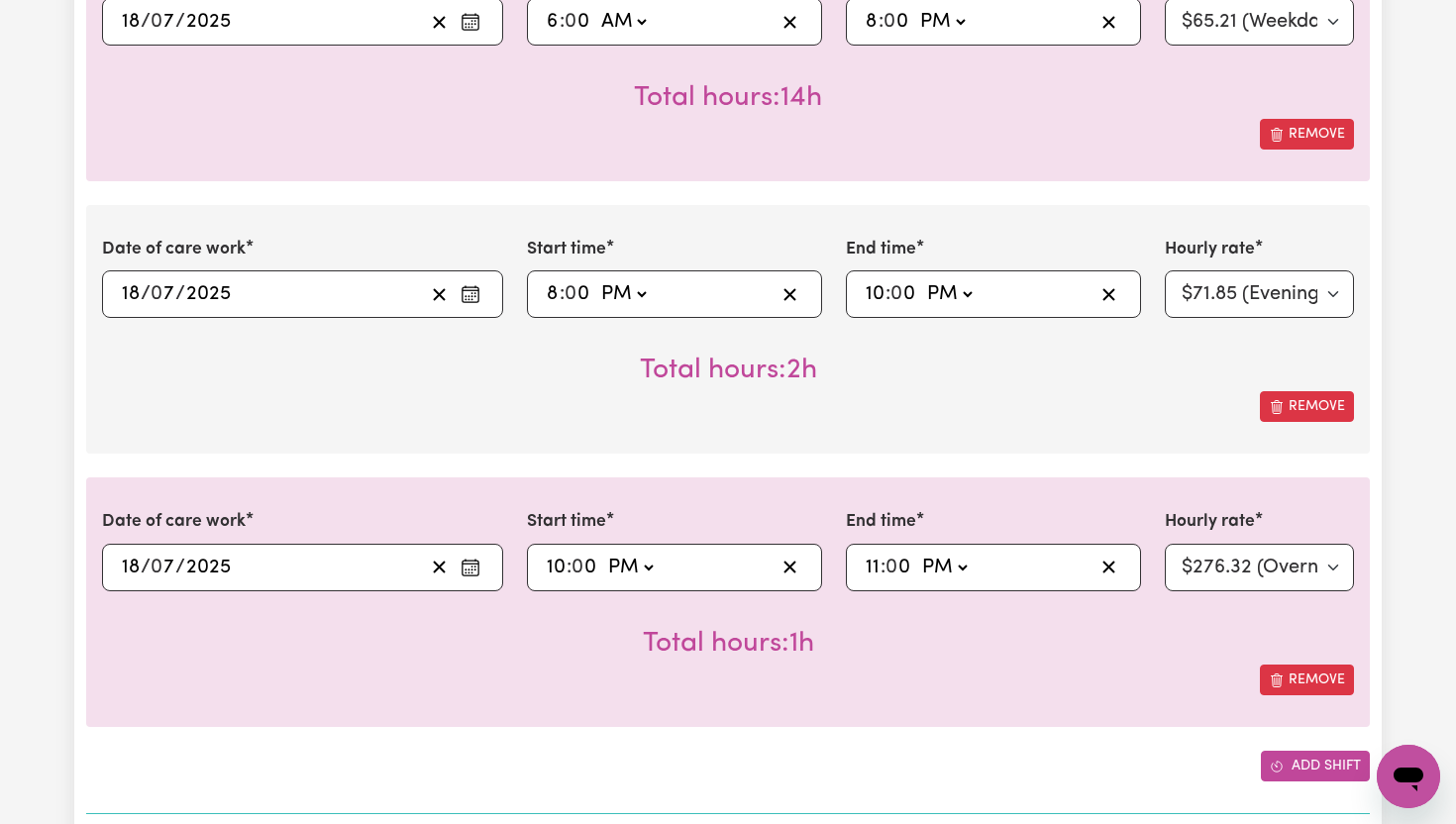 click on "Add shift" at bounding box center (1315, 766) 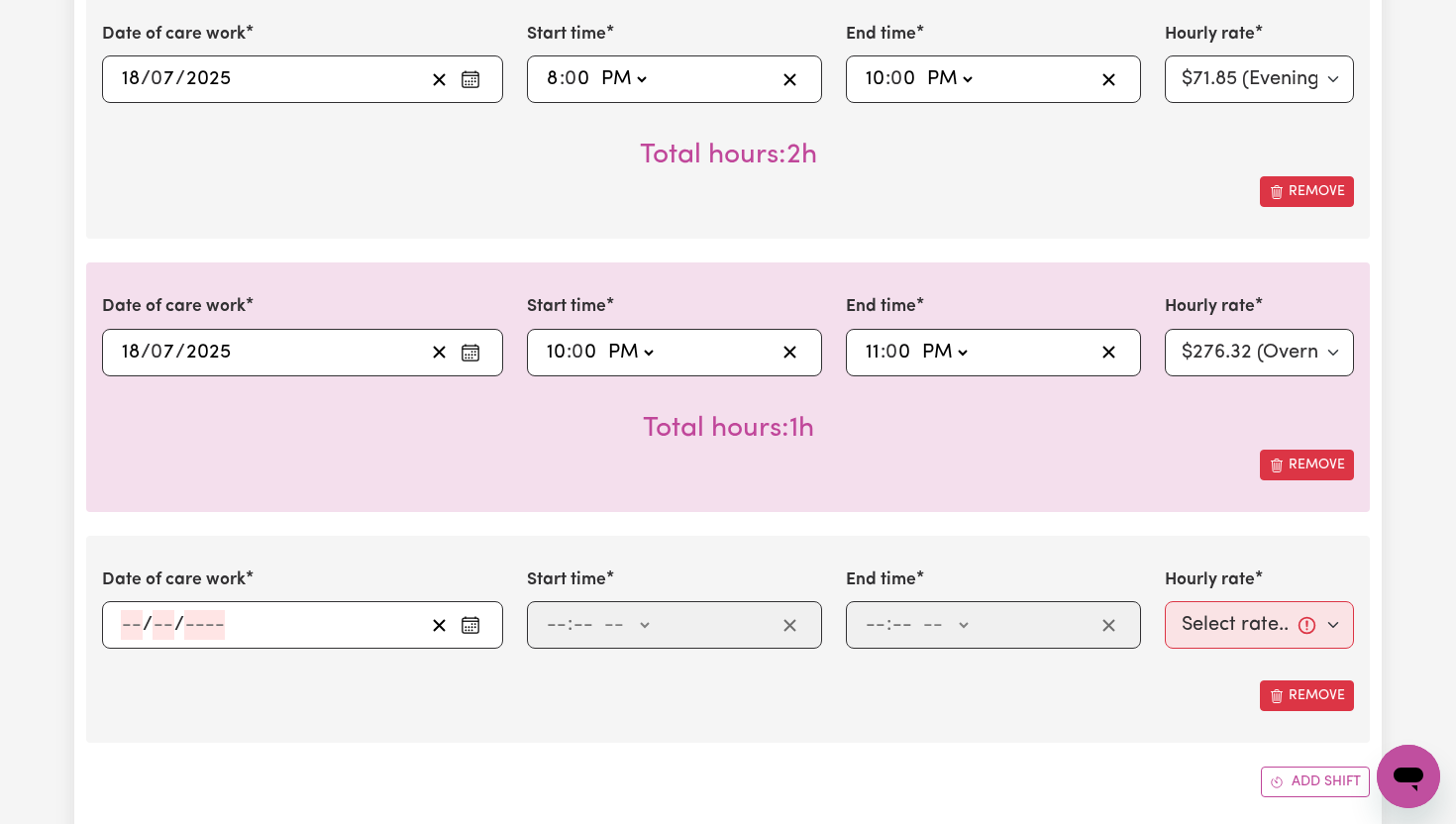 scroll, scrollTop: 960, scrollLeft: 0, axis: vertical 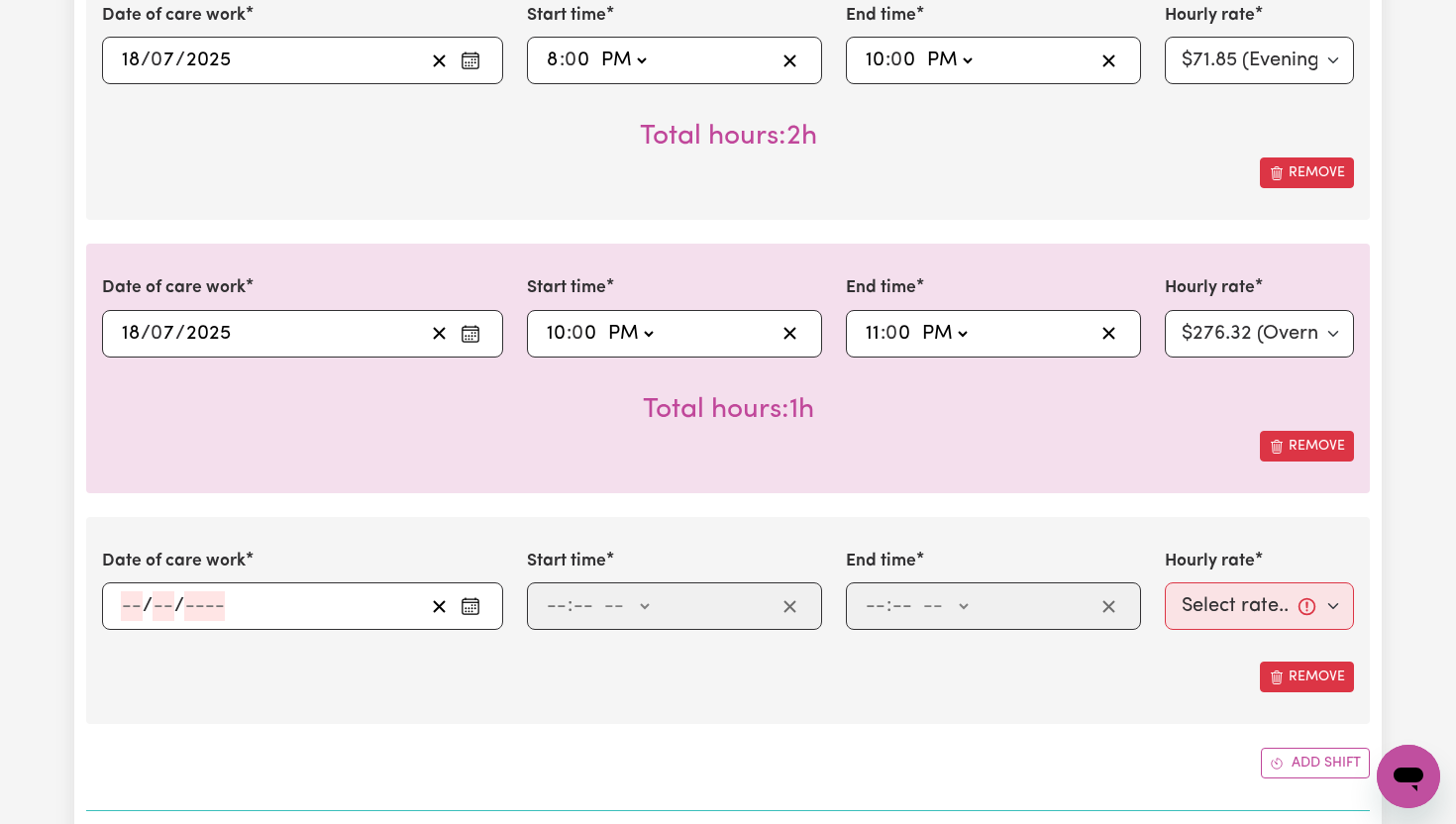 click 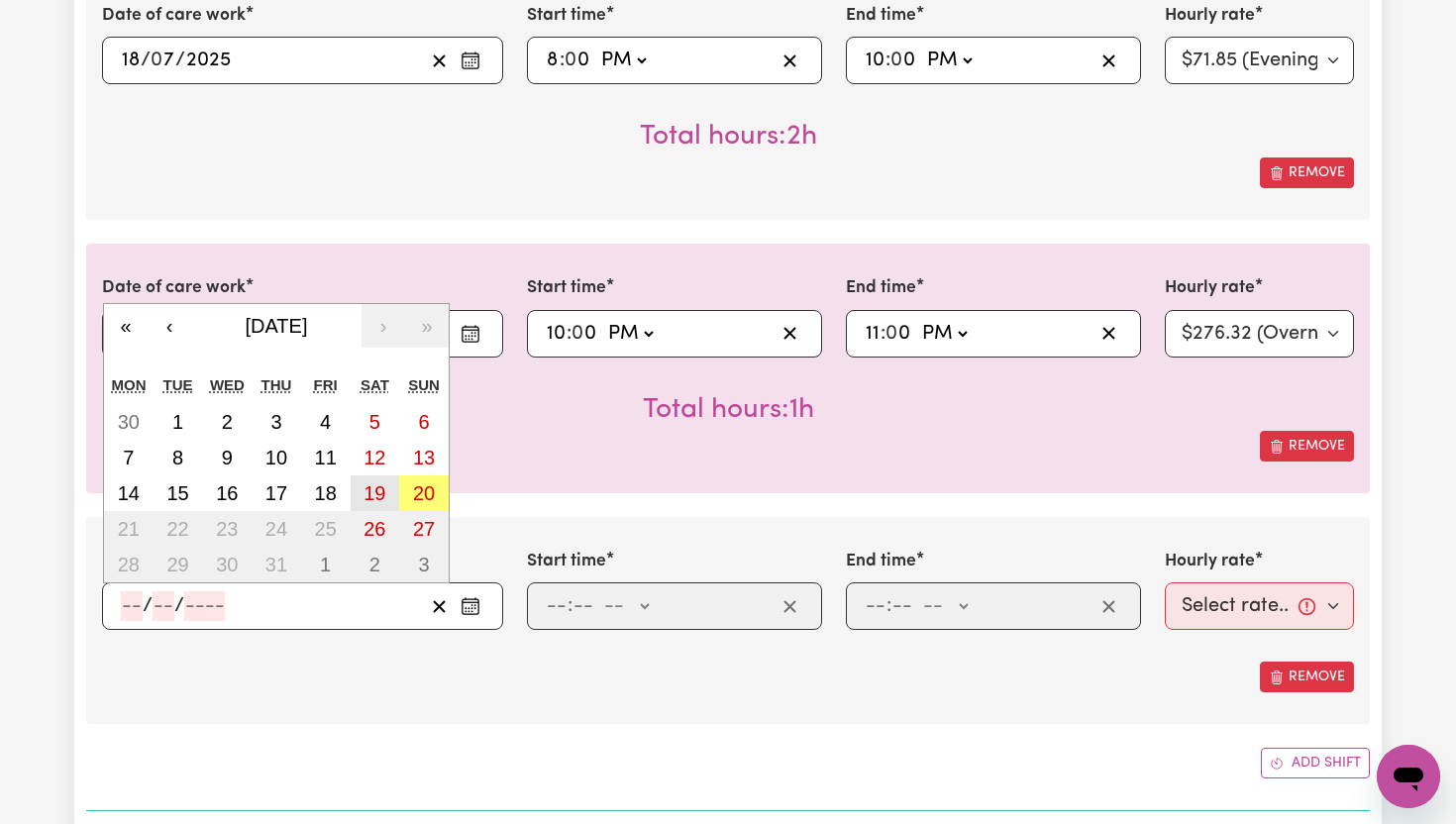 click on "19" at bounding box center [374, 493] 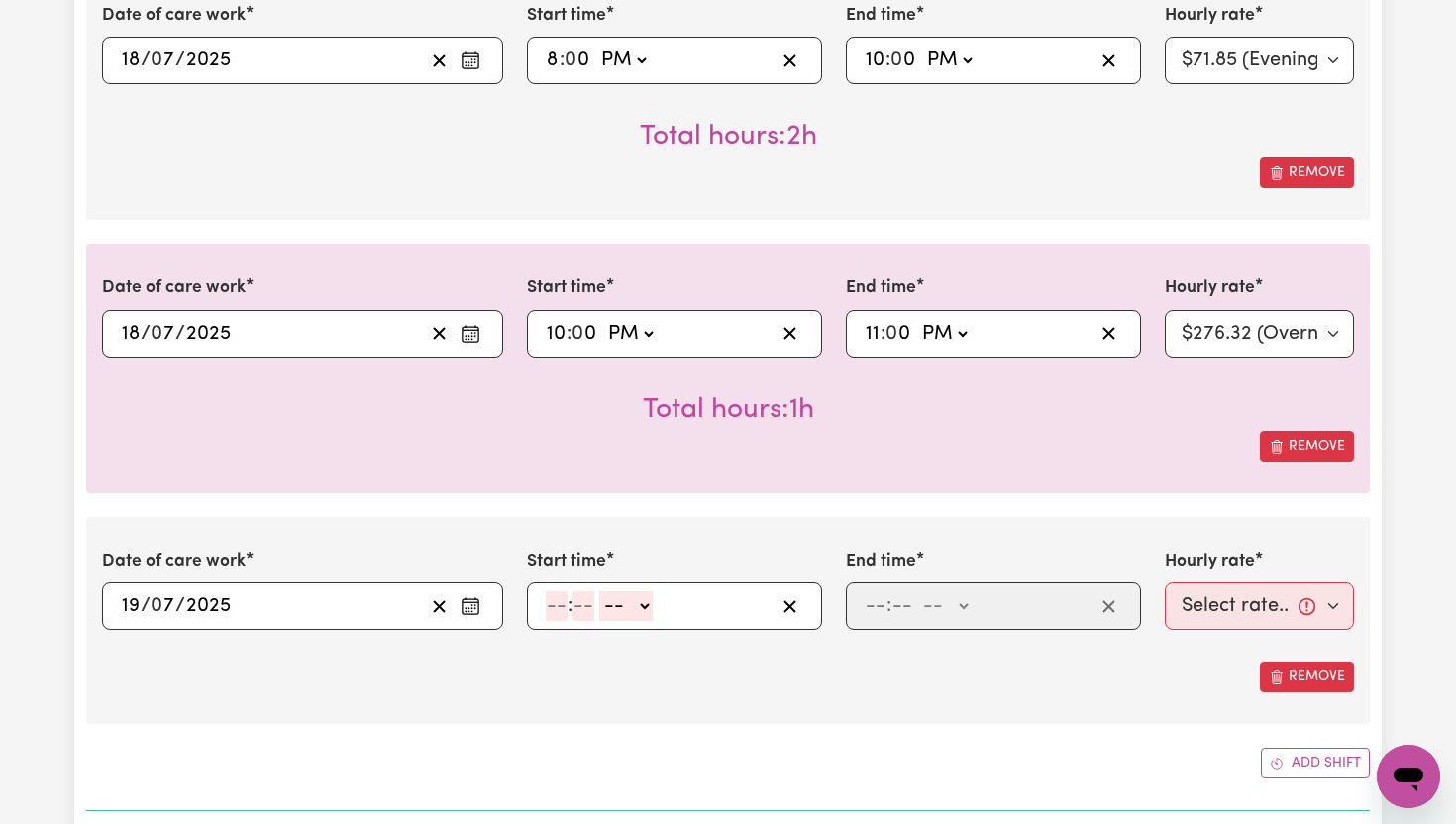 click 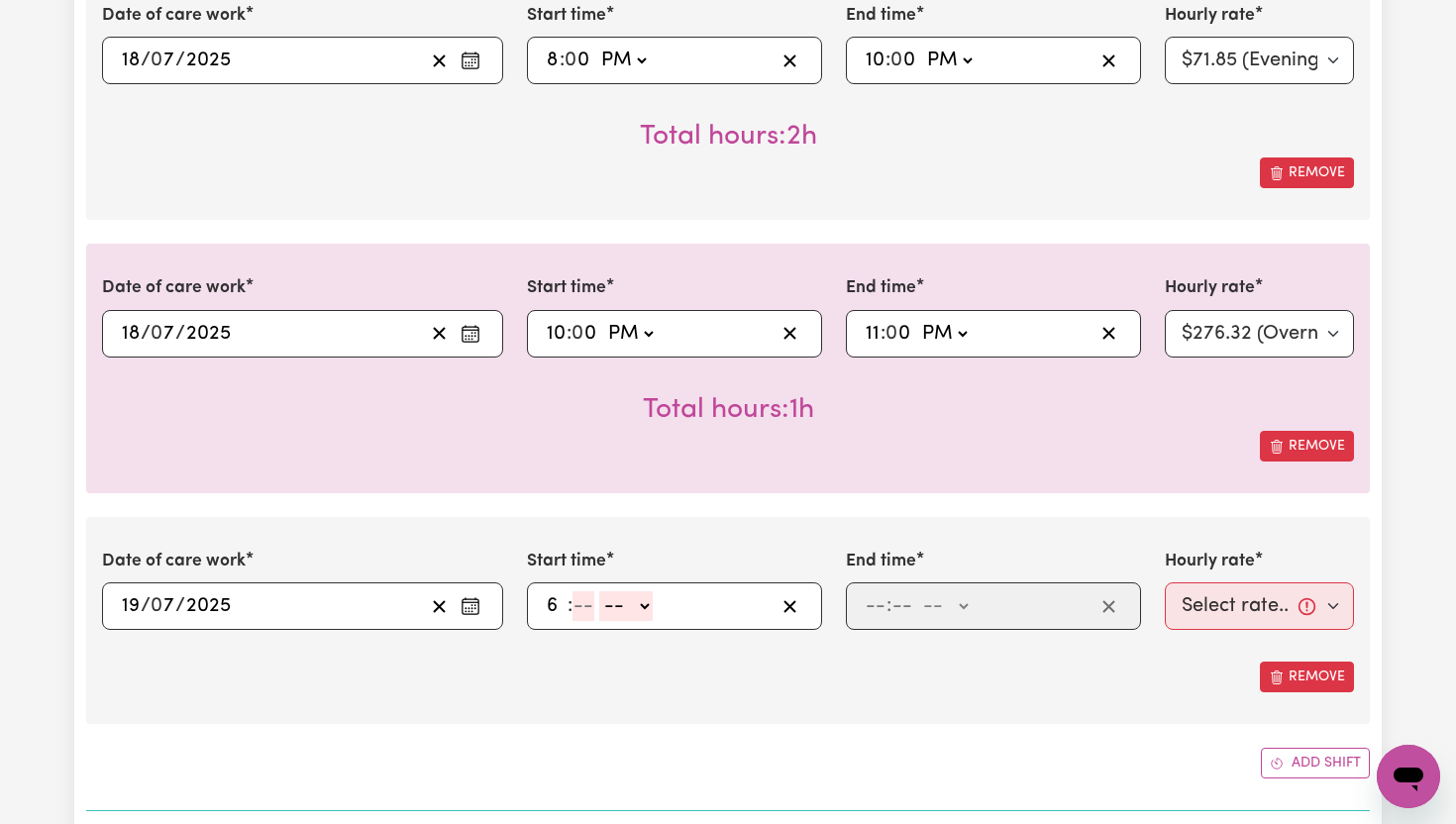 type on "6" 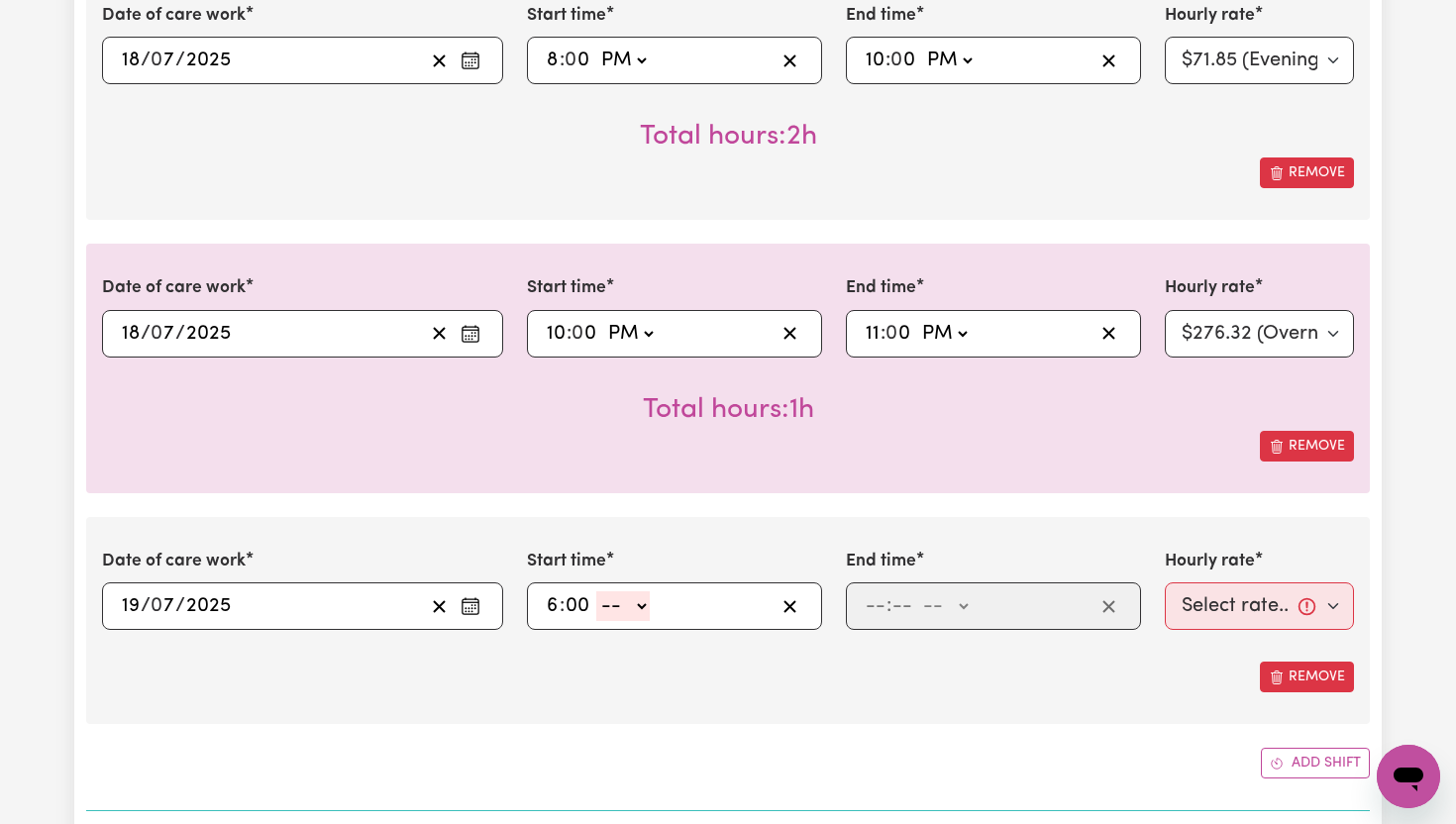 type on "00" 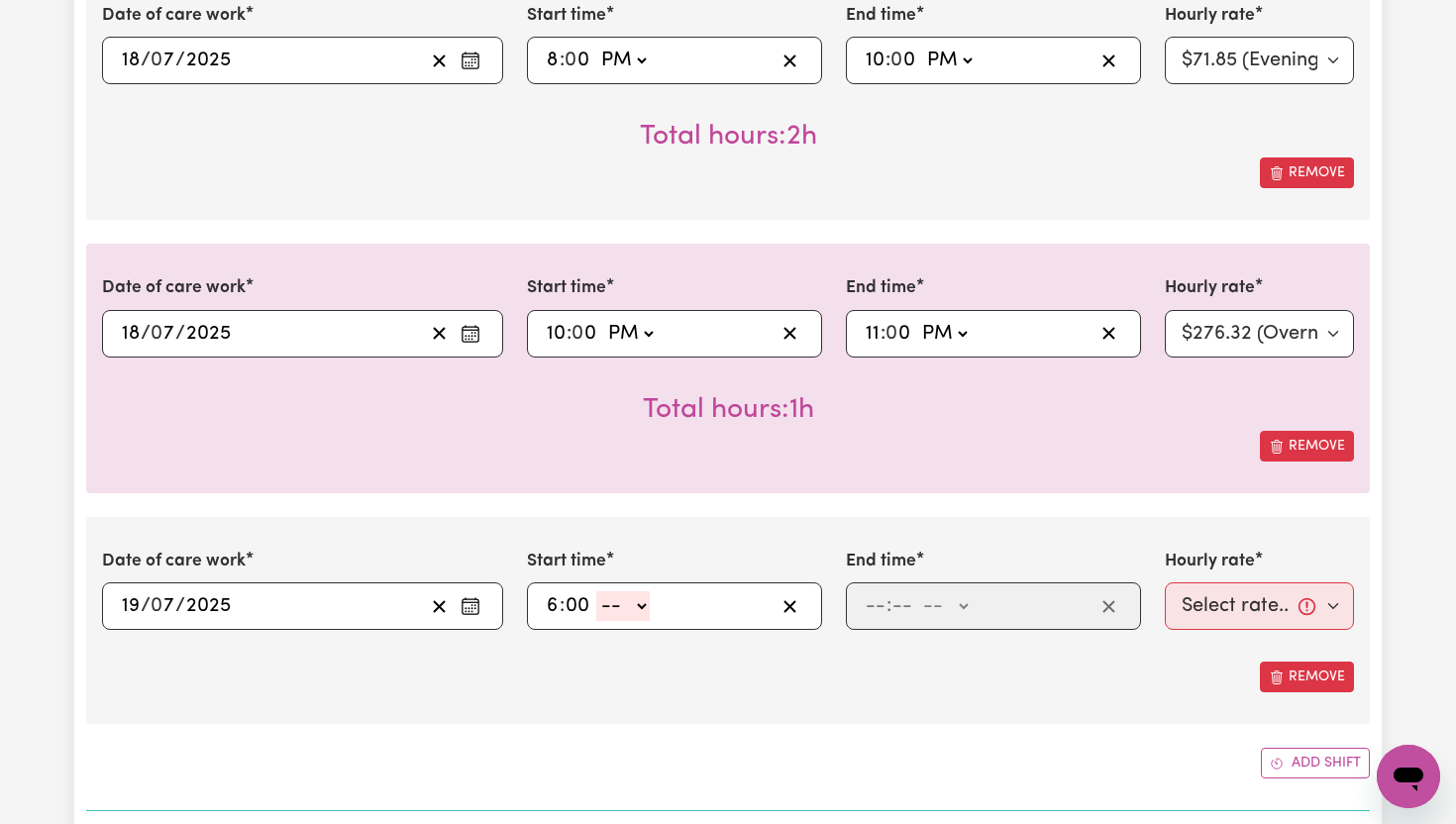 click on "-- AM PM" 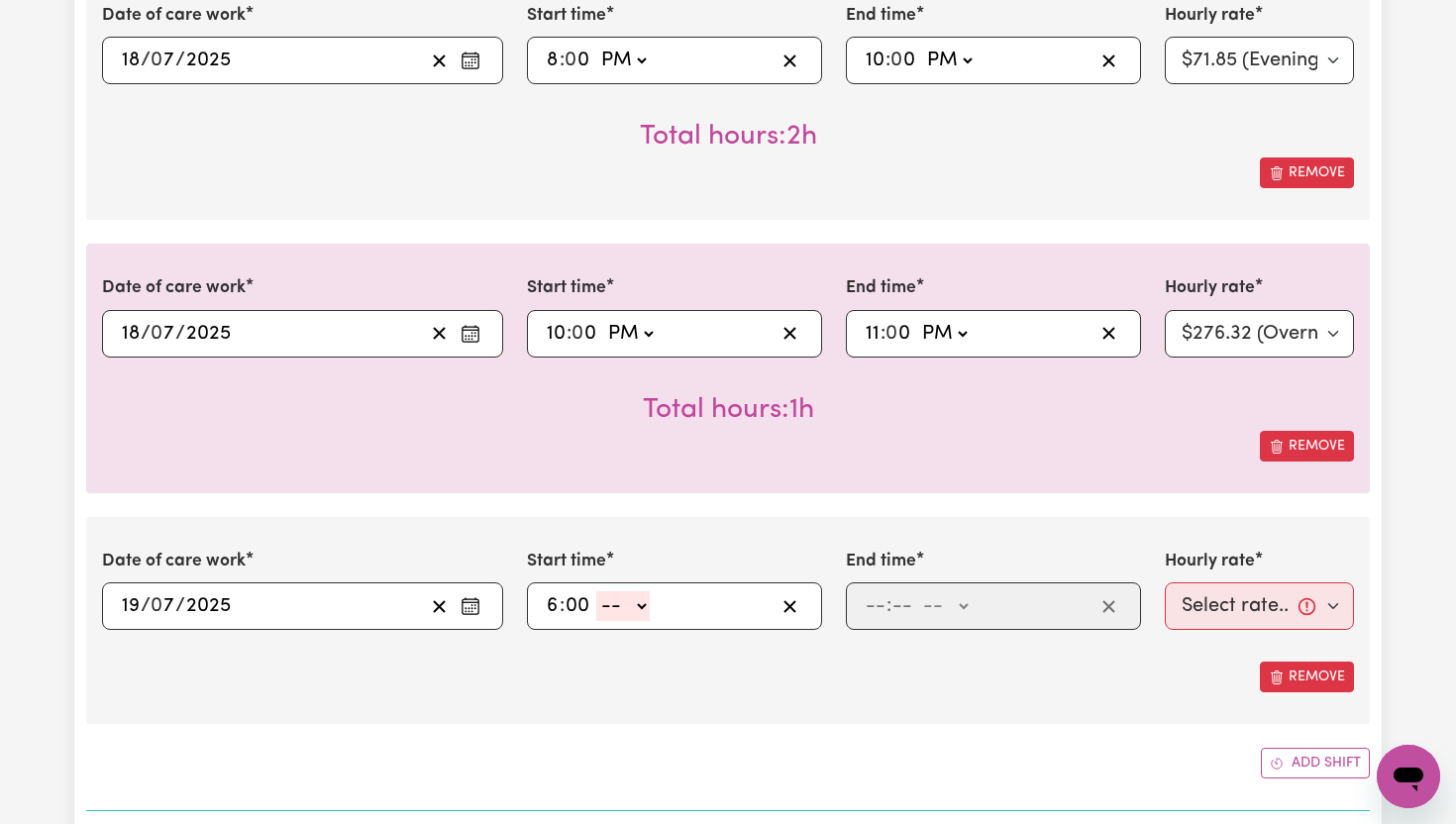 select on "am" 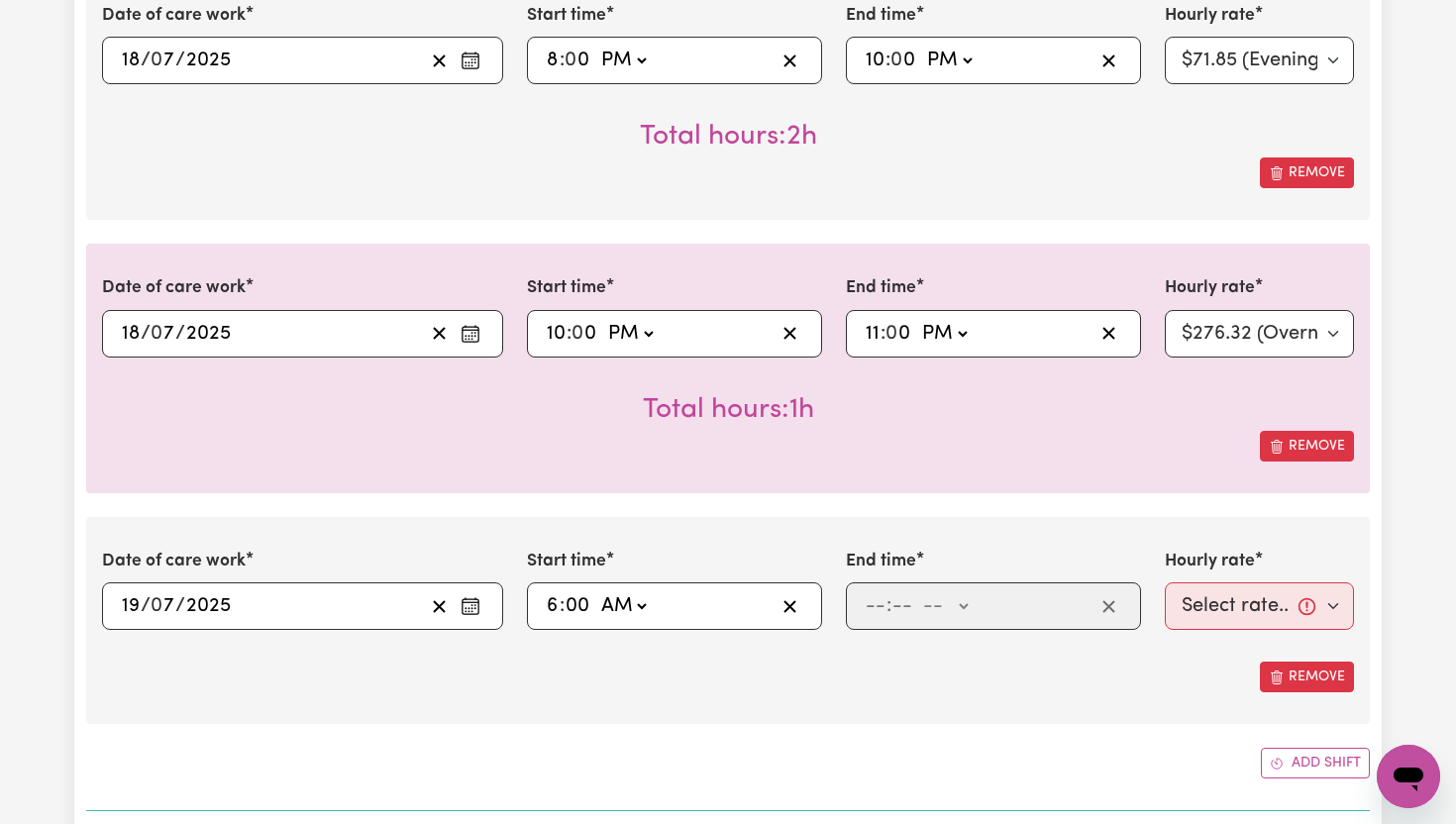 type on "06:00" 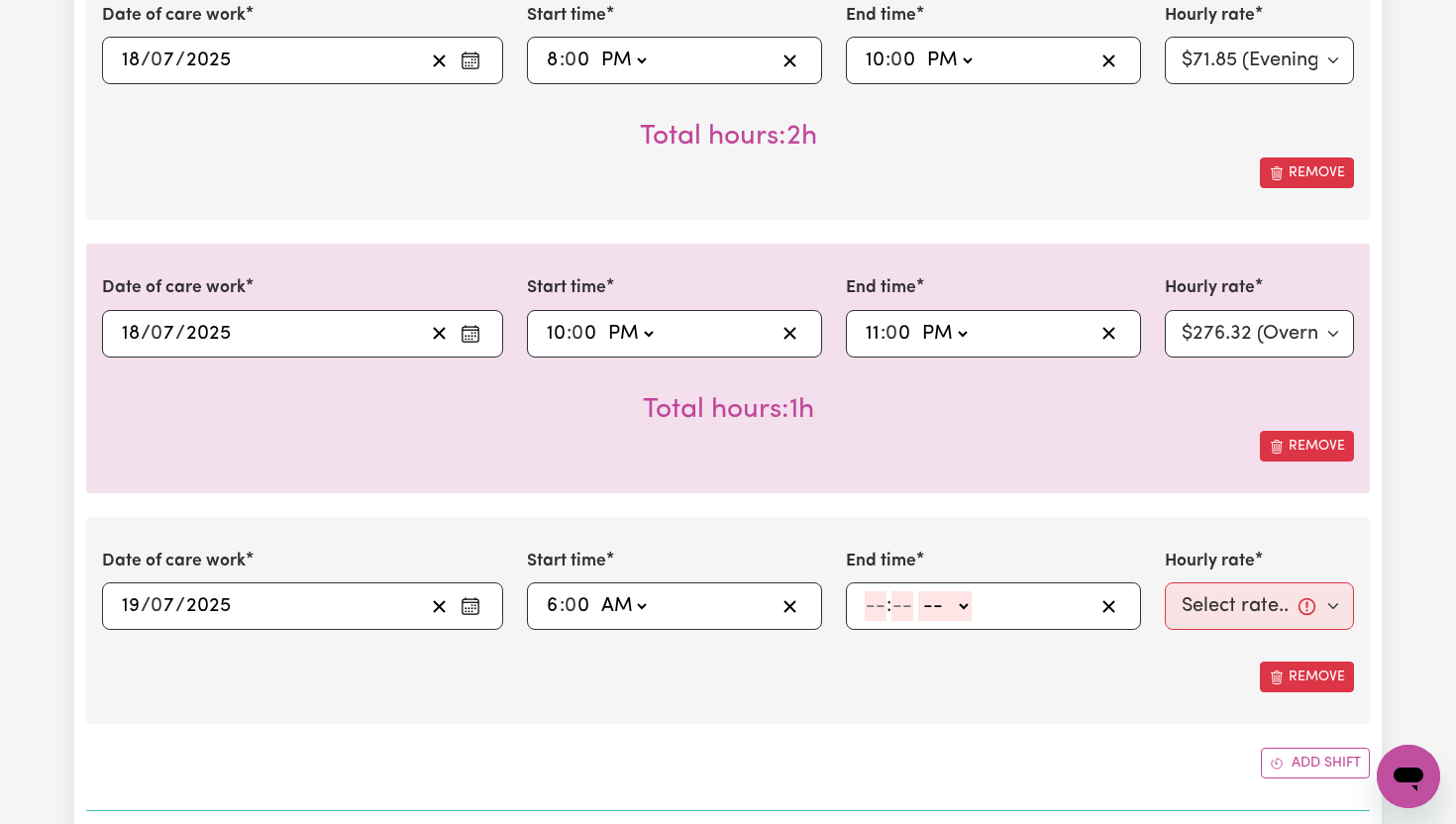click 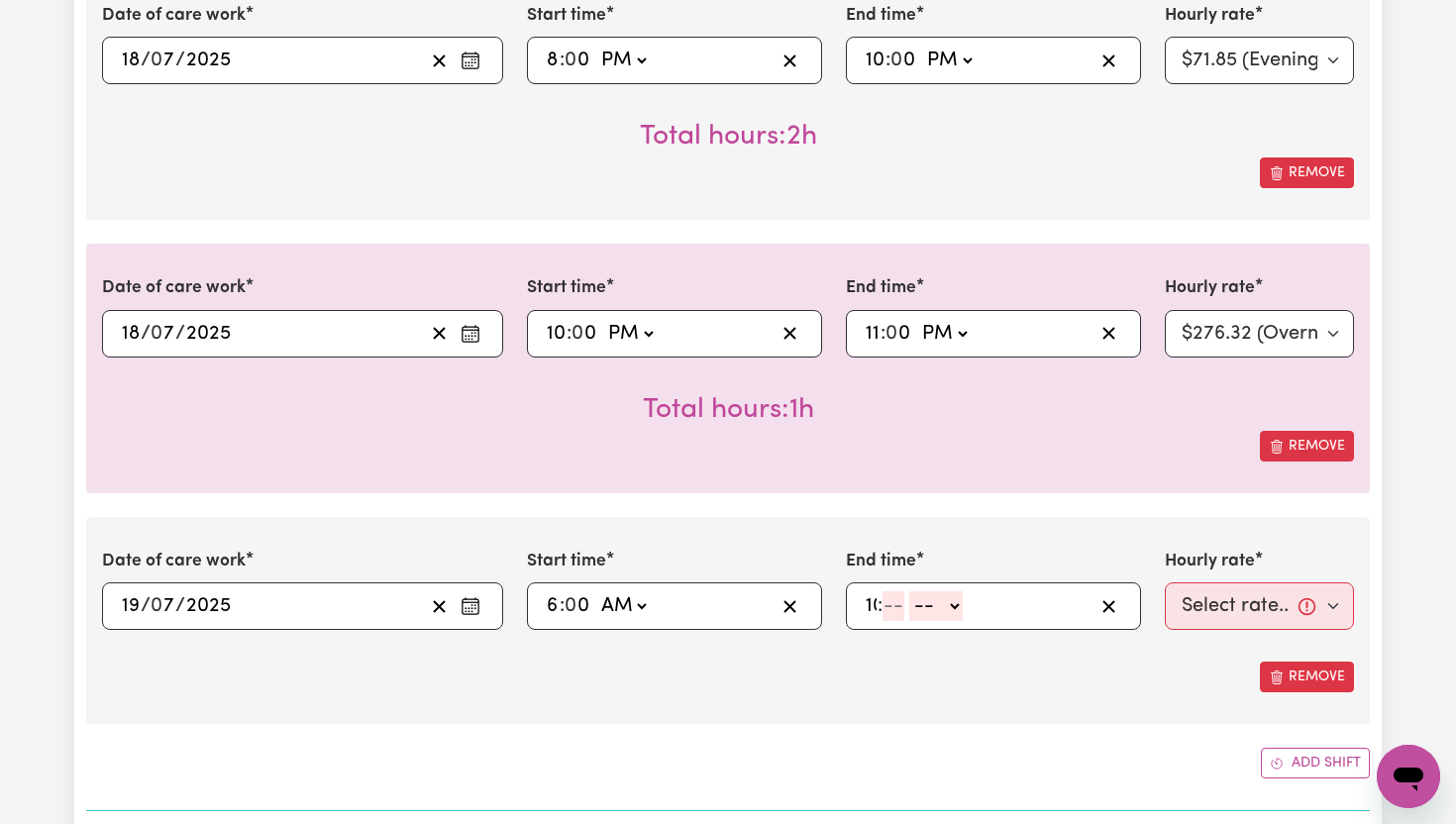 type on "10" 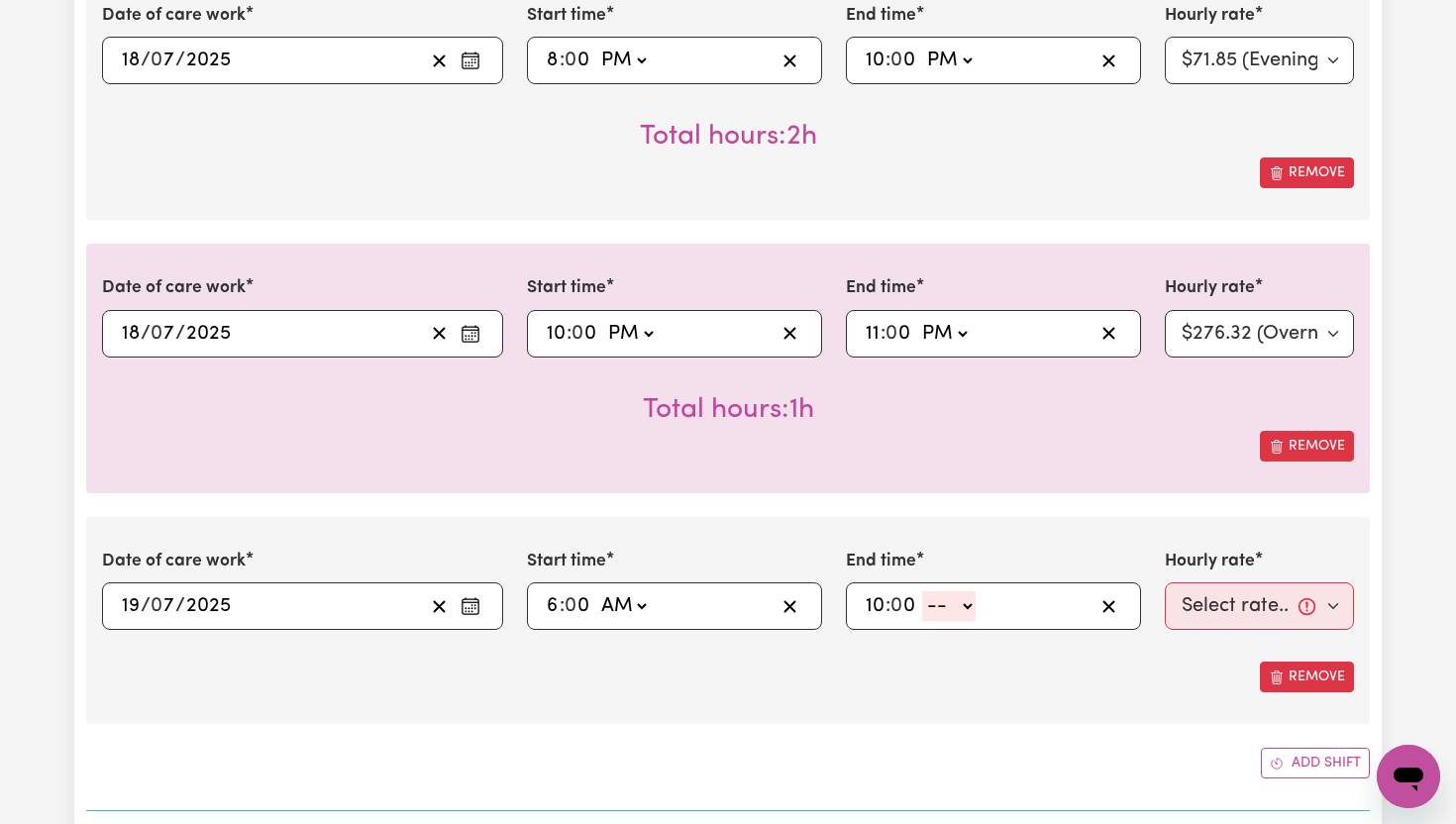 type on "0" 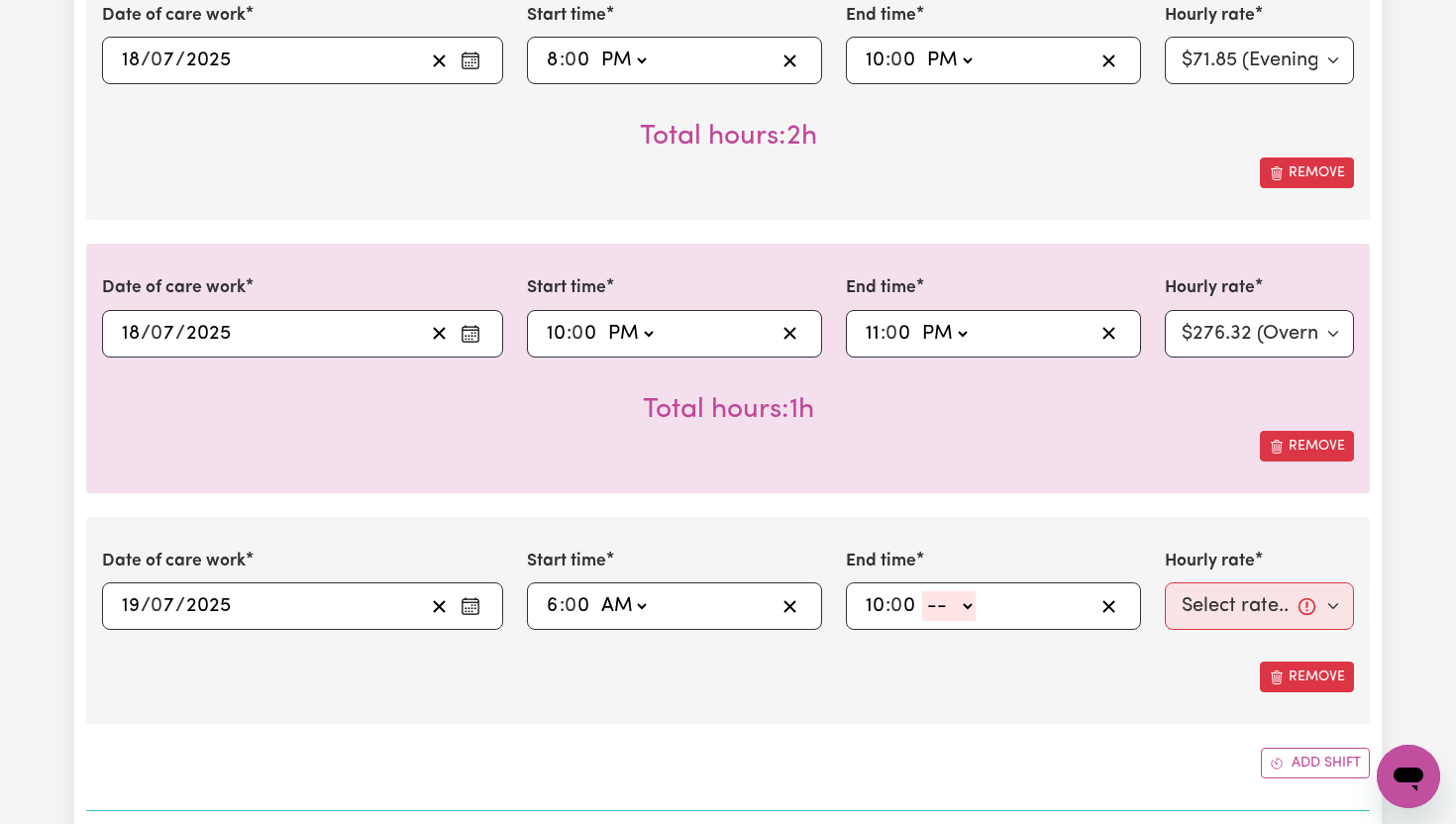 click on "-- AM PM" 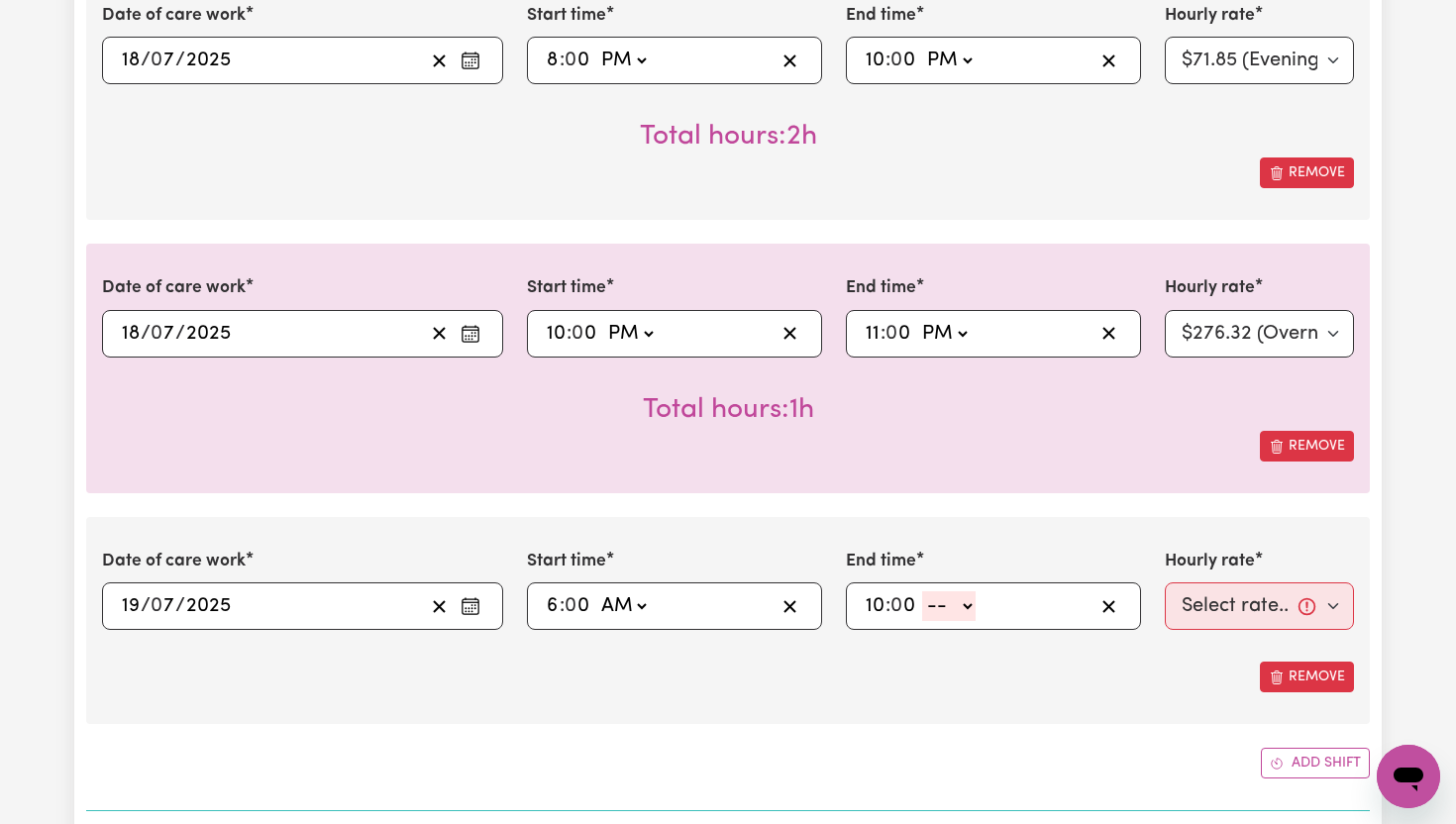 select on "pm" 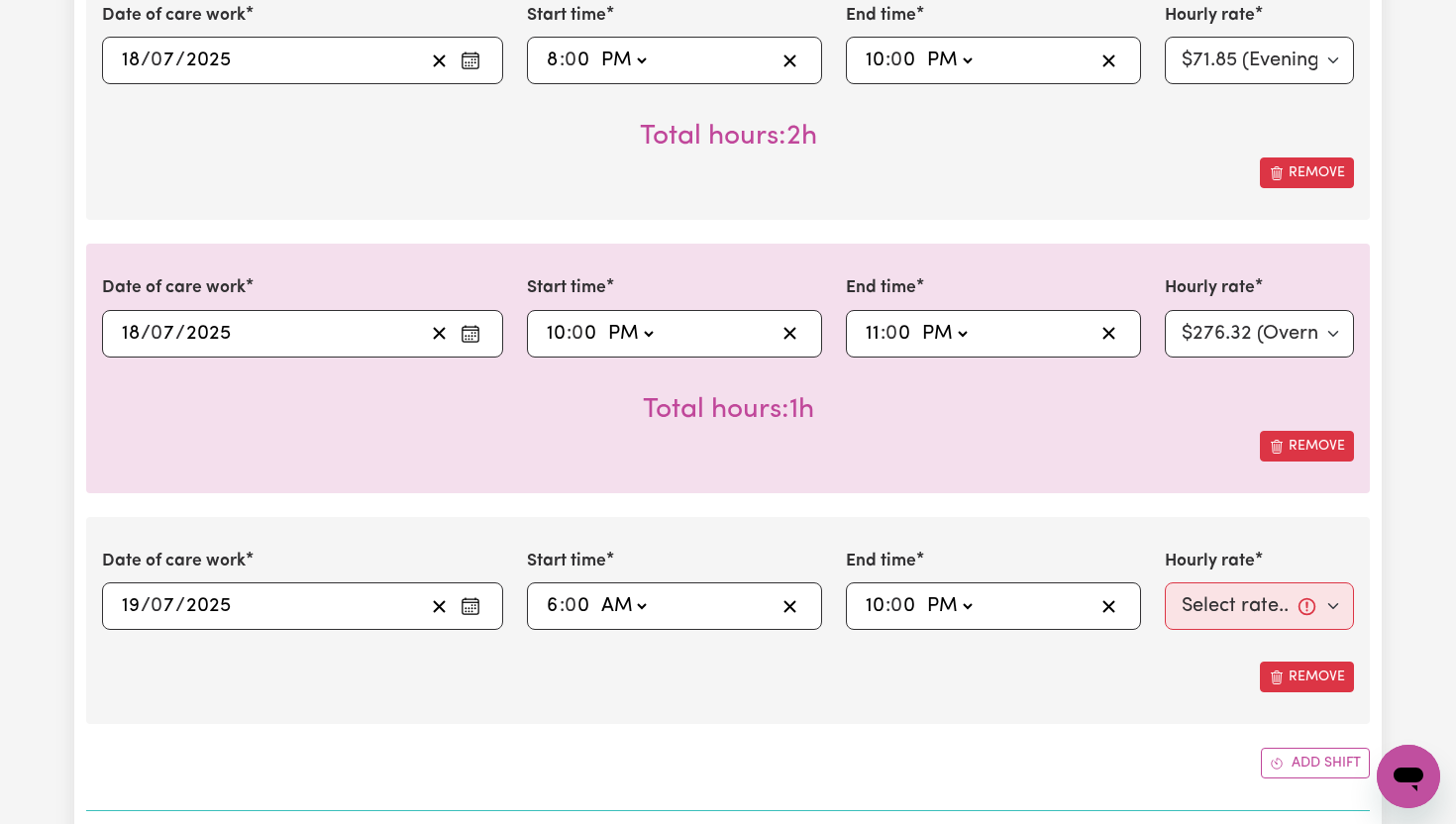 type on "22:00" 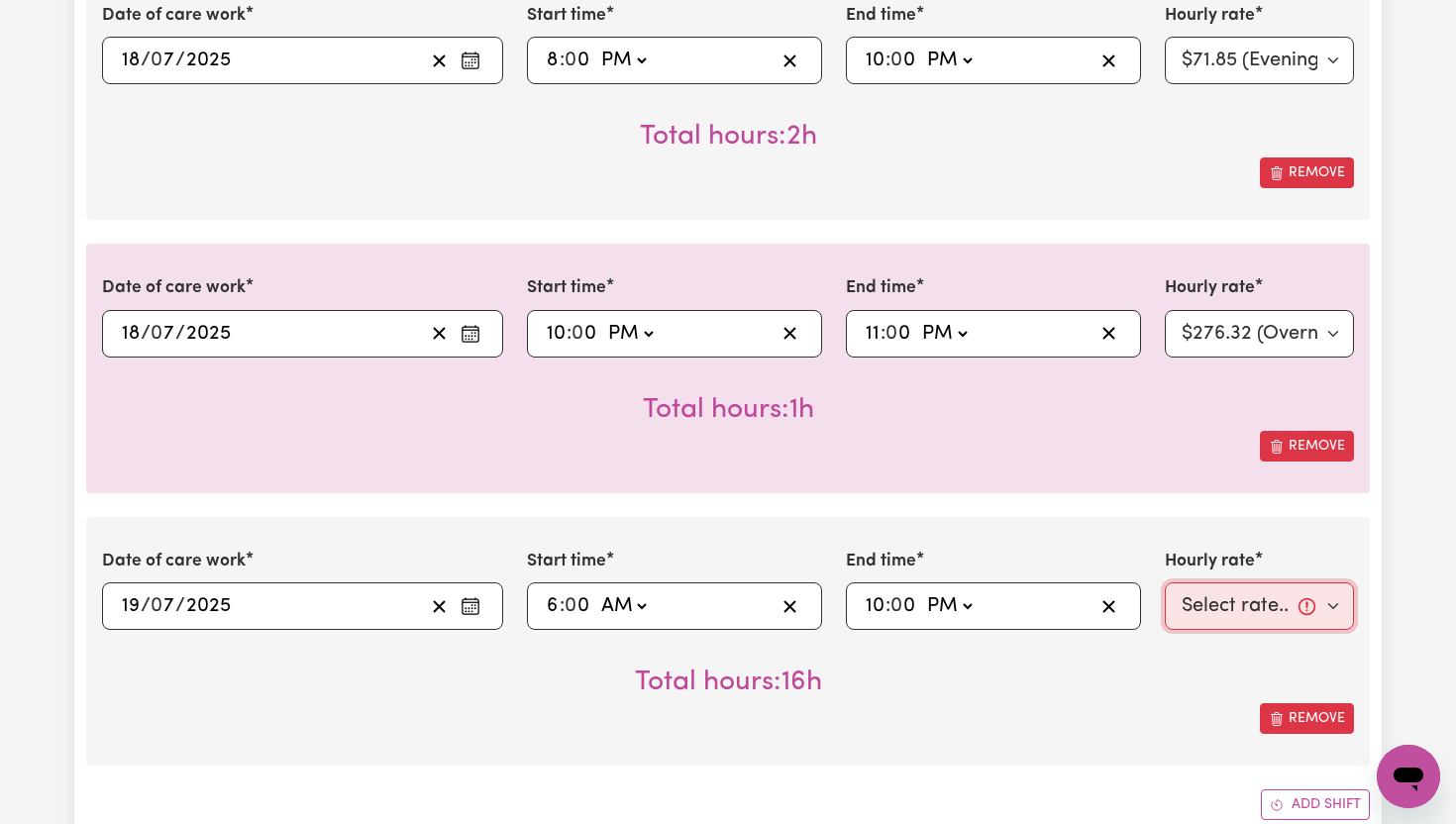 click on "Select rate... $65.21 (Weekday) $91.76 ([DATE]) $118.32 ([DATE]) $144.87 (Public Holiday) $71.85 (Evening Care) $276.32 (Overnight)" at bounding box center (1259, 606) 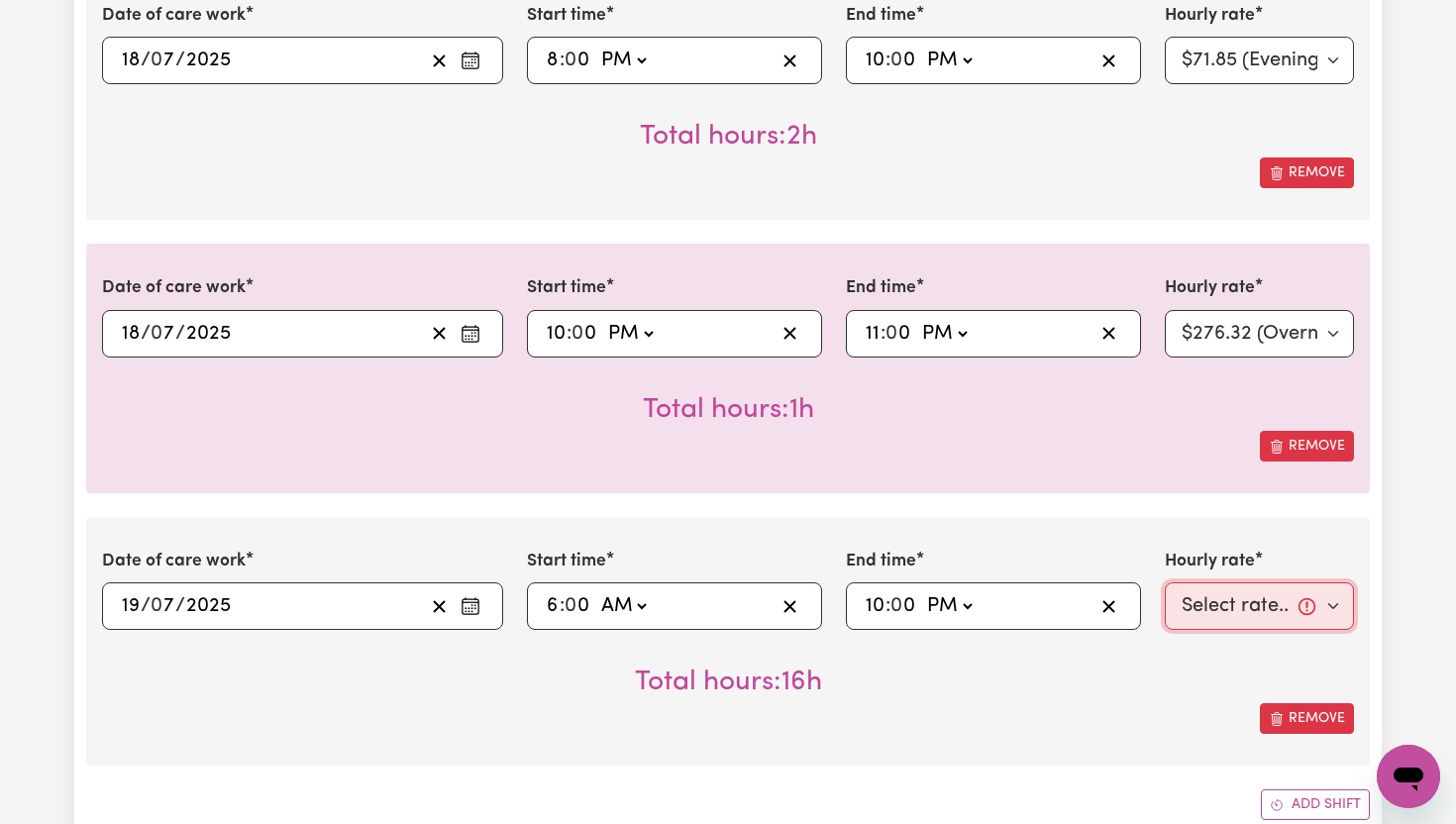 select on "91.76-[DATE]" 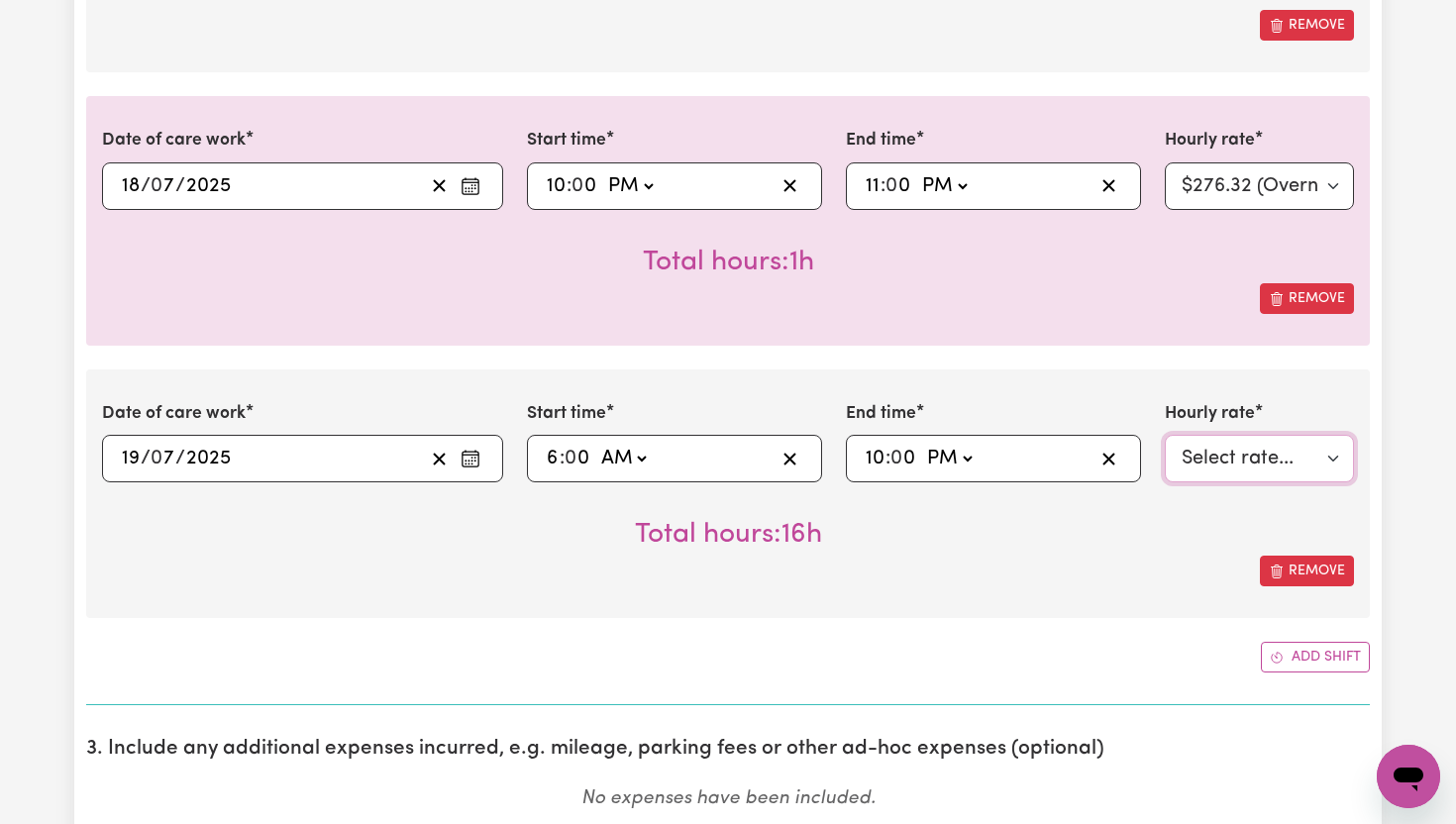 scroll, scrollTop: 1113, scrollLeft: 0, axis: vertical 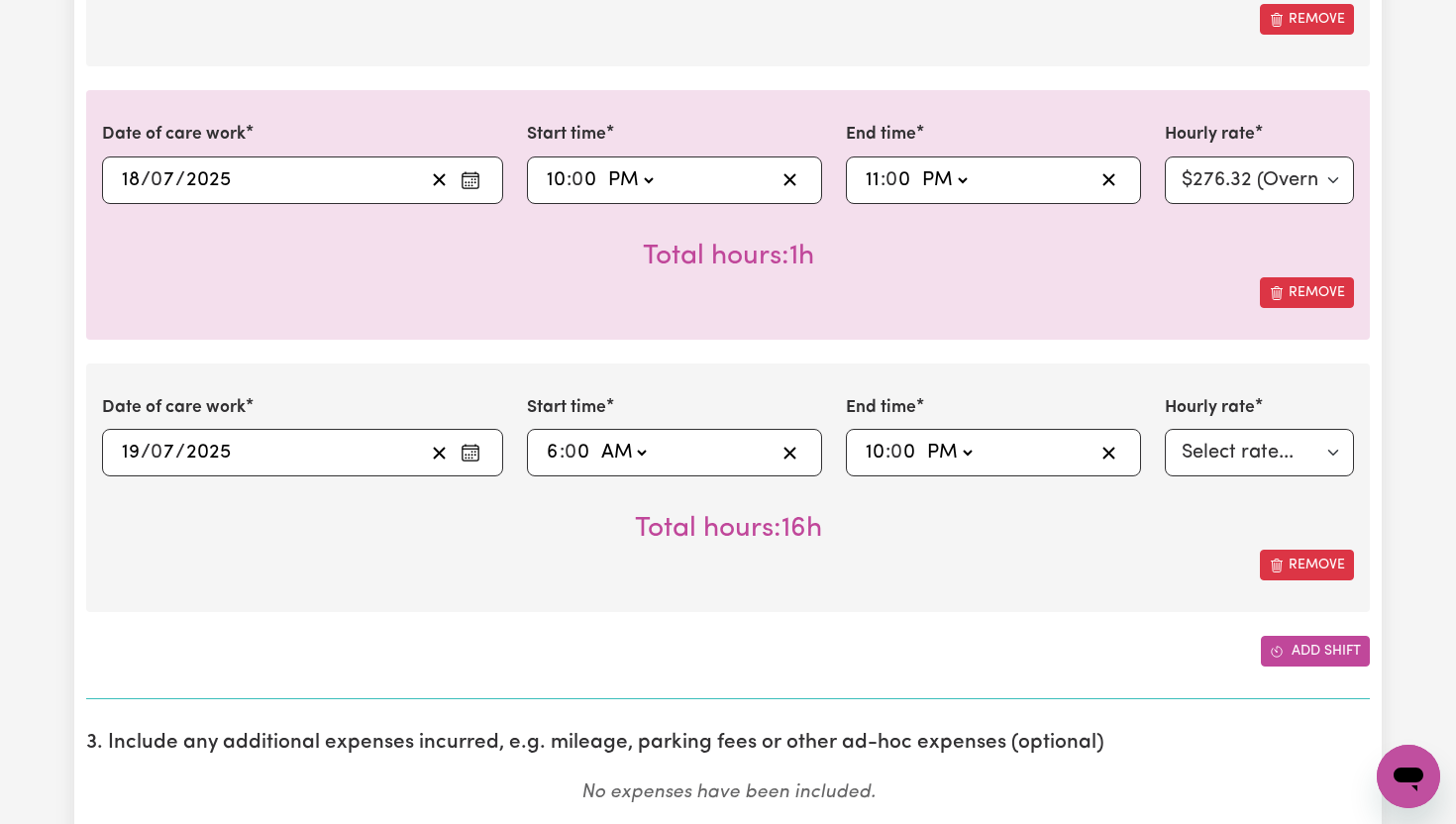 click on "Add shift" at bounding box center [1315, 651] 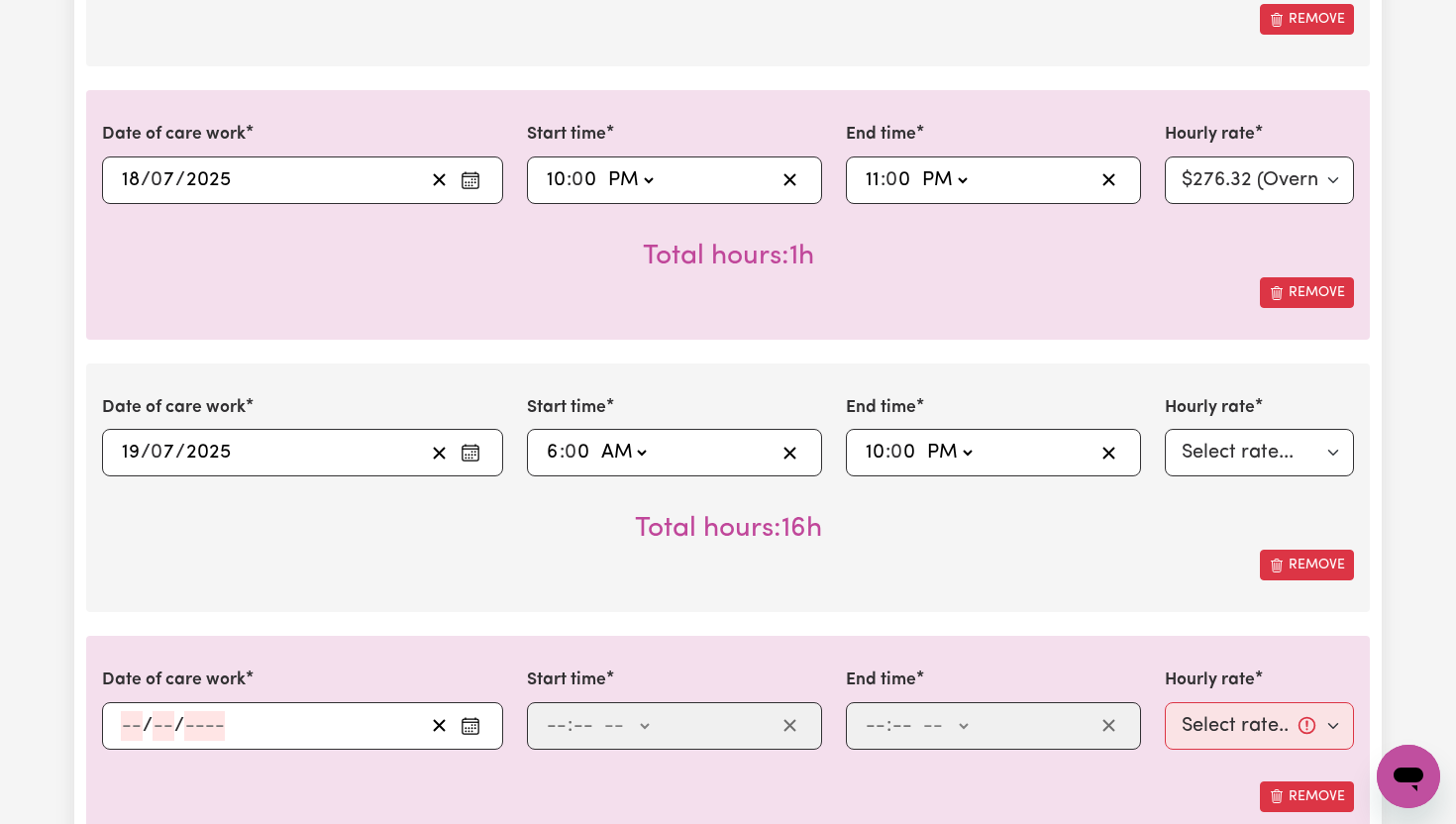 click 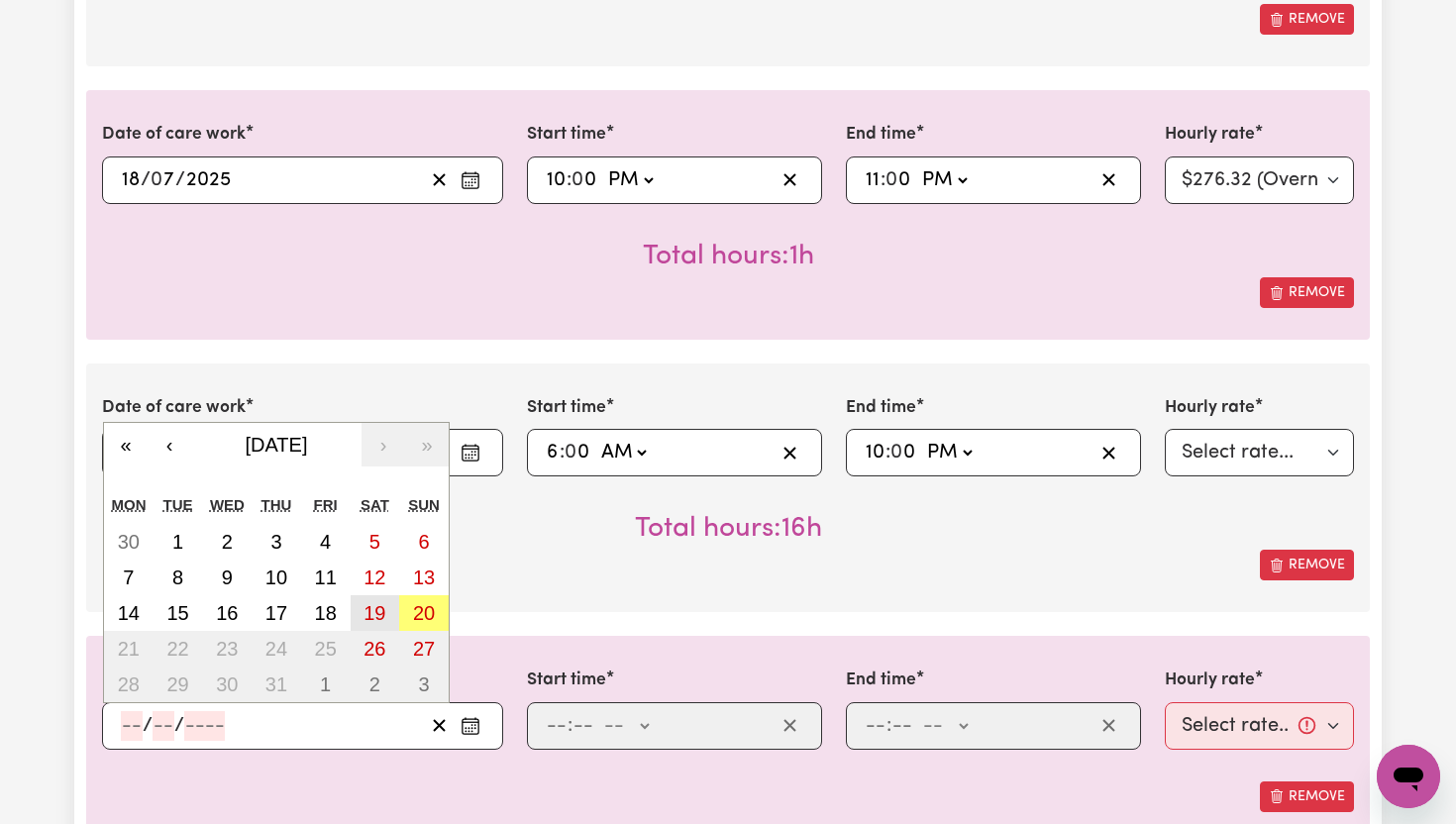 click on "19" at bounding box center [374, 613] 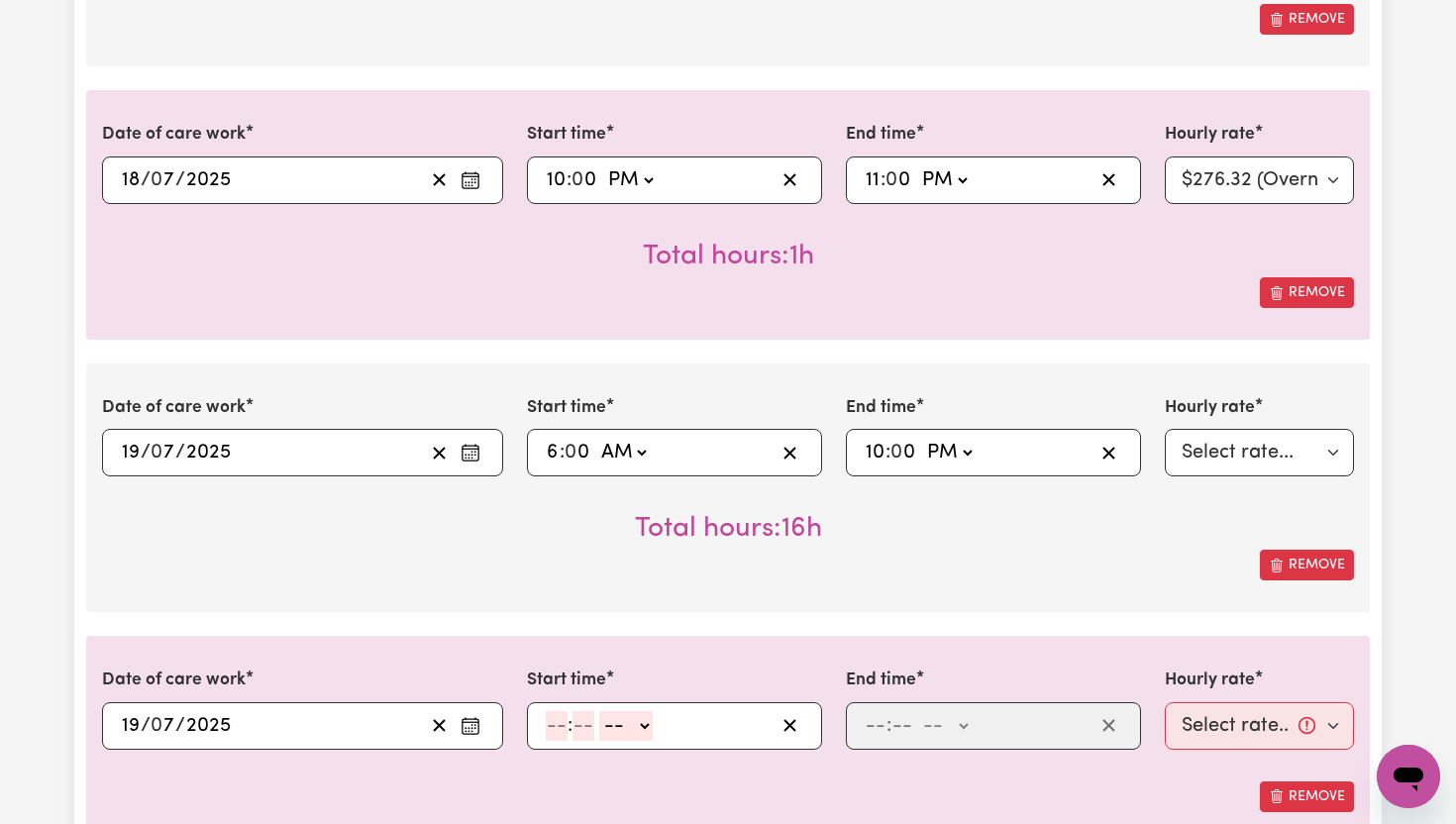 click 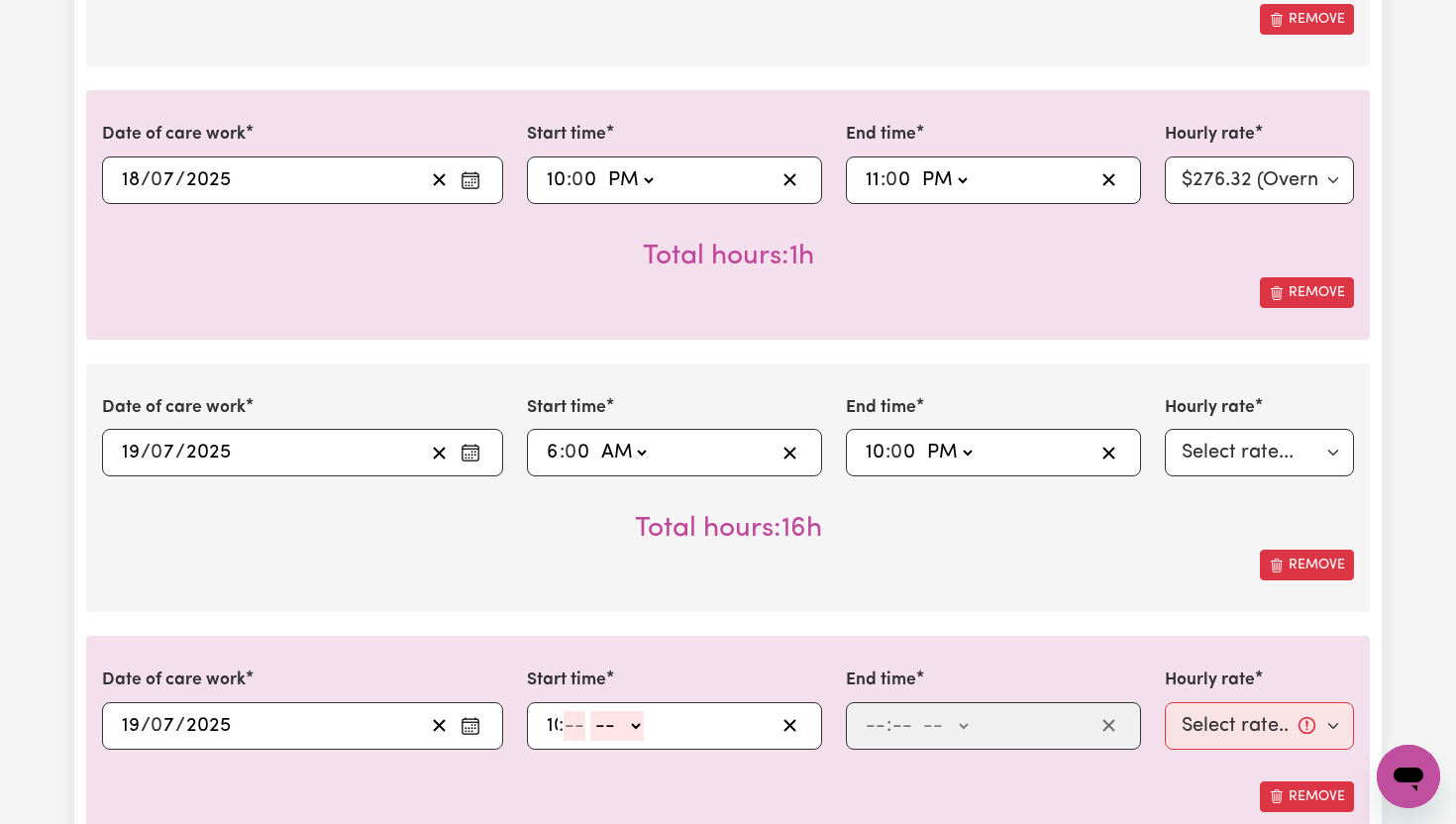 type on "10" 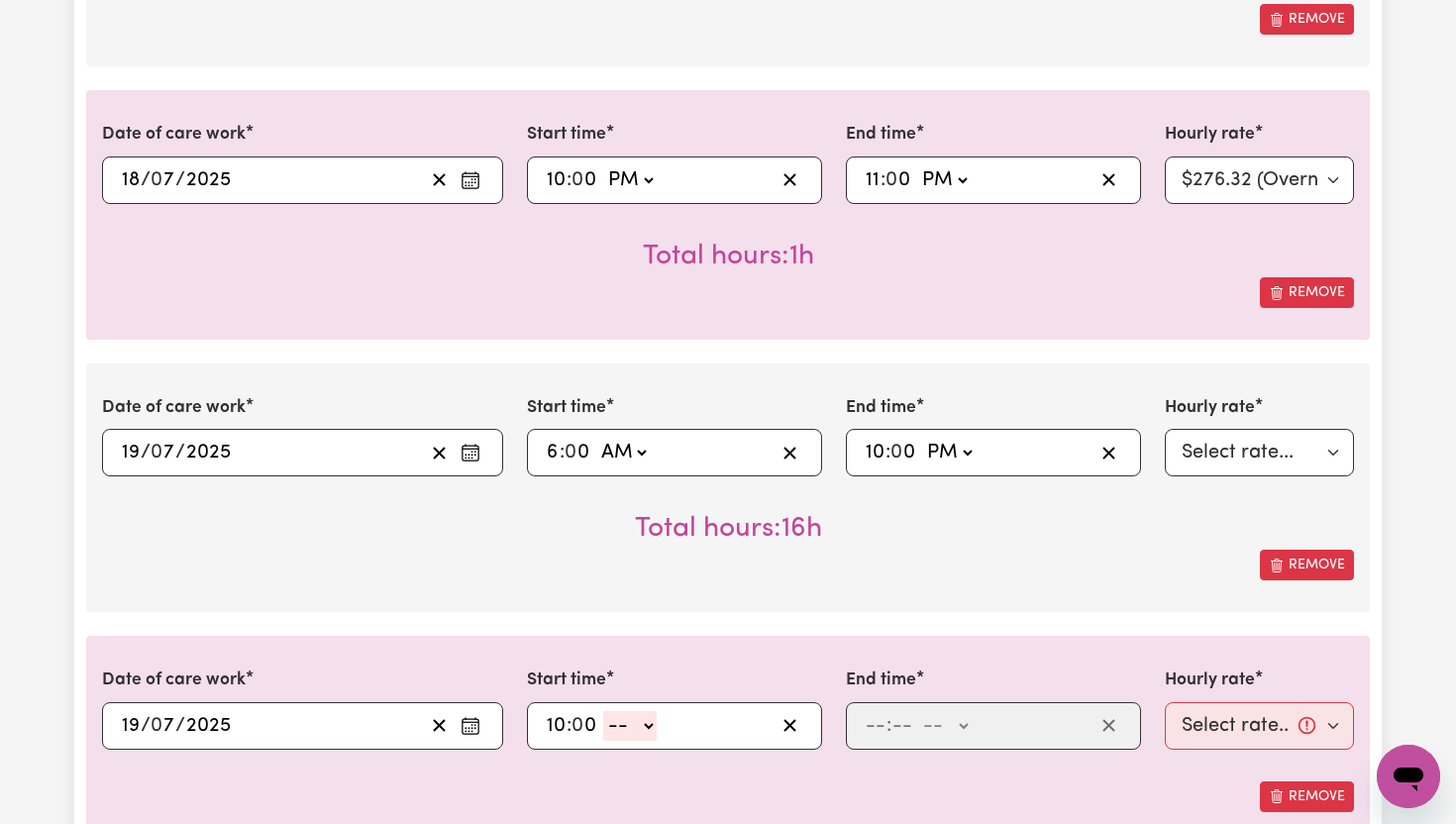 type on "0" 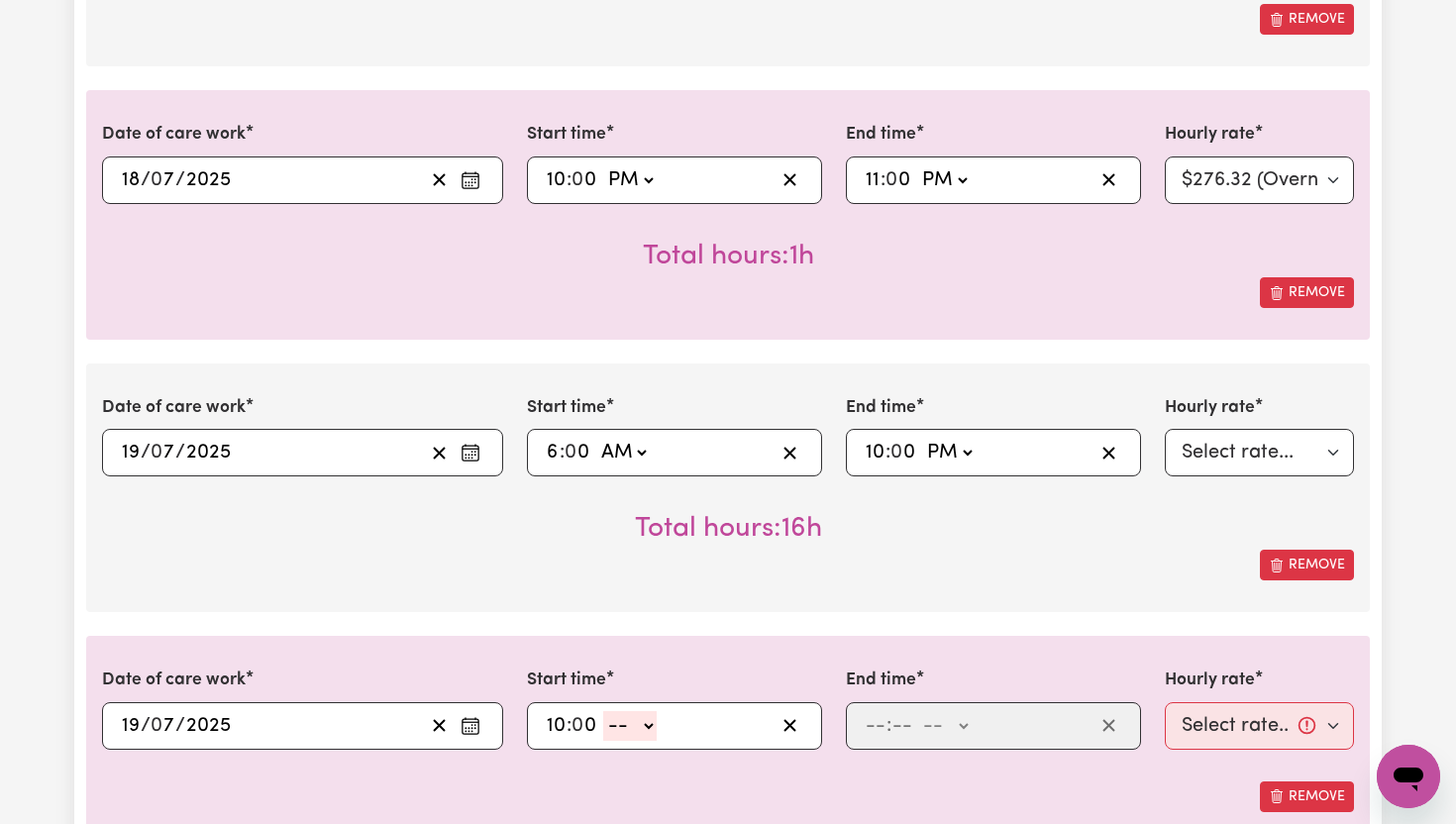 click on "-- AM PM" 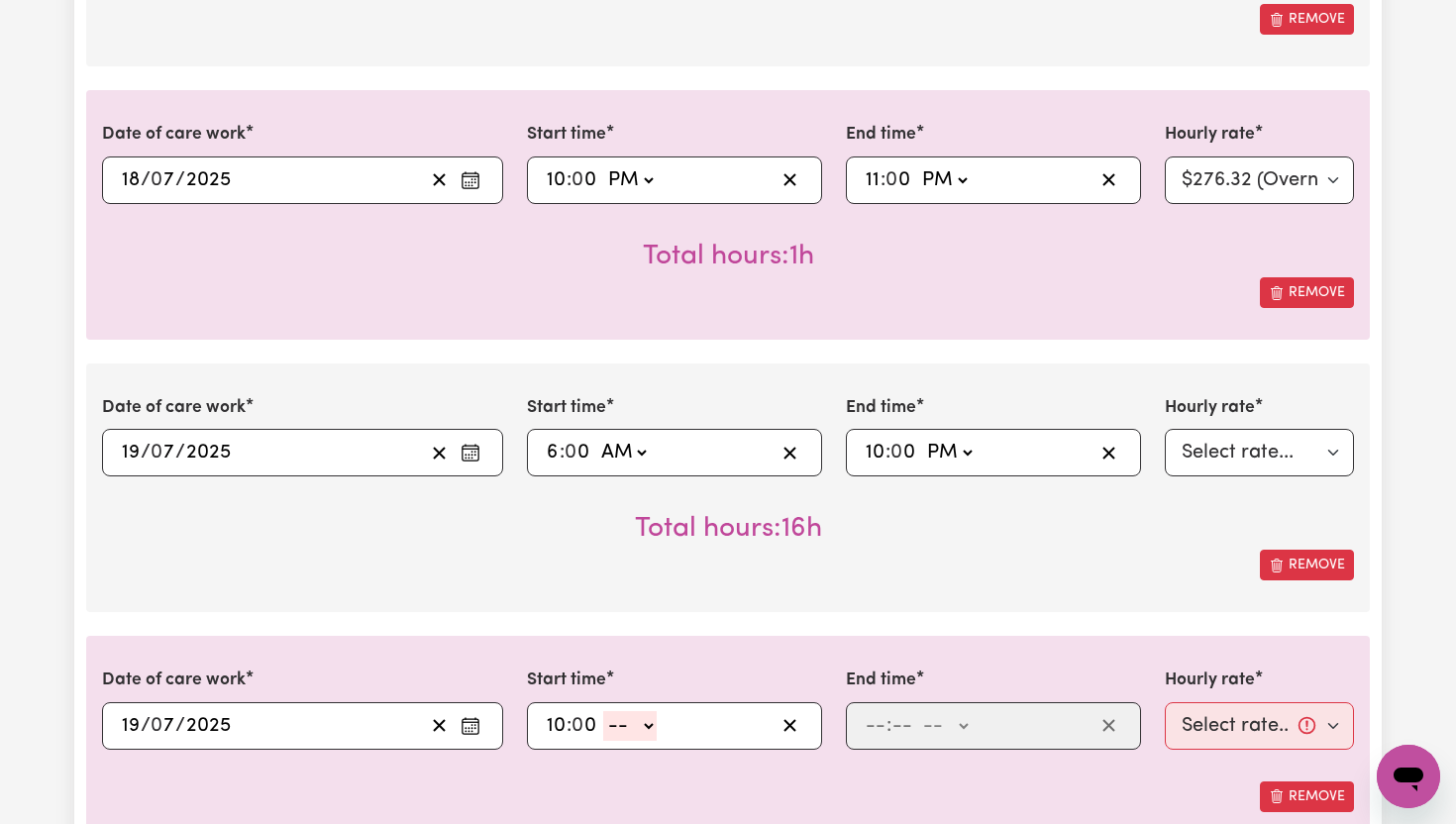 select on "pm" 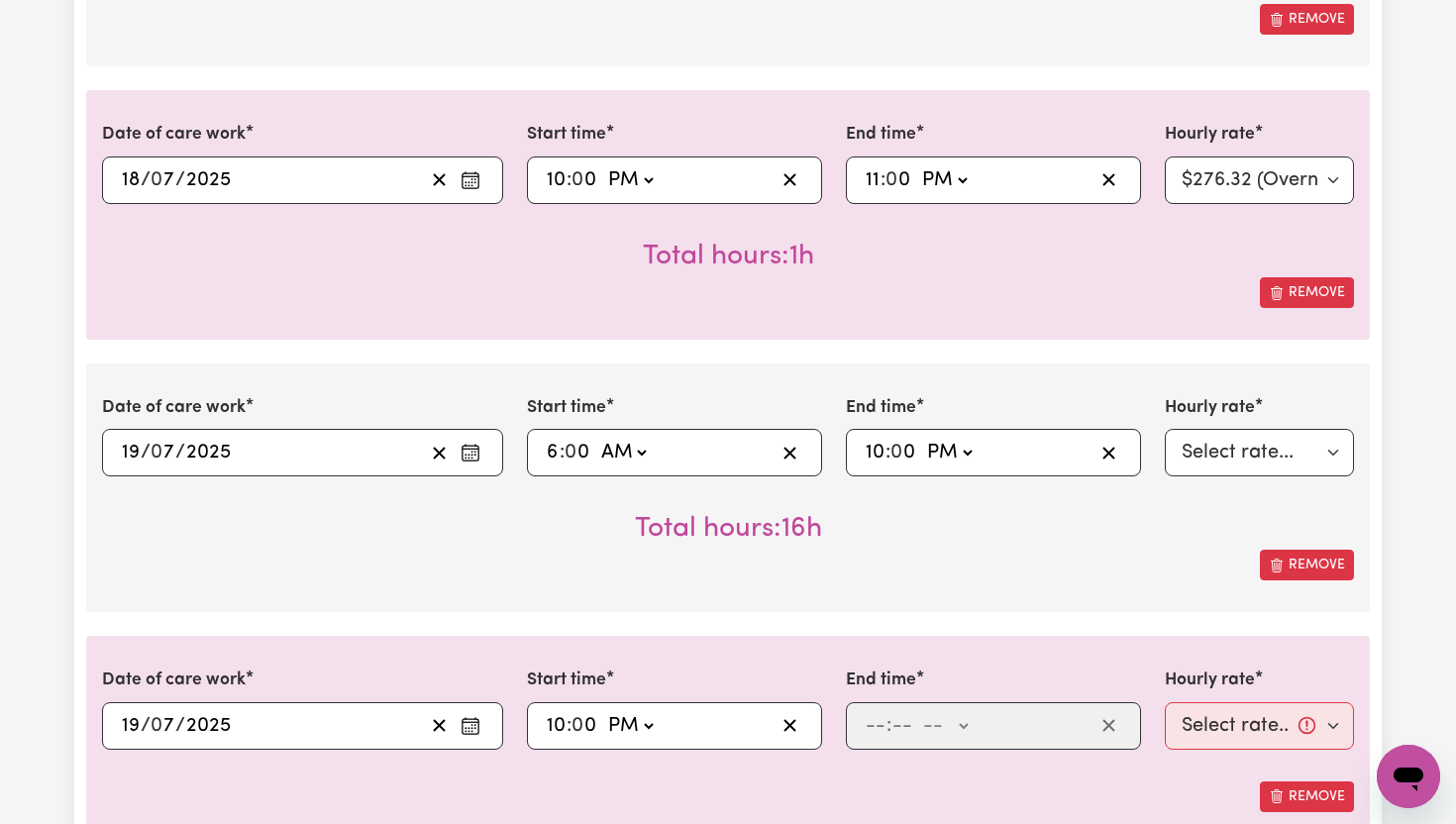 type on "22:00" 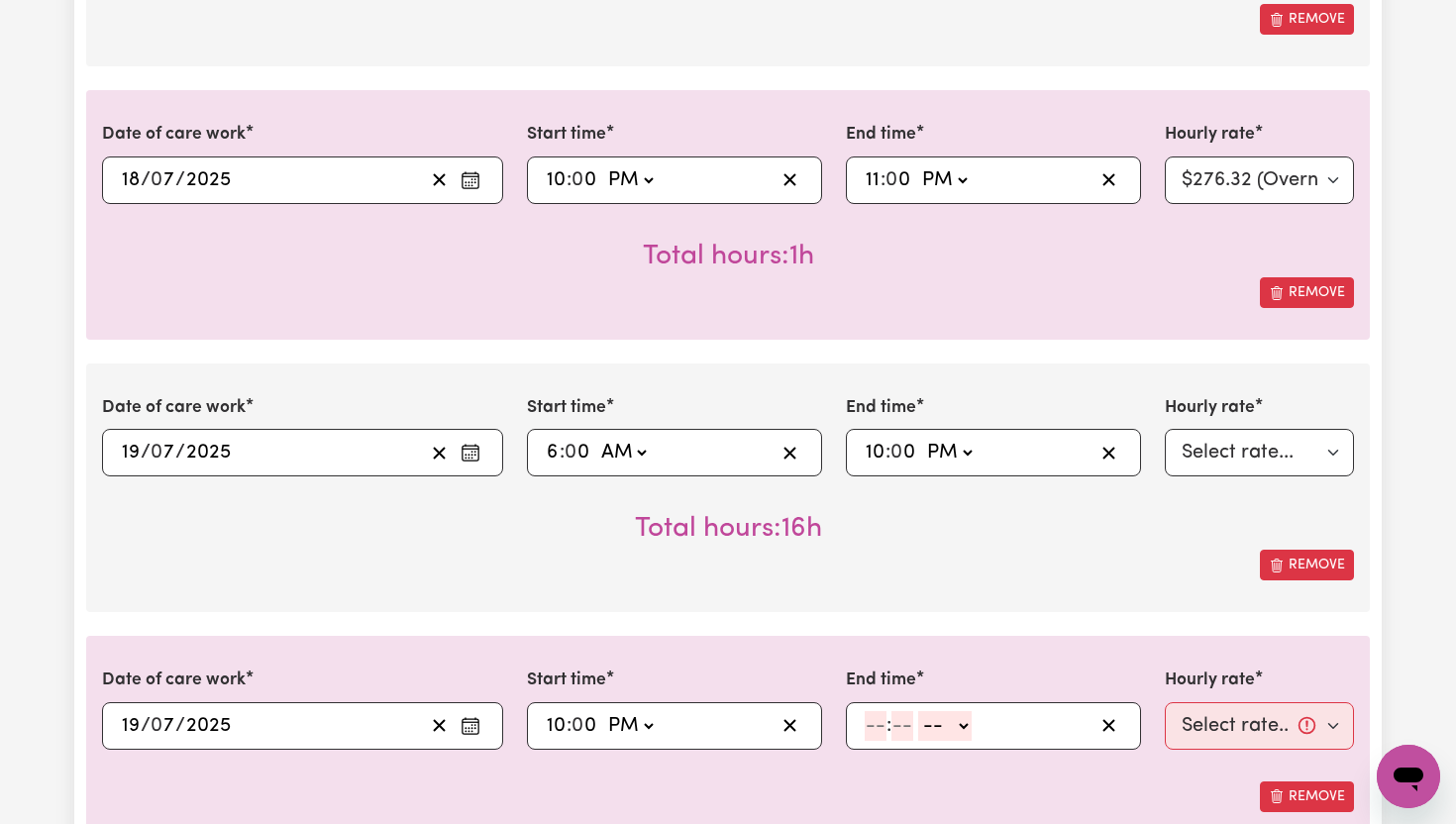 click 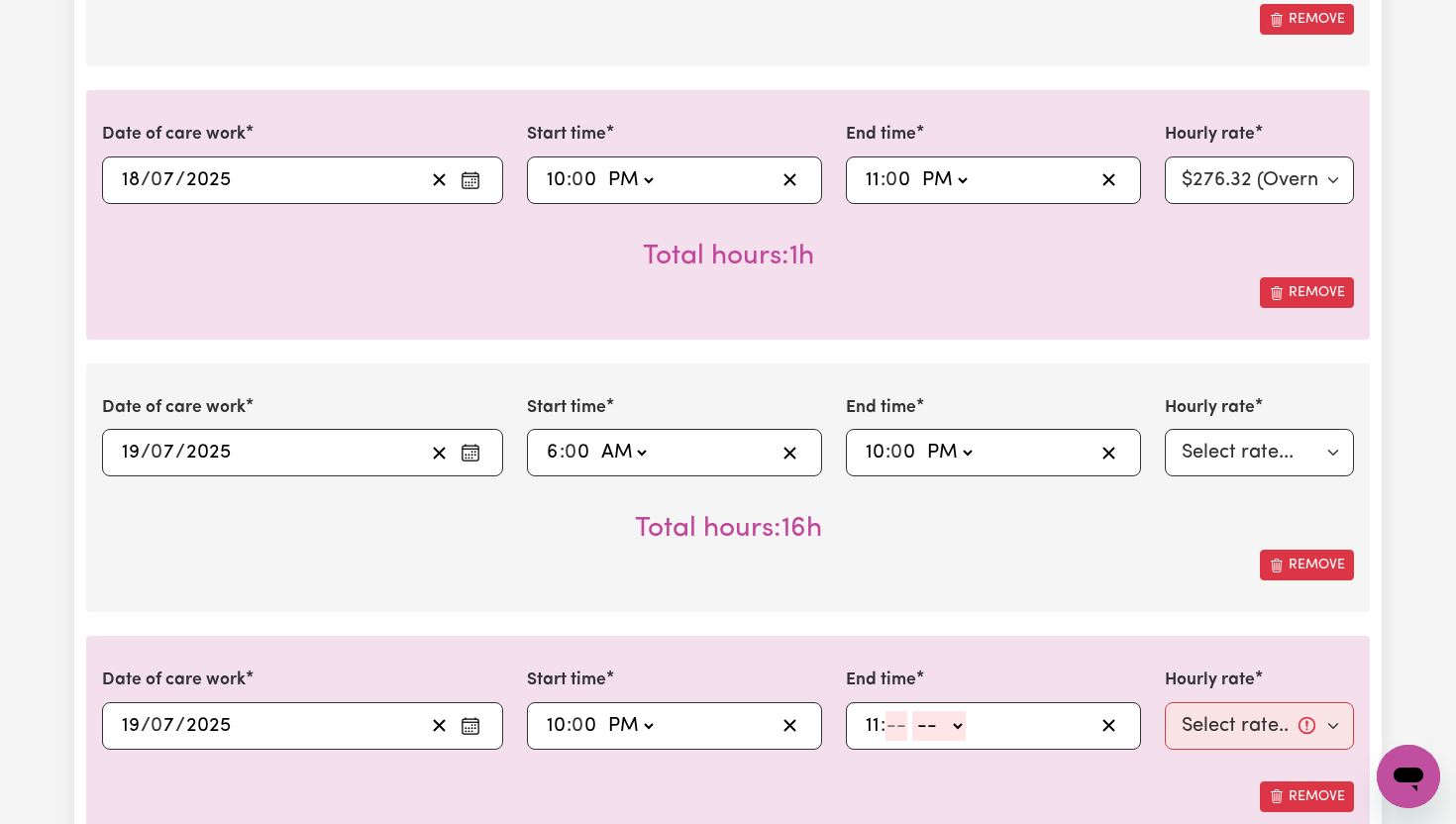 type on "11" 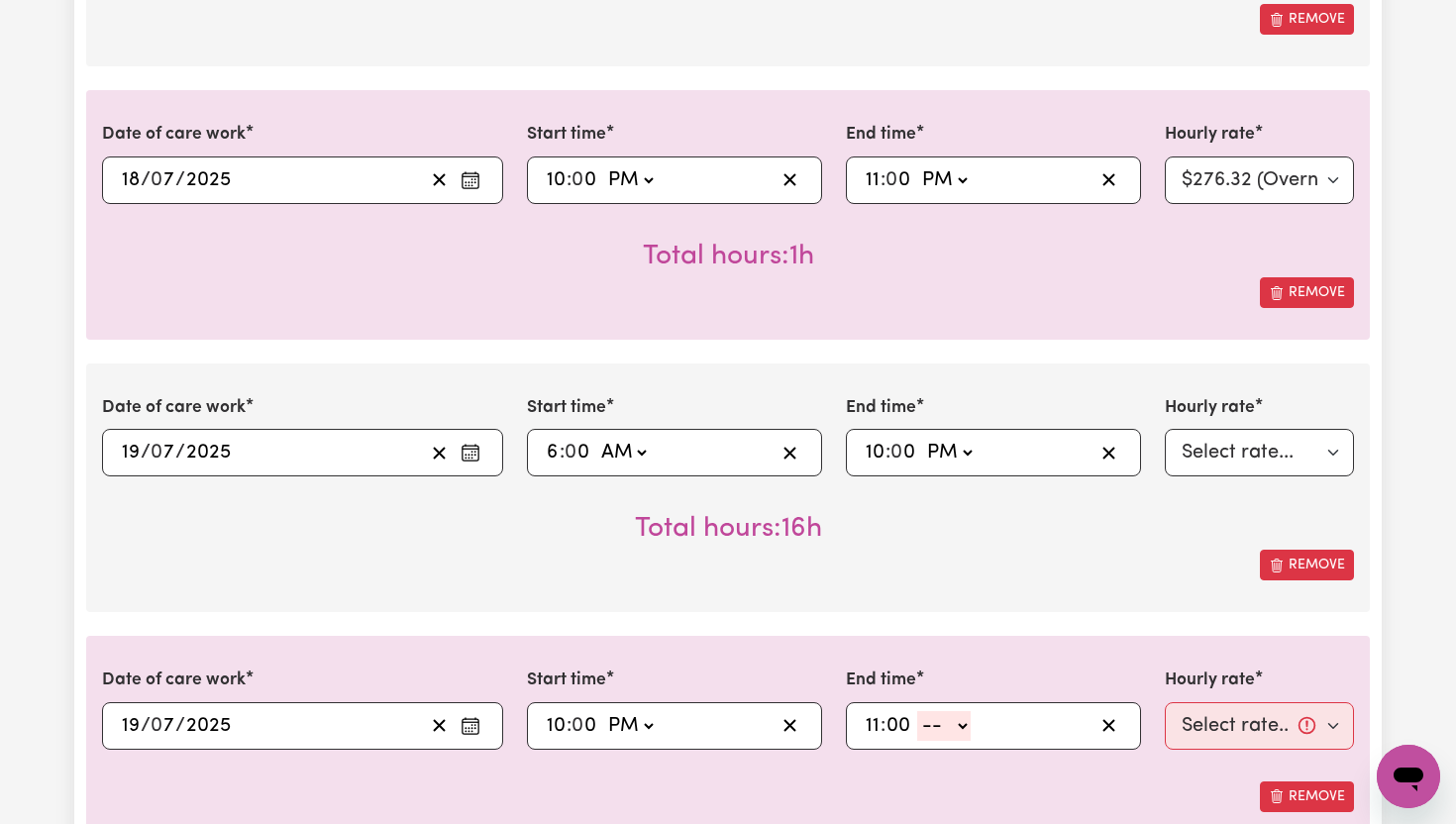 type on "00" 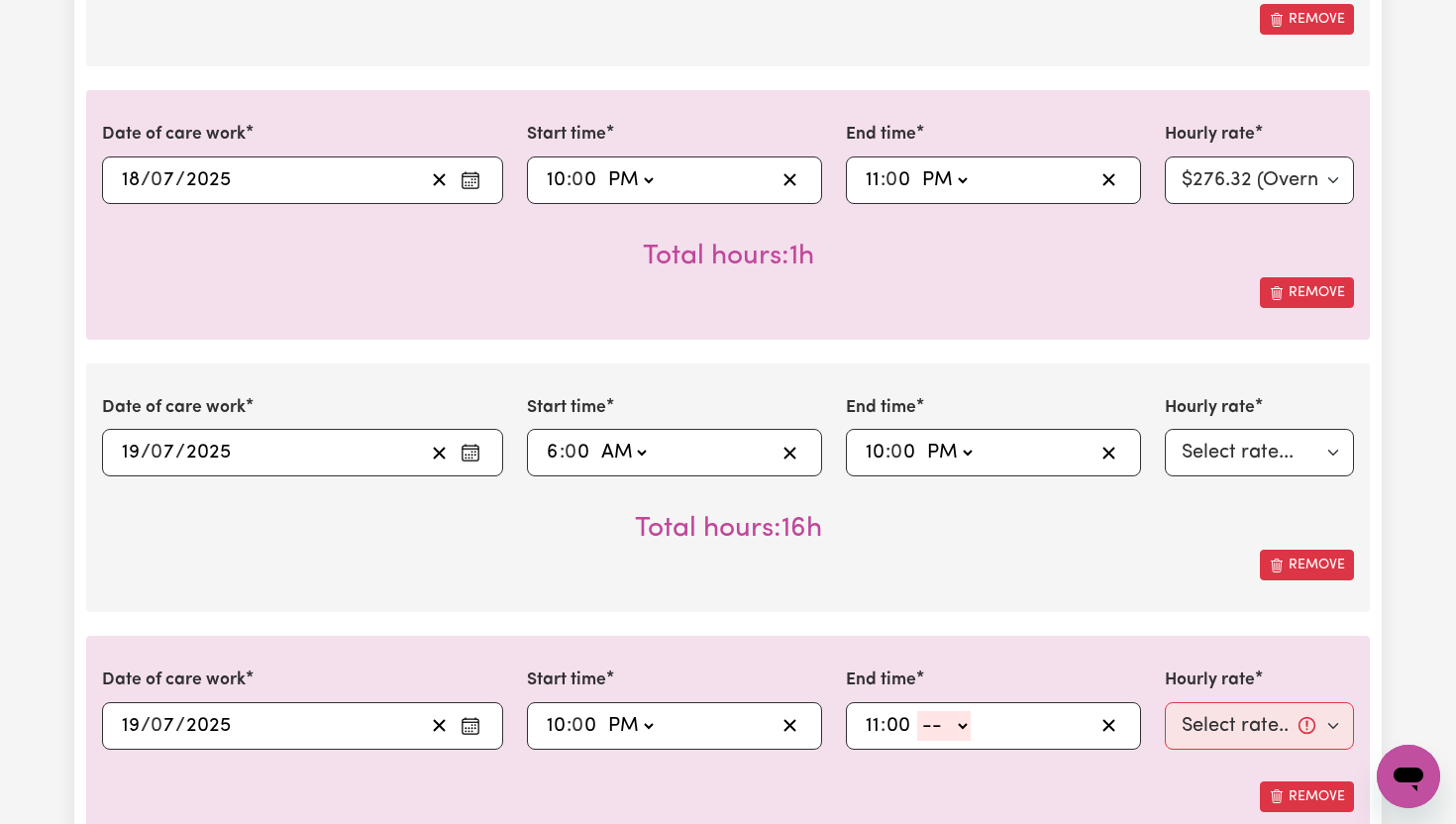 click on "-- AM PM" 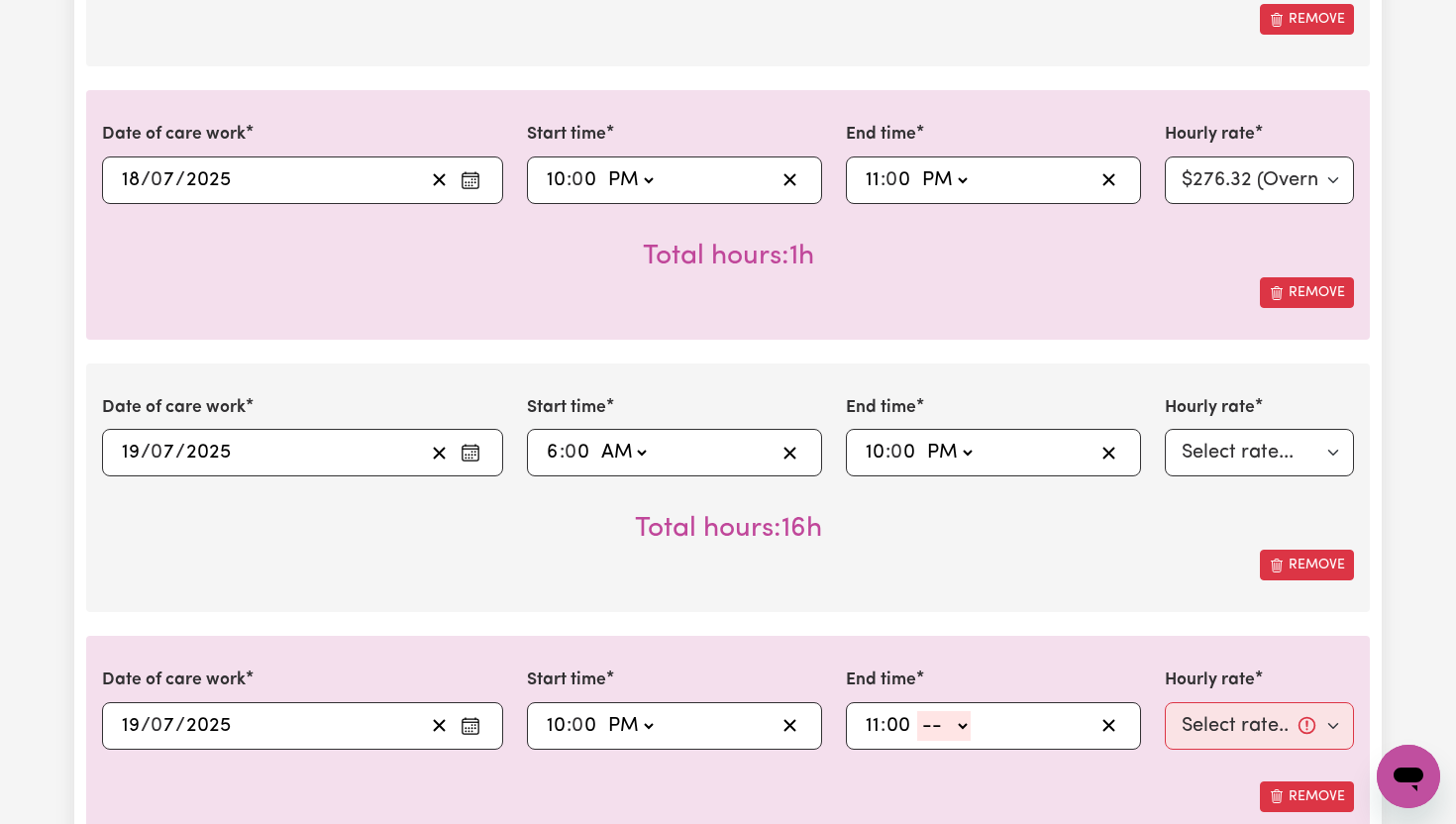 select on "pm" 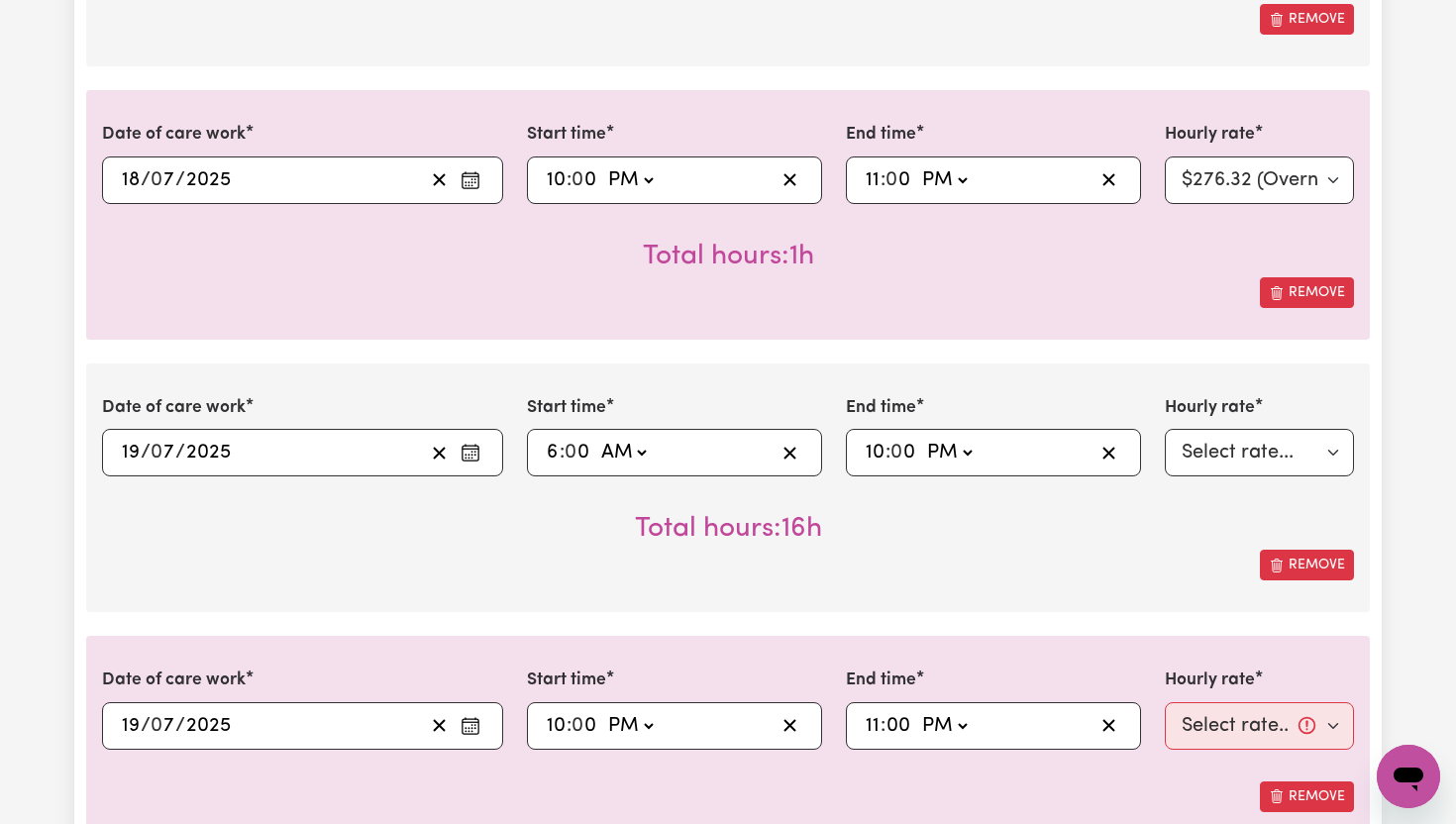 type on "23:00" 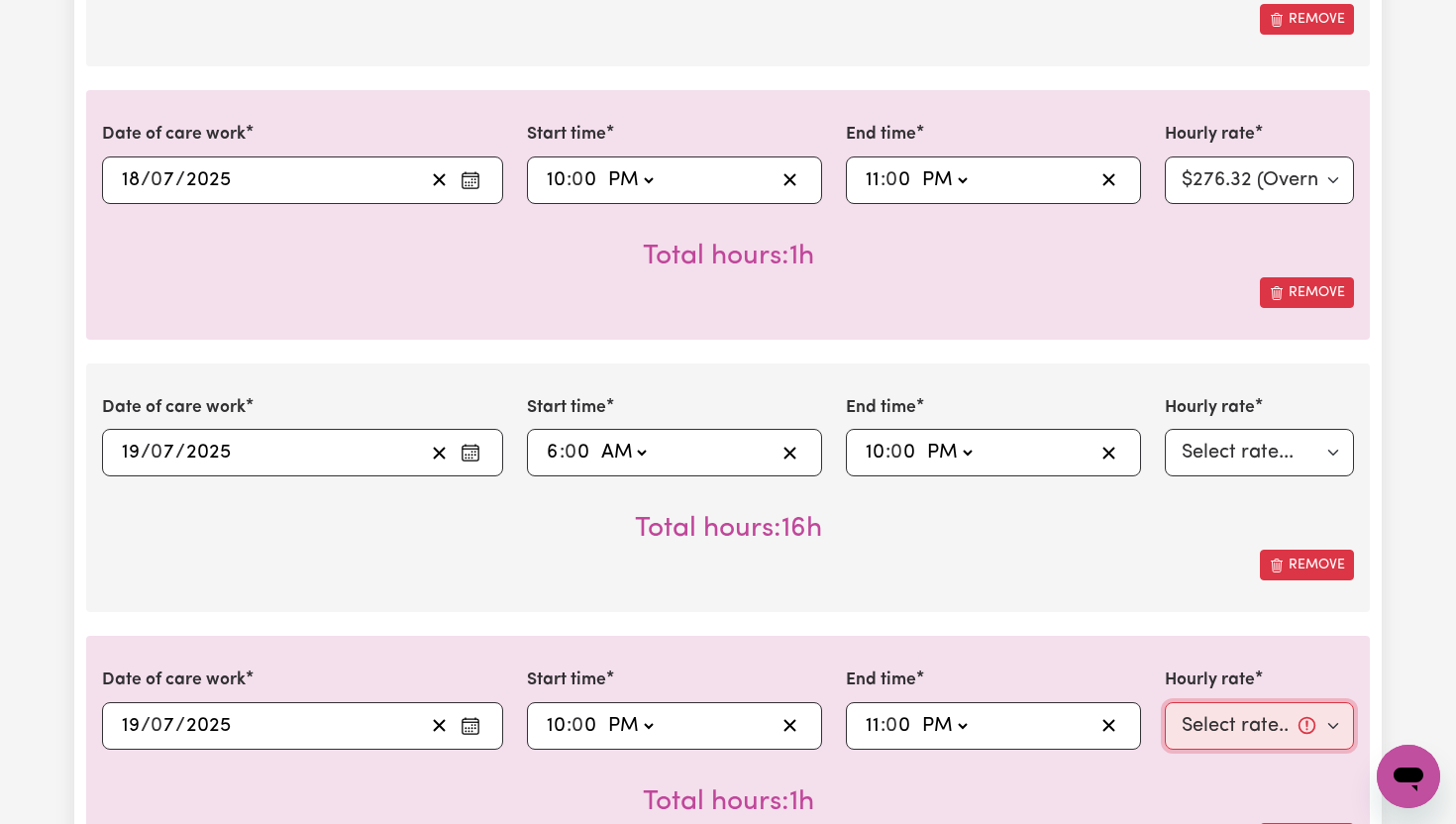 click on "Select rate... $65.21 (Weekday) $91.76 ([DATE]) $118.32 ([DATE]) $144.87 (Public Holiday) $71.85 (Evening Care) $276.32 (Overnight)" at bounding box center [1259, 726] 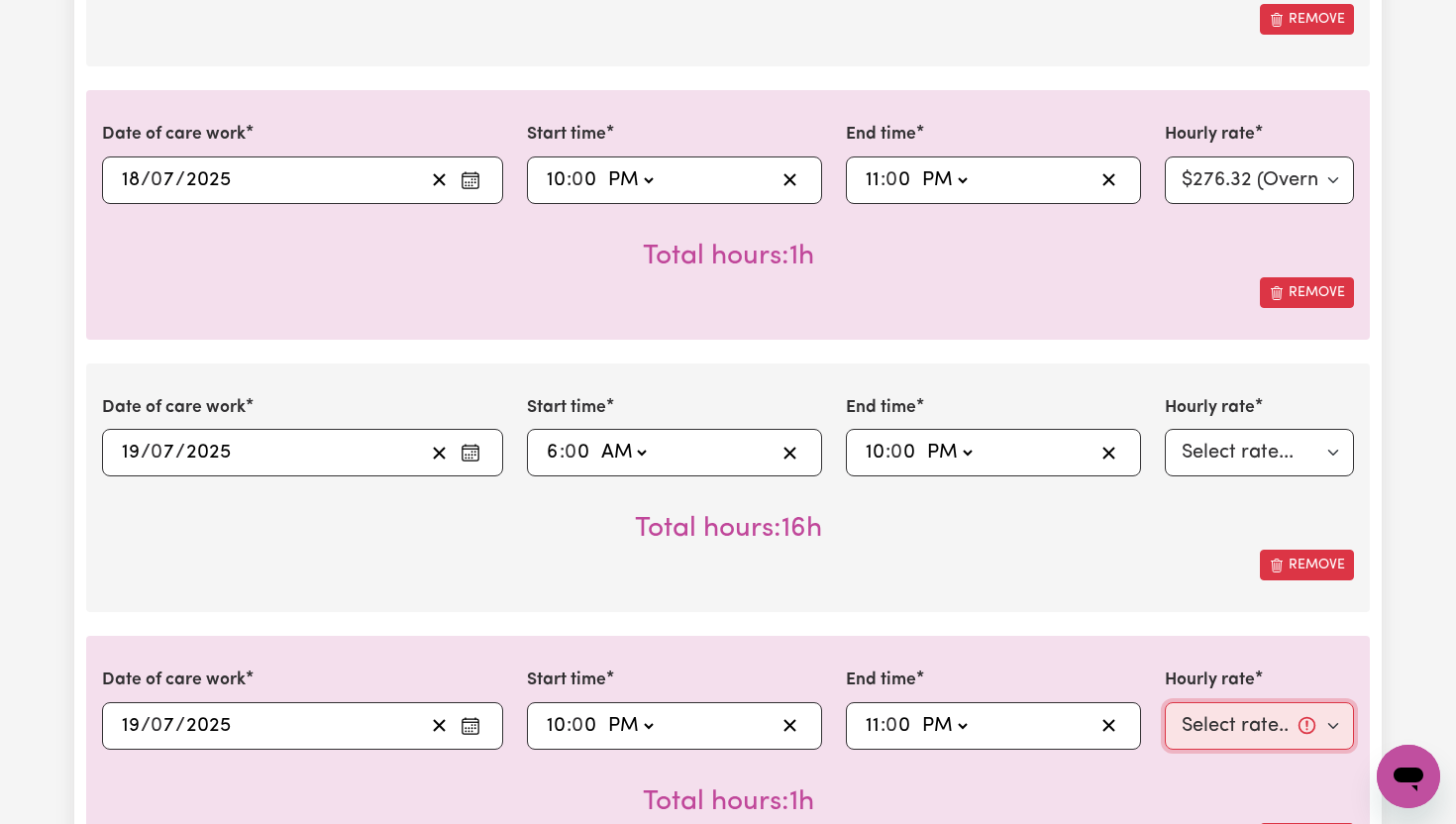 select on "276.32-Overnight" 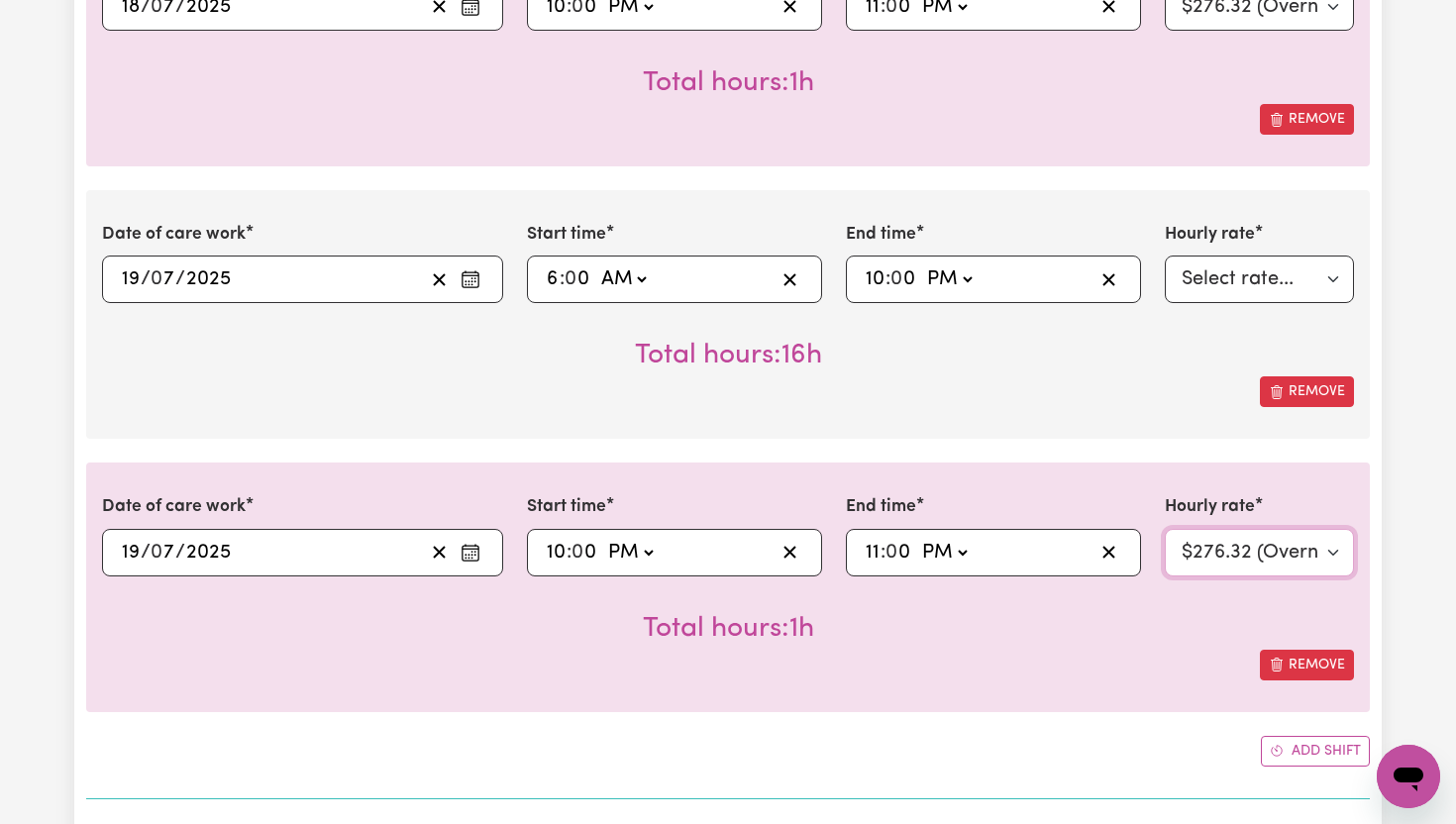 scroll, scrollTop: 1306, scrollLeft: 0, axis: vertical 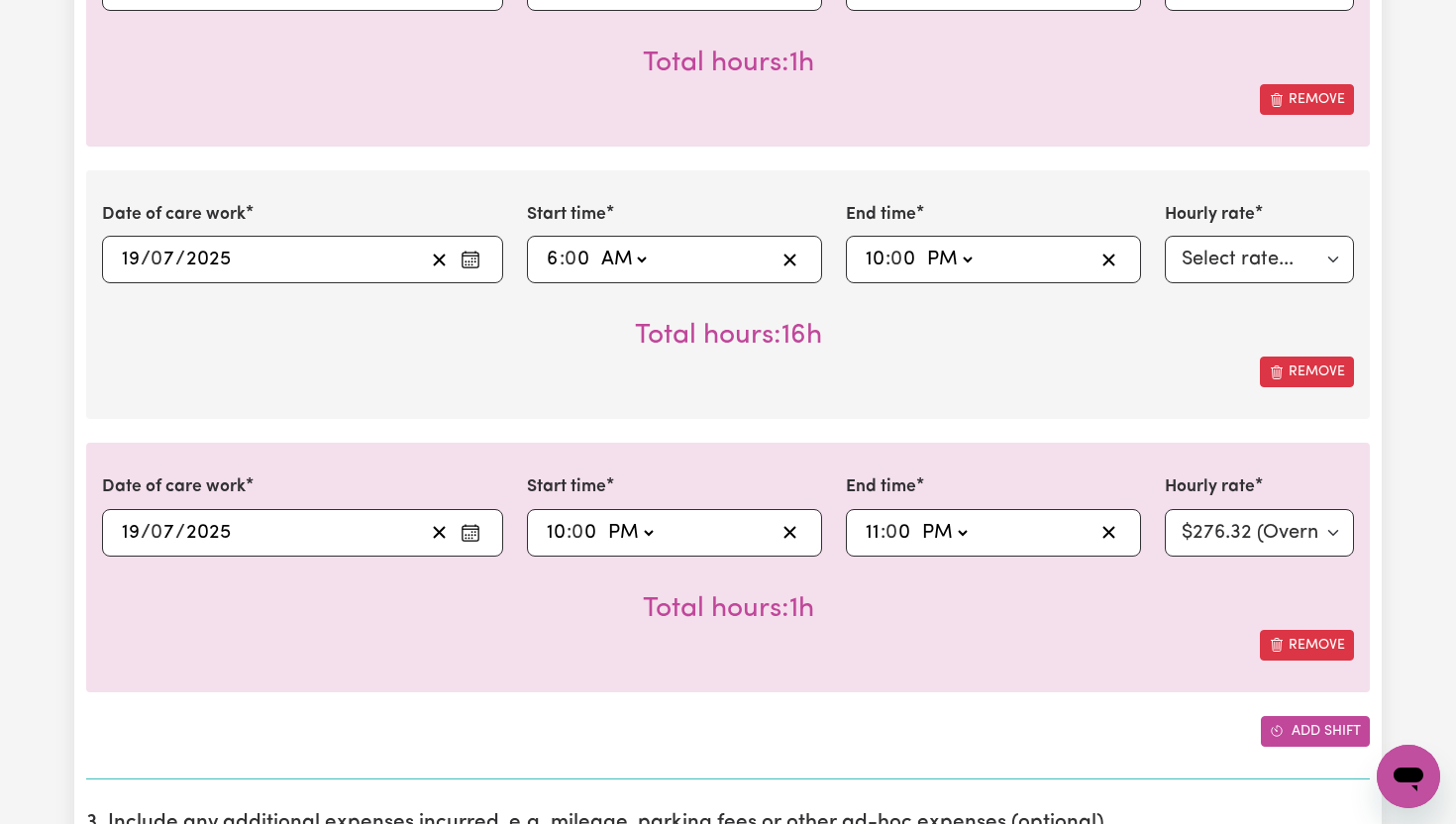 click on "Add shift" at bounding box center [1315, 731] 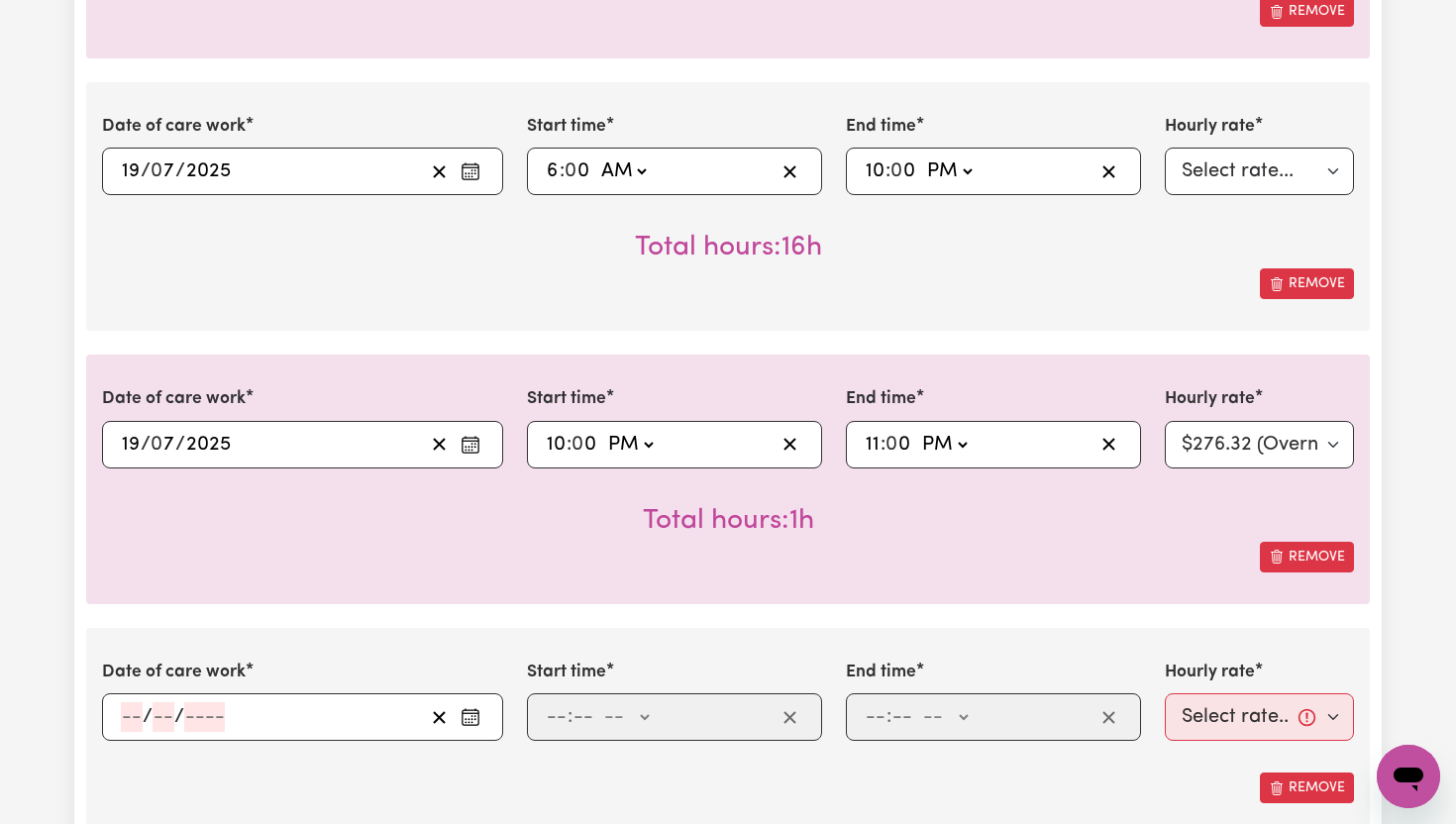 scroll, scrollTop: 1403, scrollLeft: 0, axis: vertical 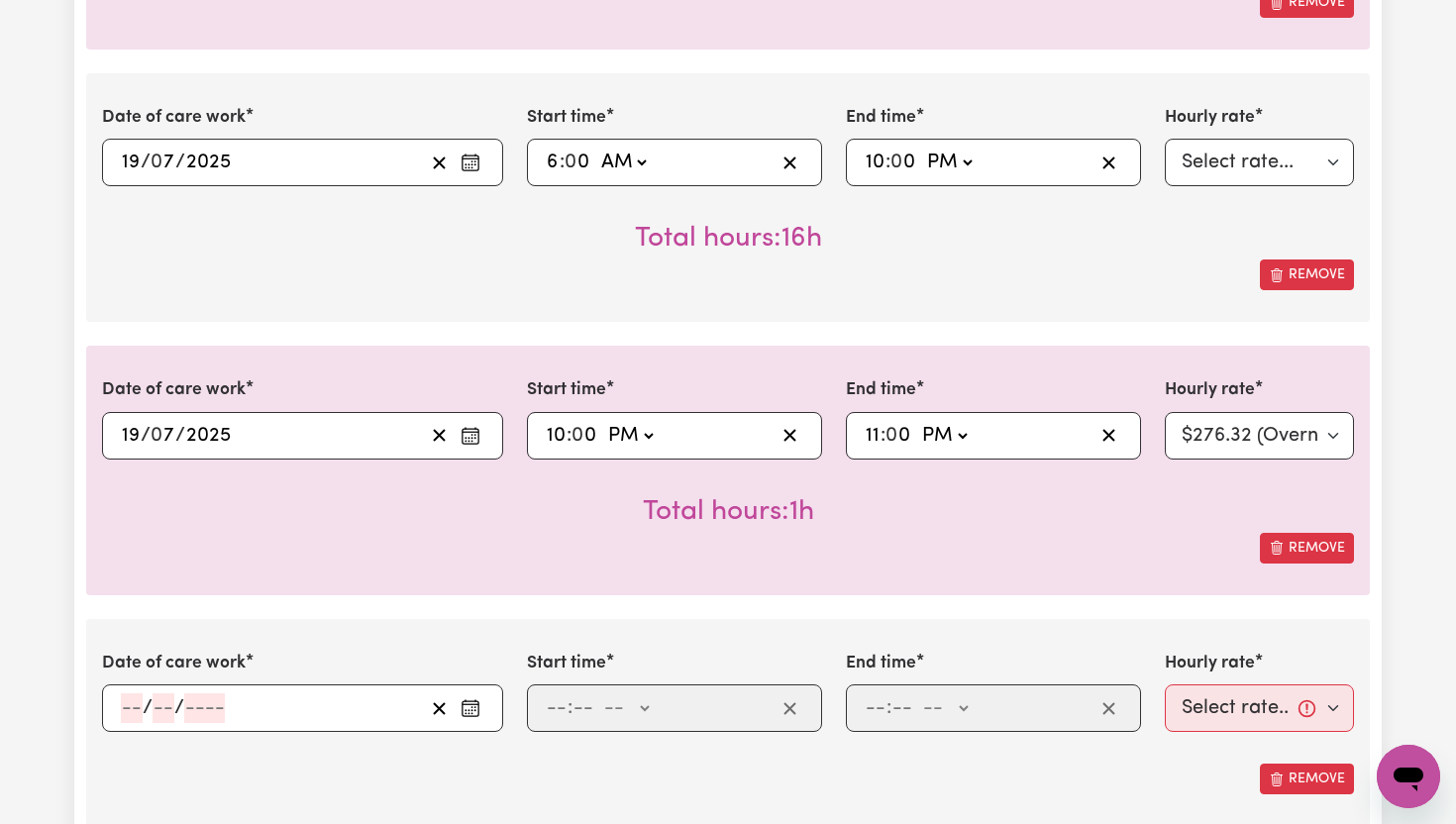 click 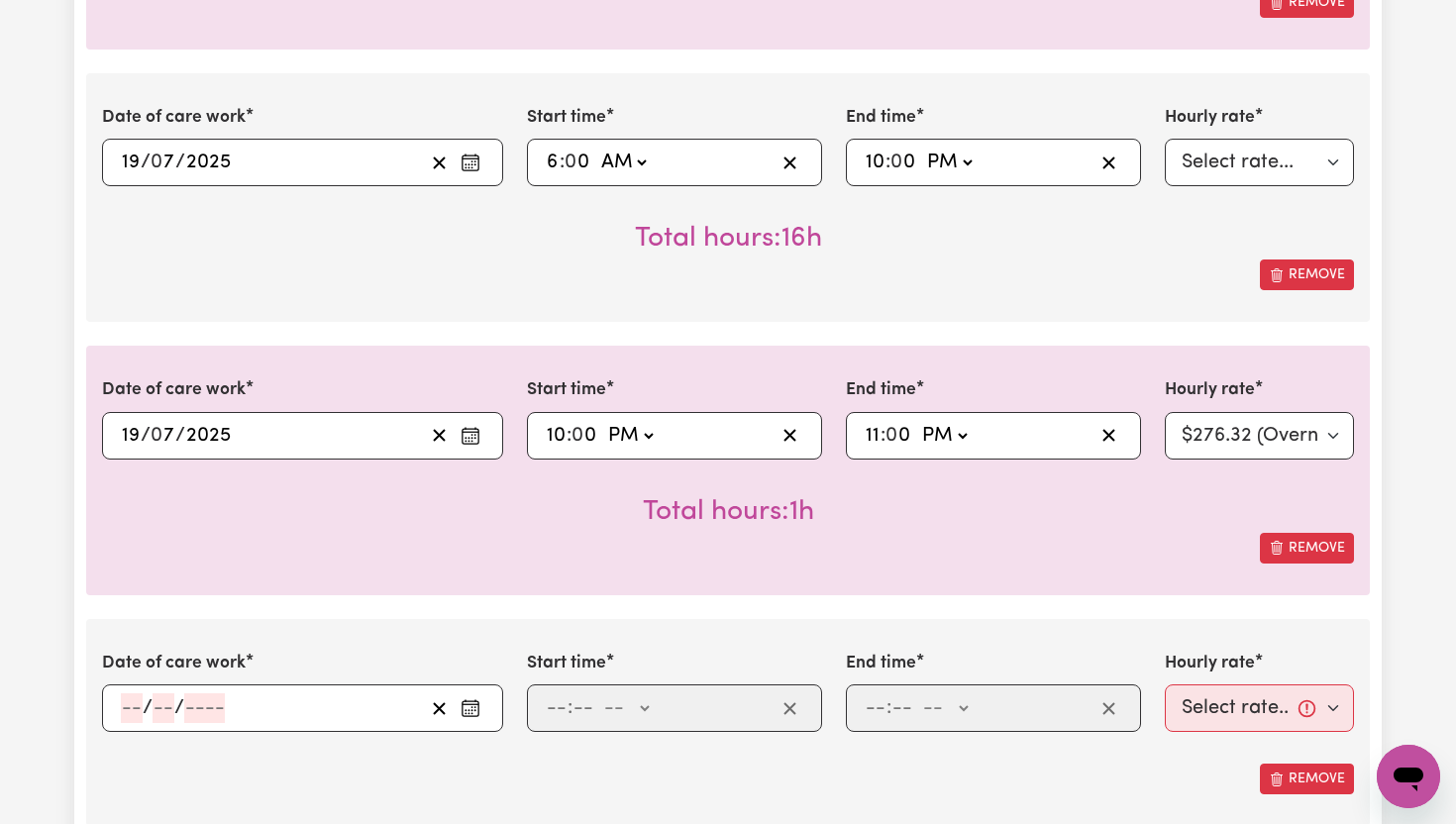 click on "Date of care work [DATE] 19 / 0 7 / 2025 « ‹ [DATE] › » Mon Tue Wed Thu Fri Sat Sun 30 1 2 3 4 5 6 7 8 9 10 11 12 13 14 15 16 17 18 19 20 21 22 23 24 25 26 27 28 29 30 31 1 2 3 Start time 22:00 10 : 0 0   AM PM End time 23:00 11 : 0 0   AM PM Hourly rate Select rate... $65.21 (Weekday) $91.76 ([DATE]) $118.32 ([DATE]) $144.87 (Public Holiday) $71.85 (Evening Care) $276.32 (Overnight) Total hours:  1h  Remove" at bounding box center (728, 469) 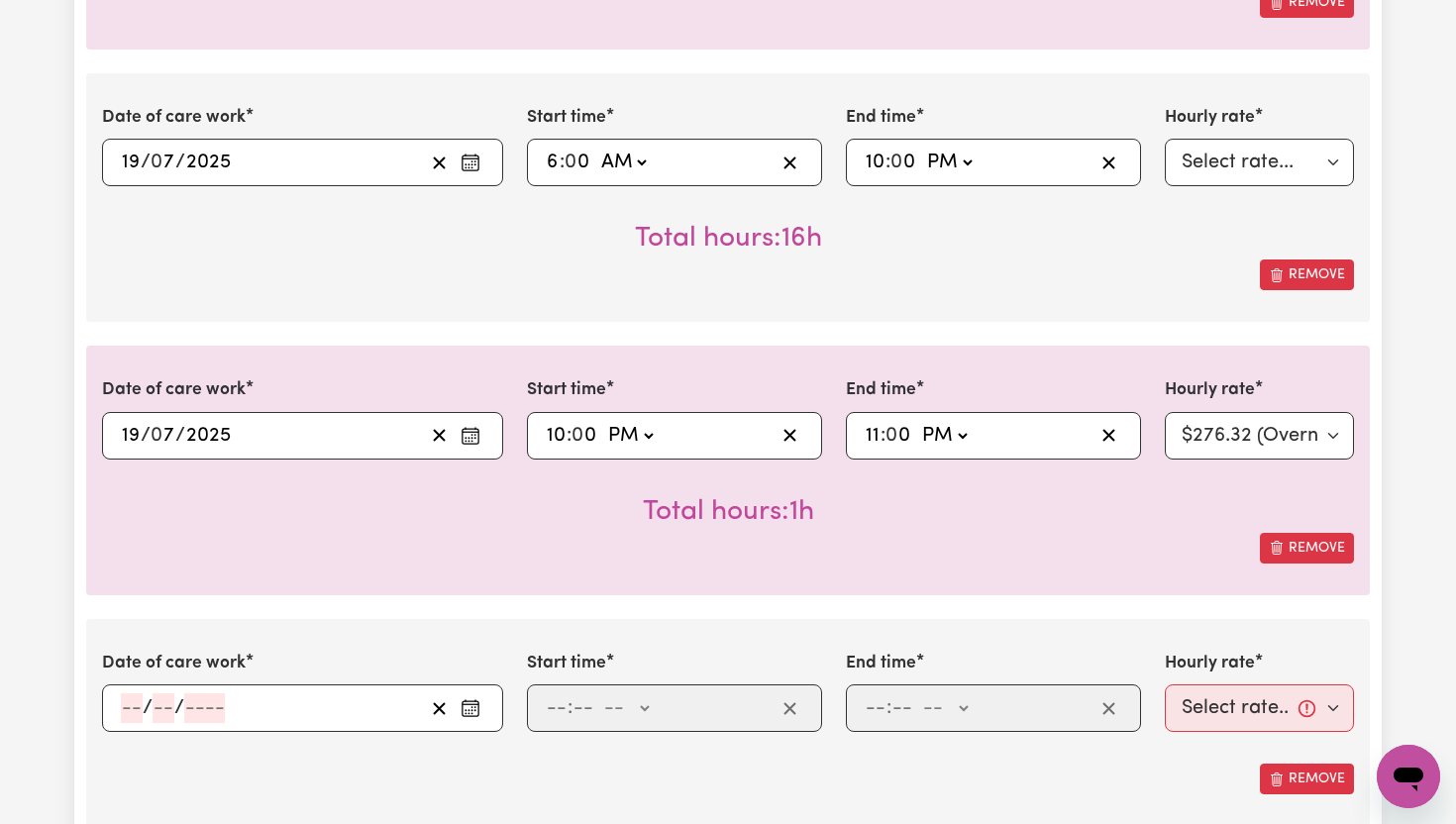 click 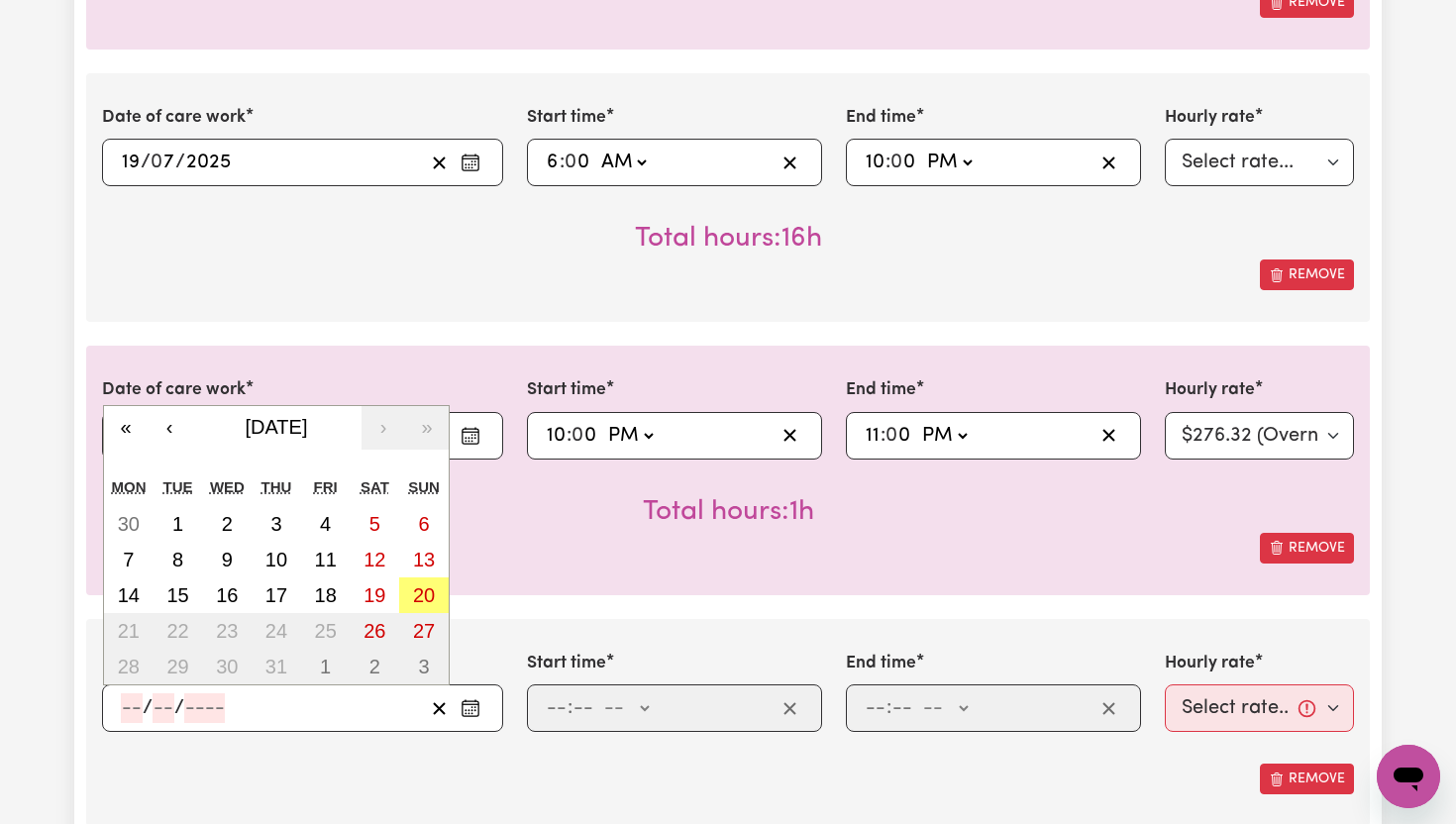 click on "Remove" at bounding box center (728, 548) 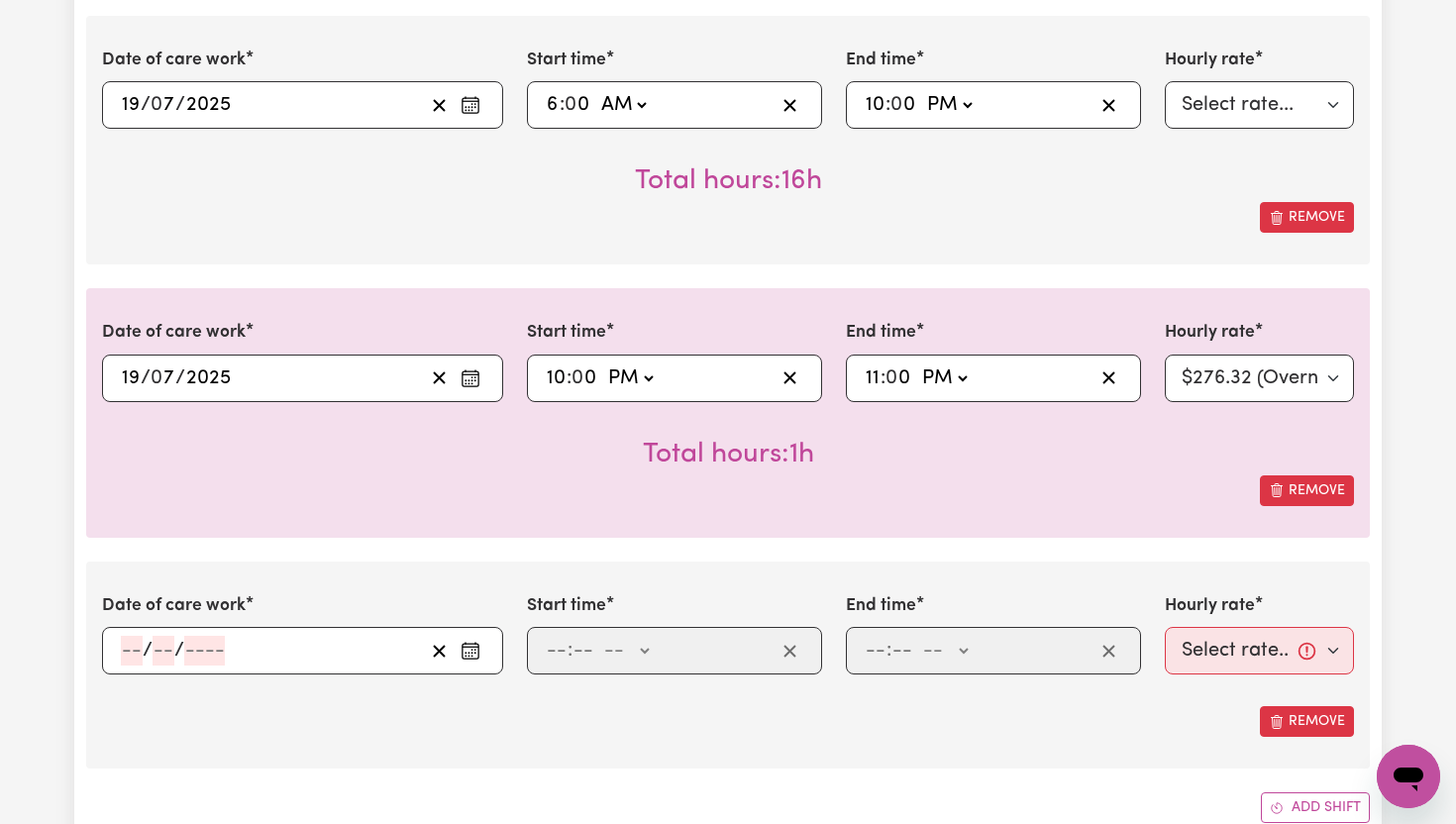 scroll, scrollTop: 1483, scrollLeft: 0, axis: vertical 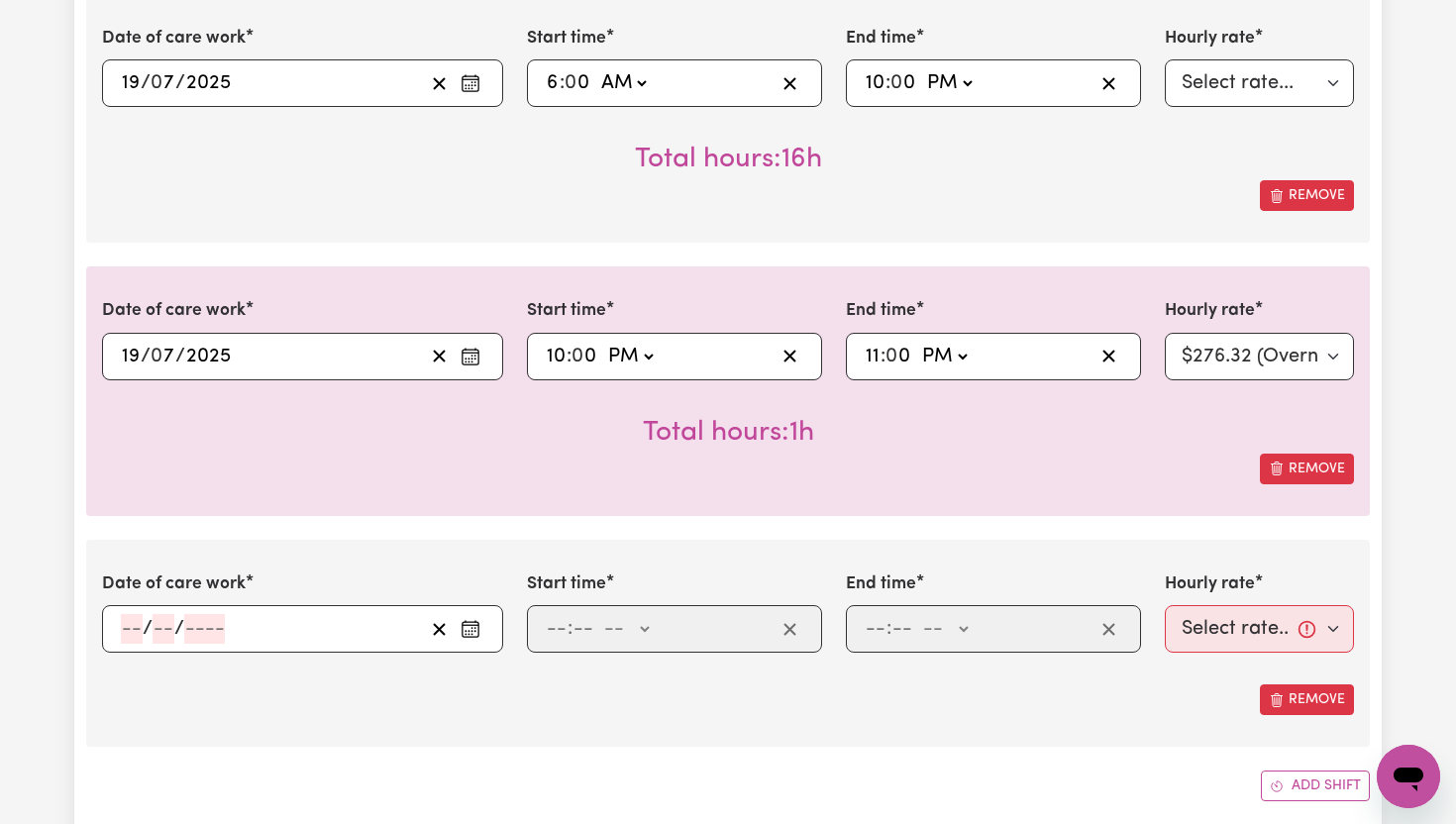 click 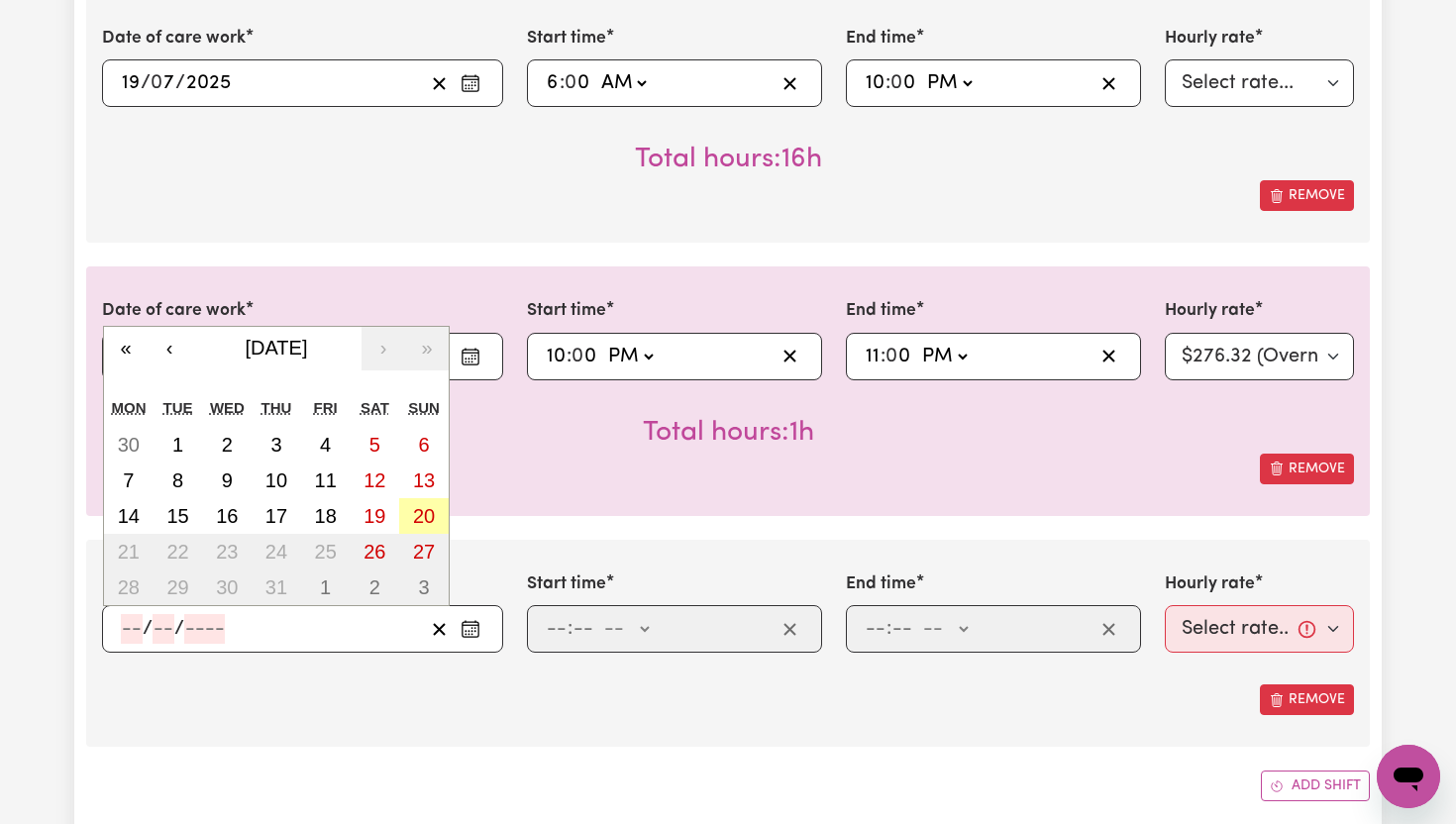 click on "20" at bounding box center [424, 516] 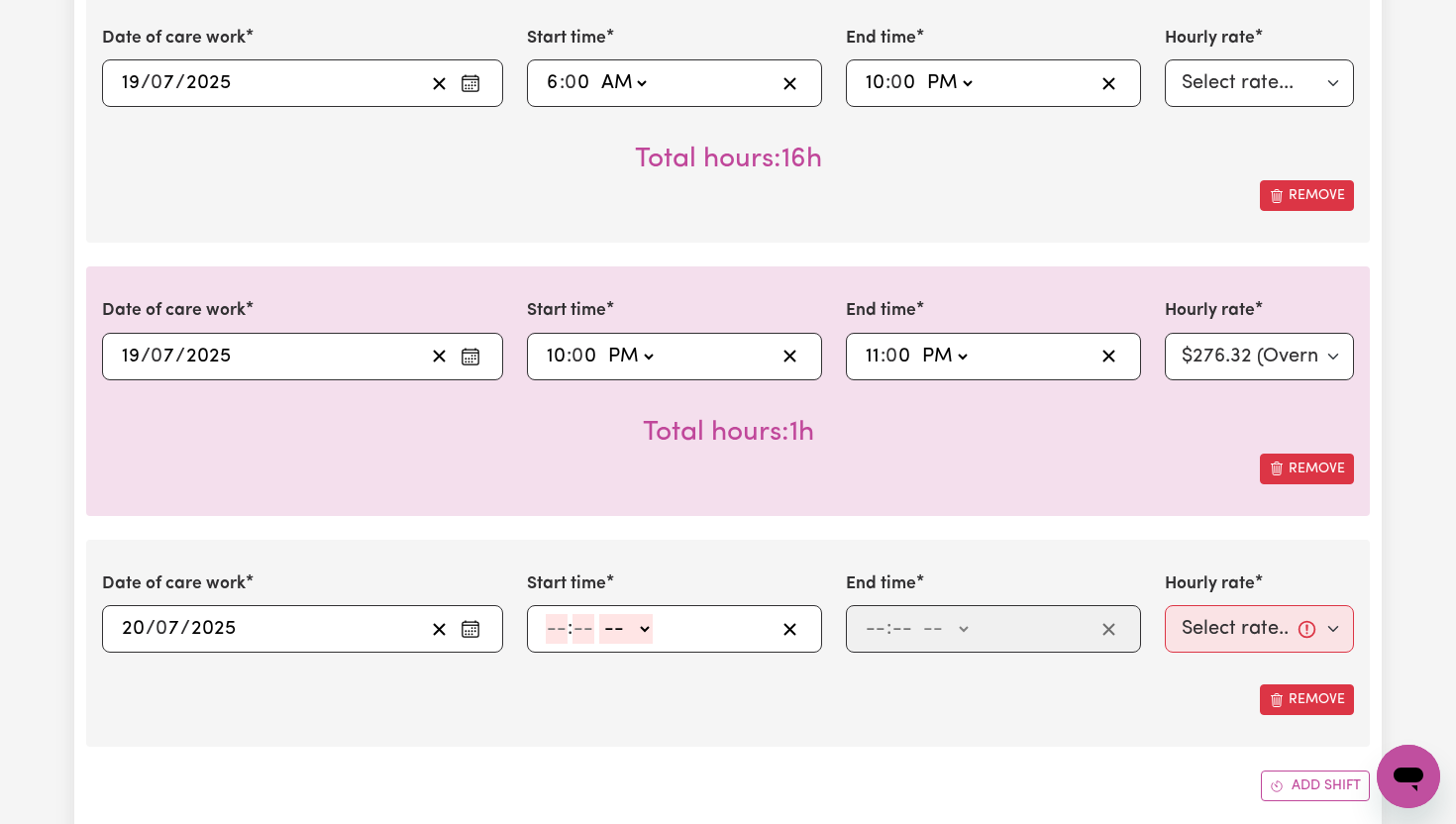 click 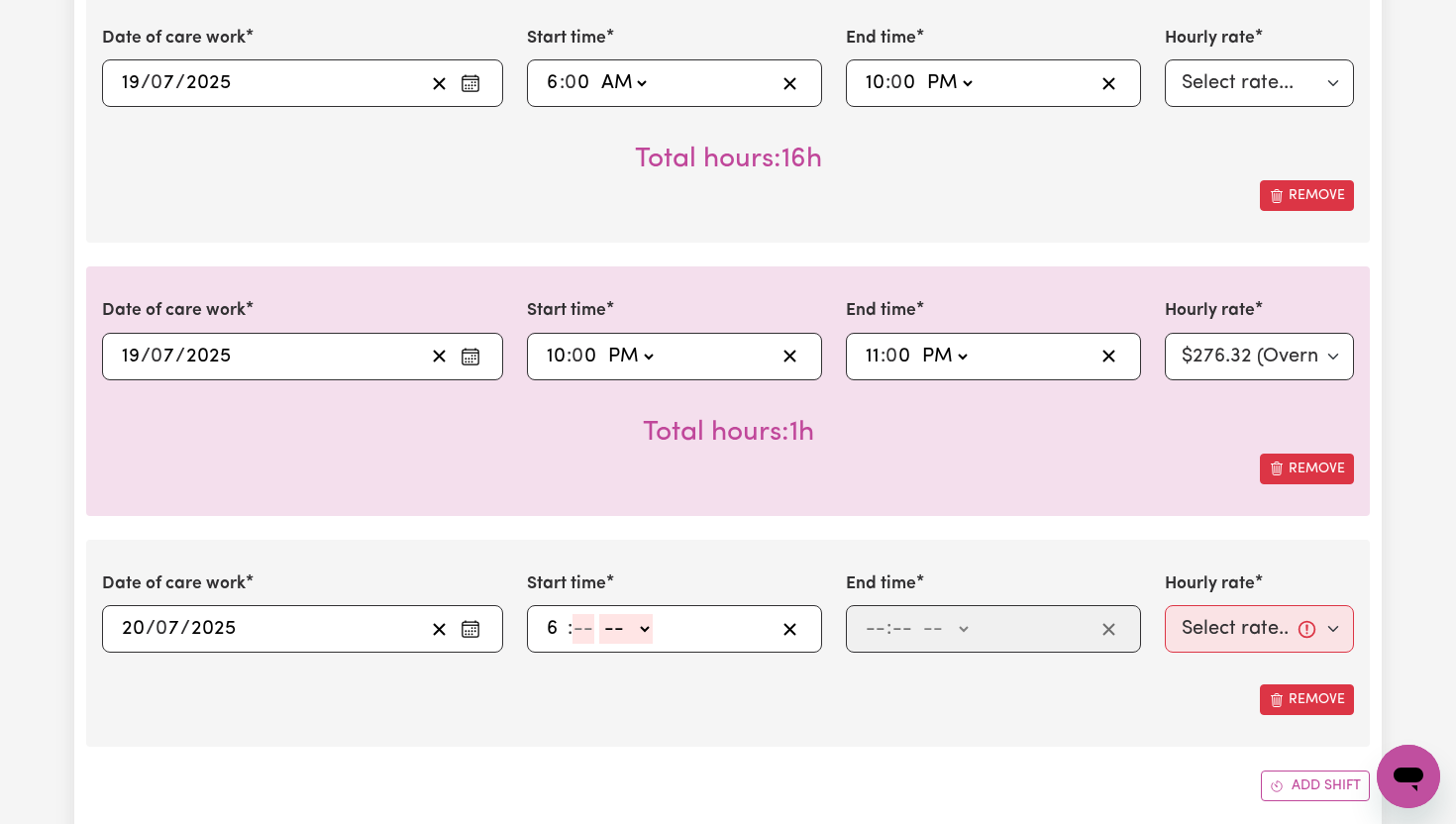 type on "6" 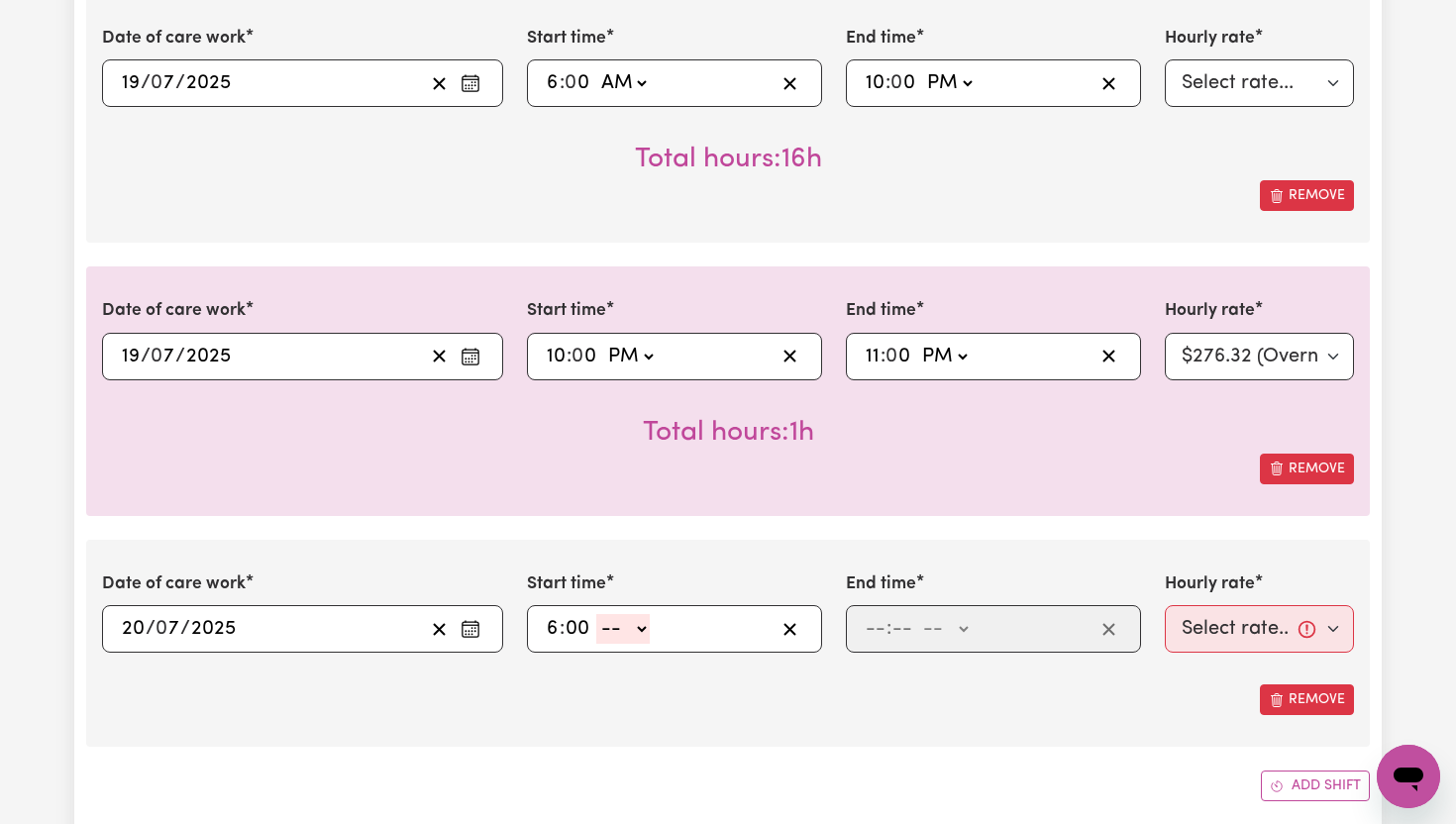 type on "00" 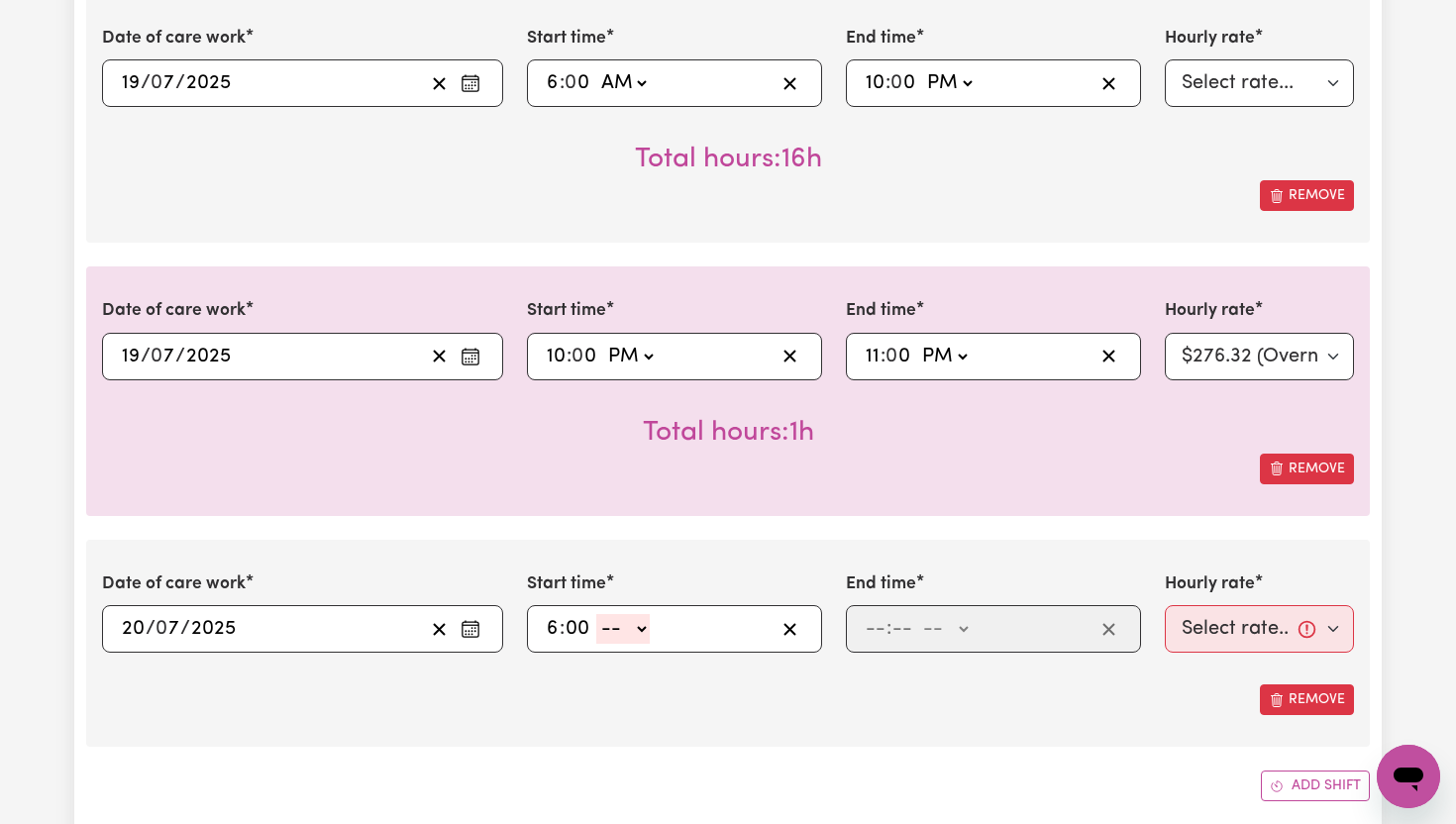 select on "am" 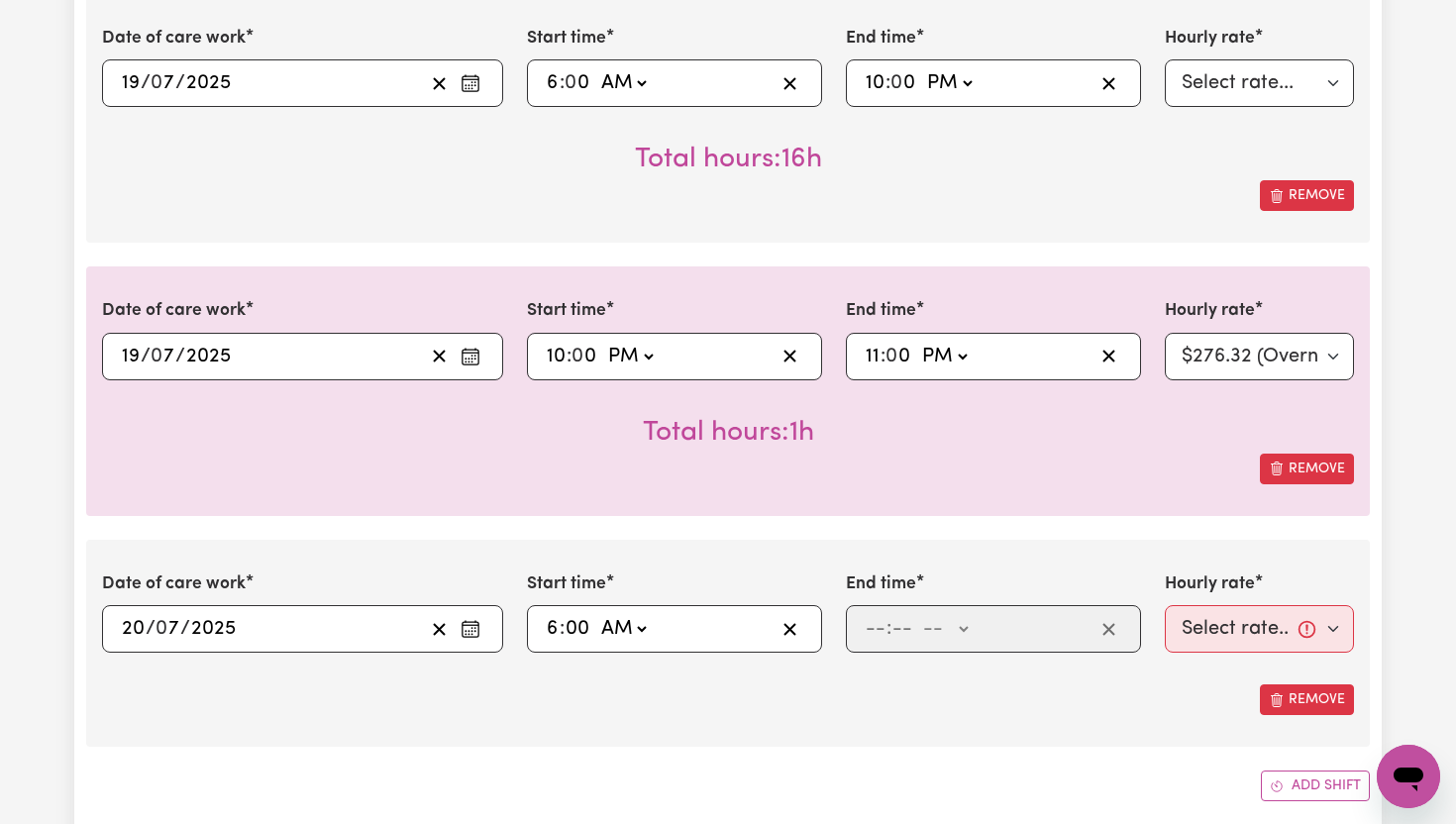 type on "06:00" 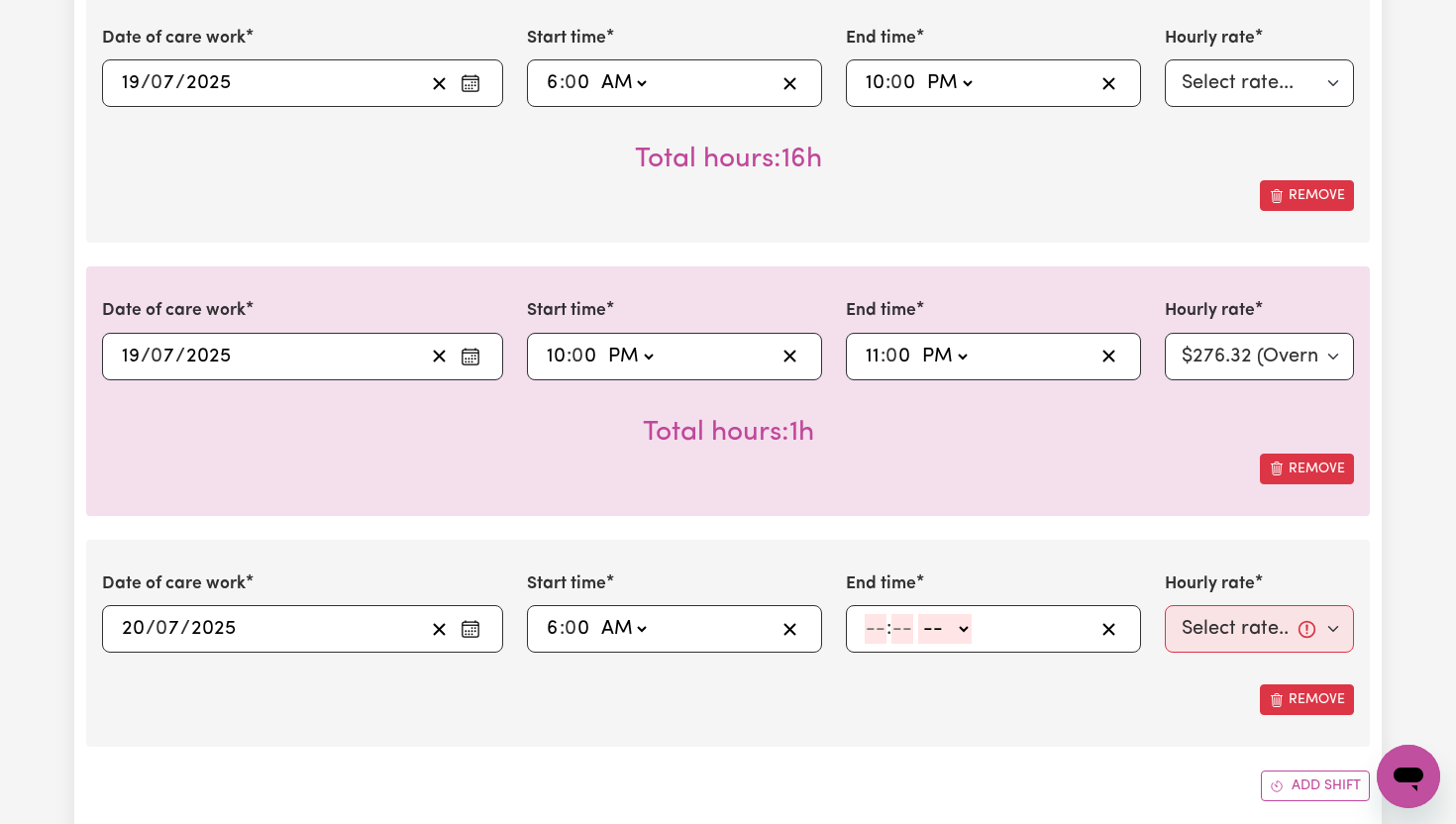 click 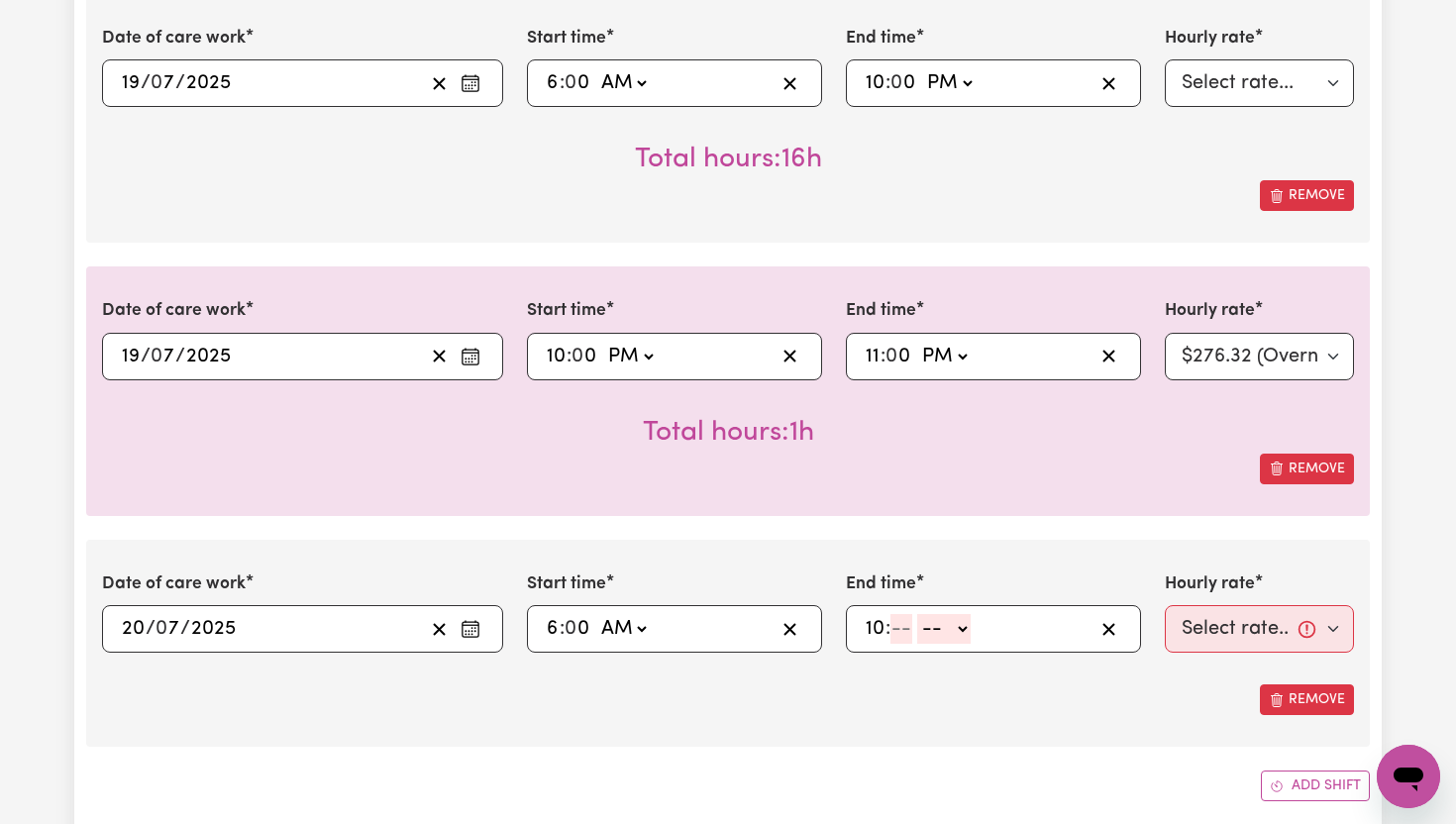 type on "10" 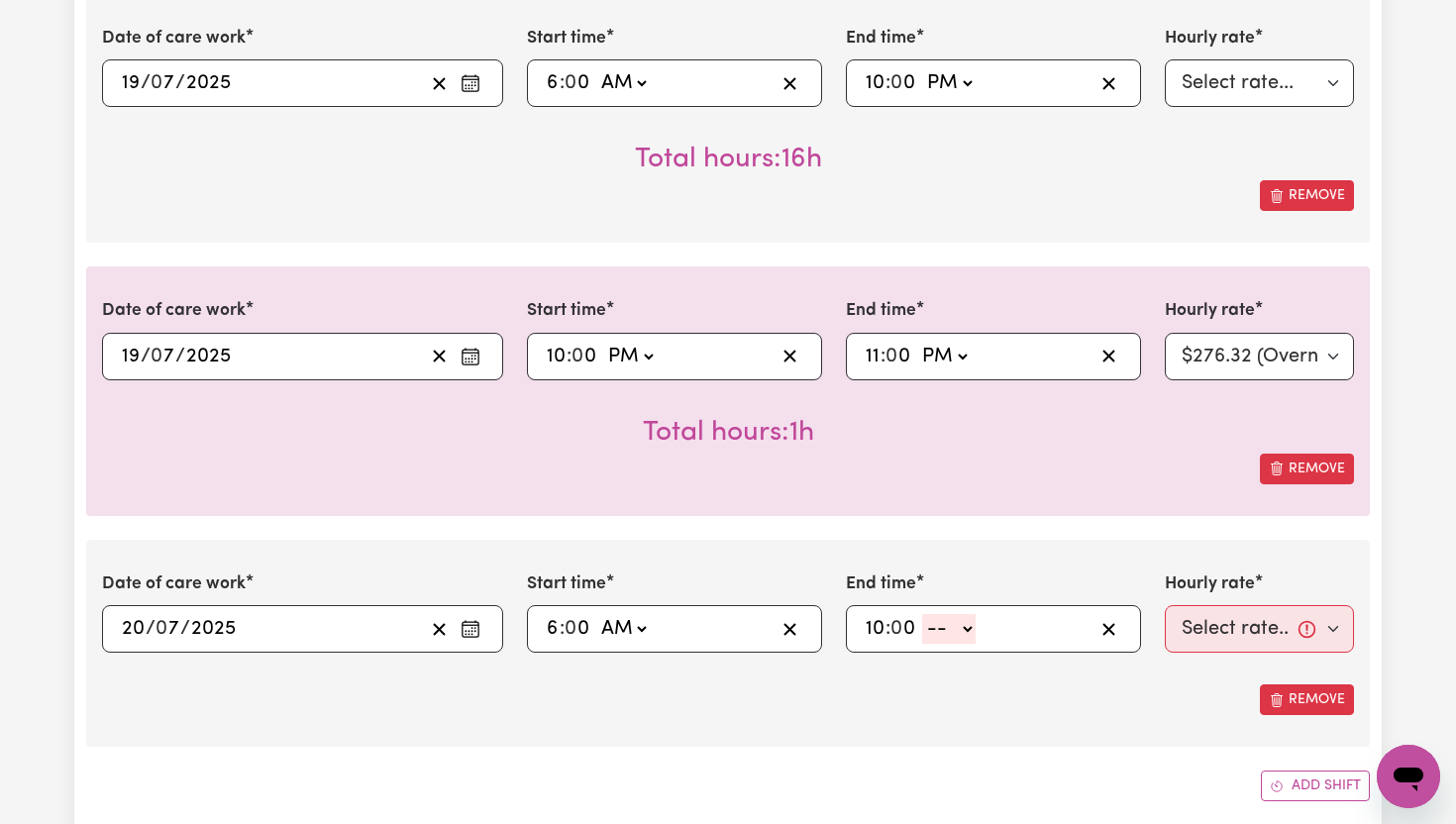 type on "0" 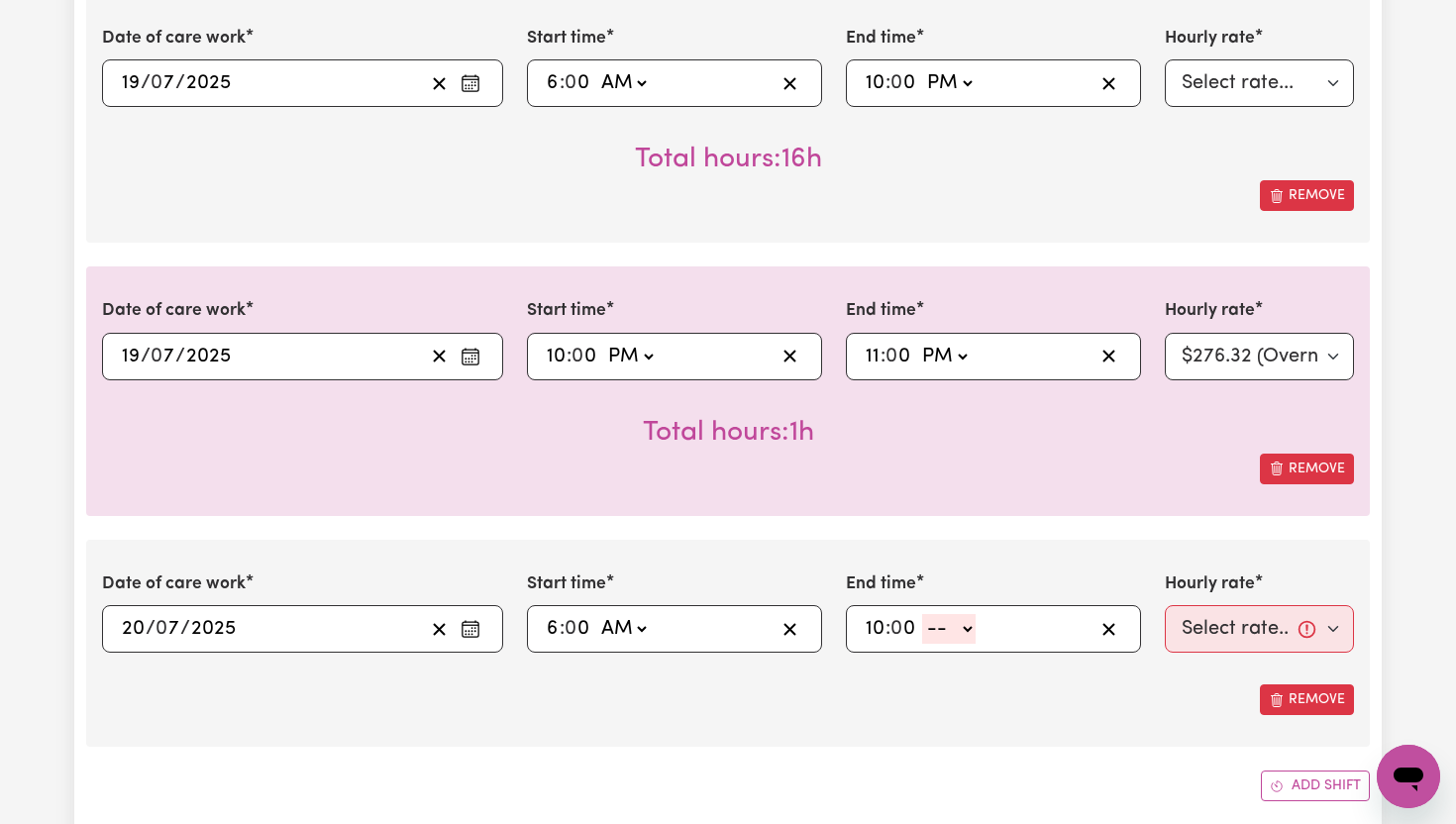 select on "pm" 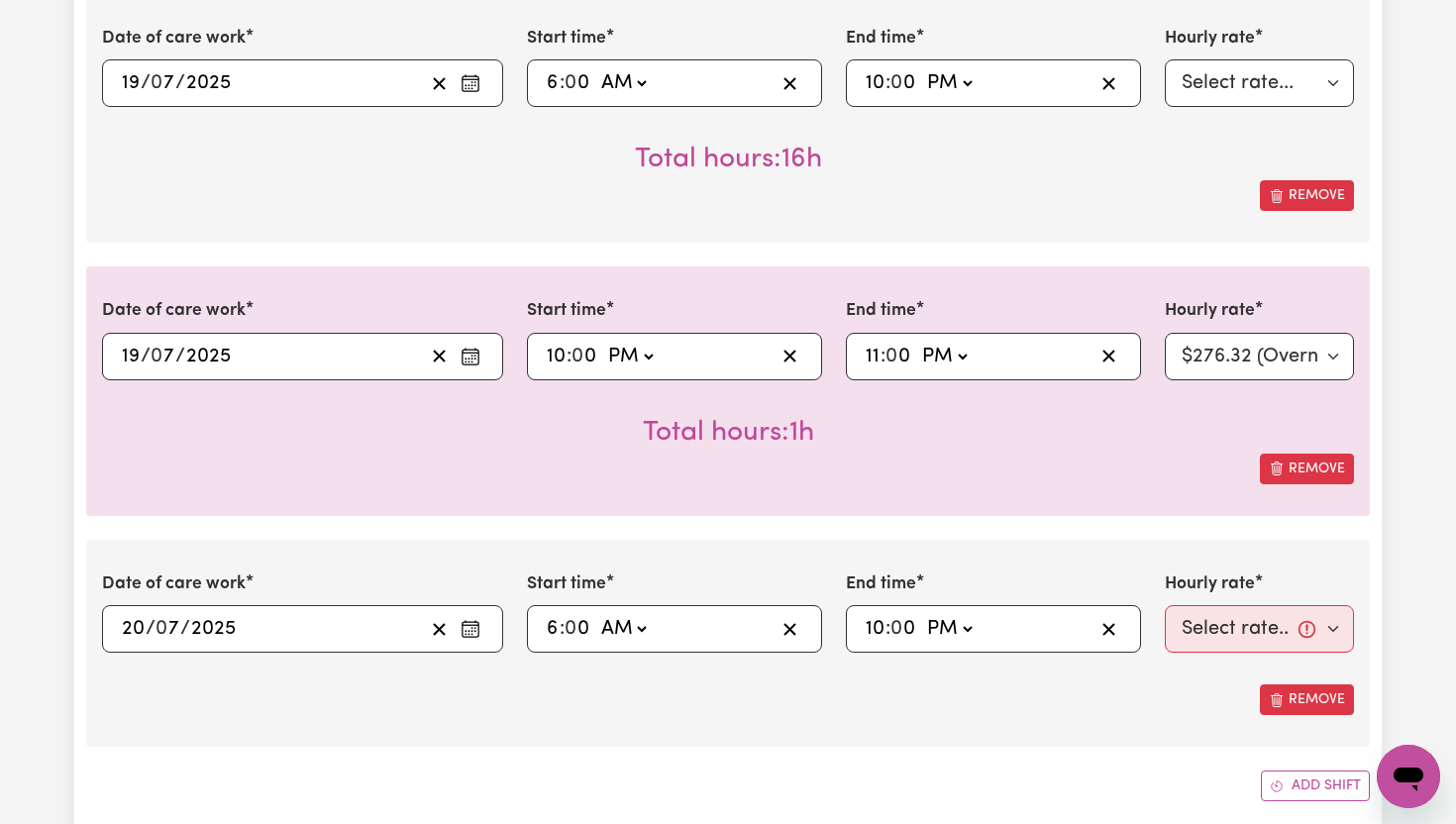 type on "22:00" 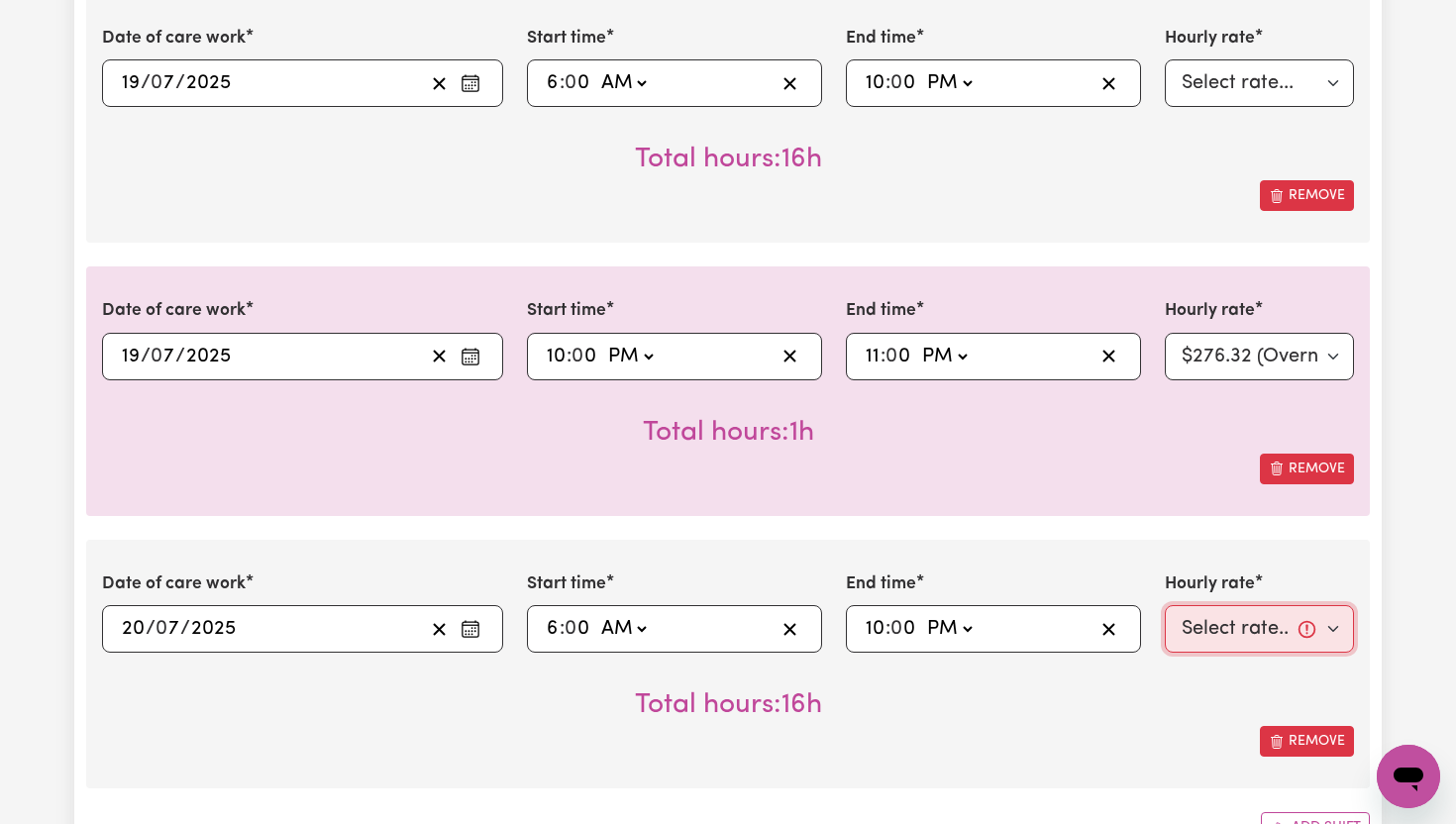 click on "Select rate... $65.21 (Weekday) $91.76 ([DATE]) $118.32 ([DATE]) $144.87 (Public Holiday) $71.85 (Evening Care) $276.32 (Overnight)" at bounding box center (1259, 629) 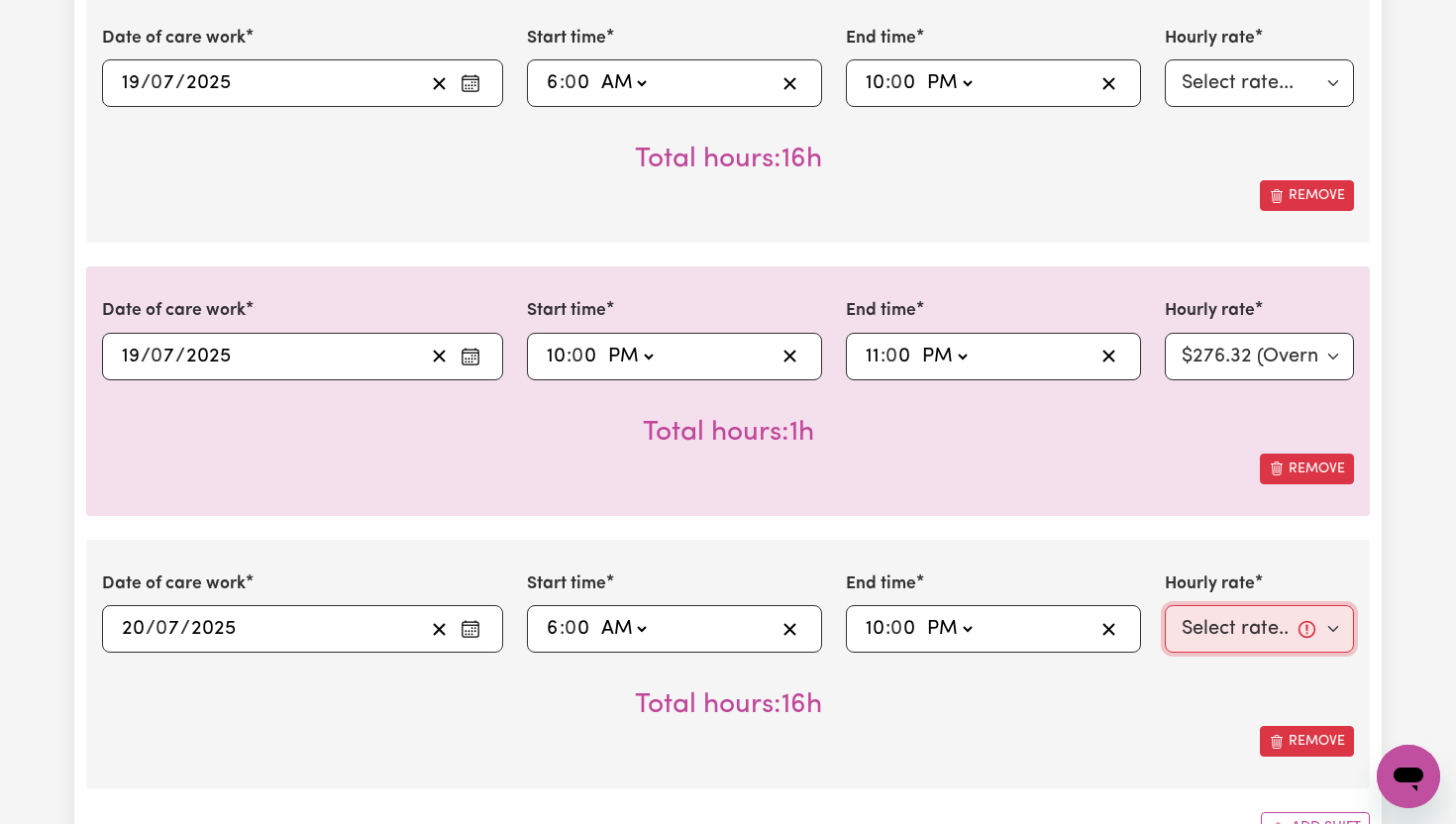 select on "118.32-[DATE]" 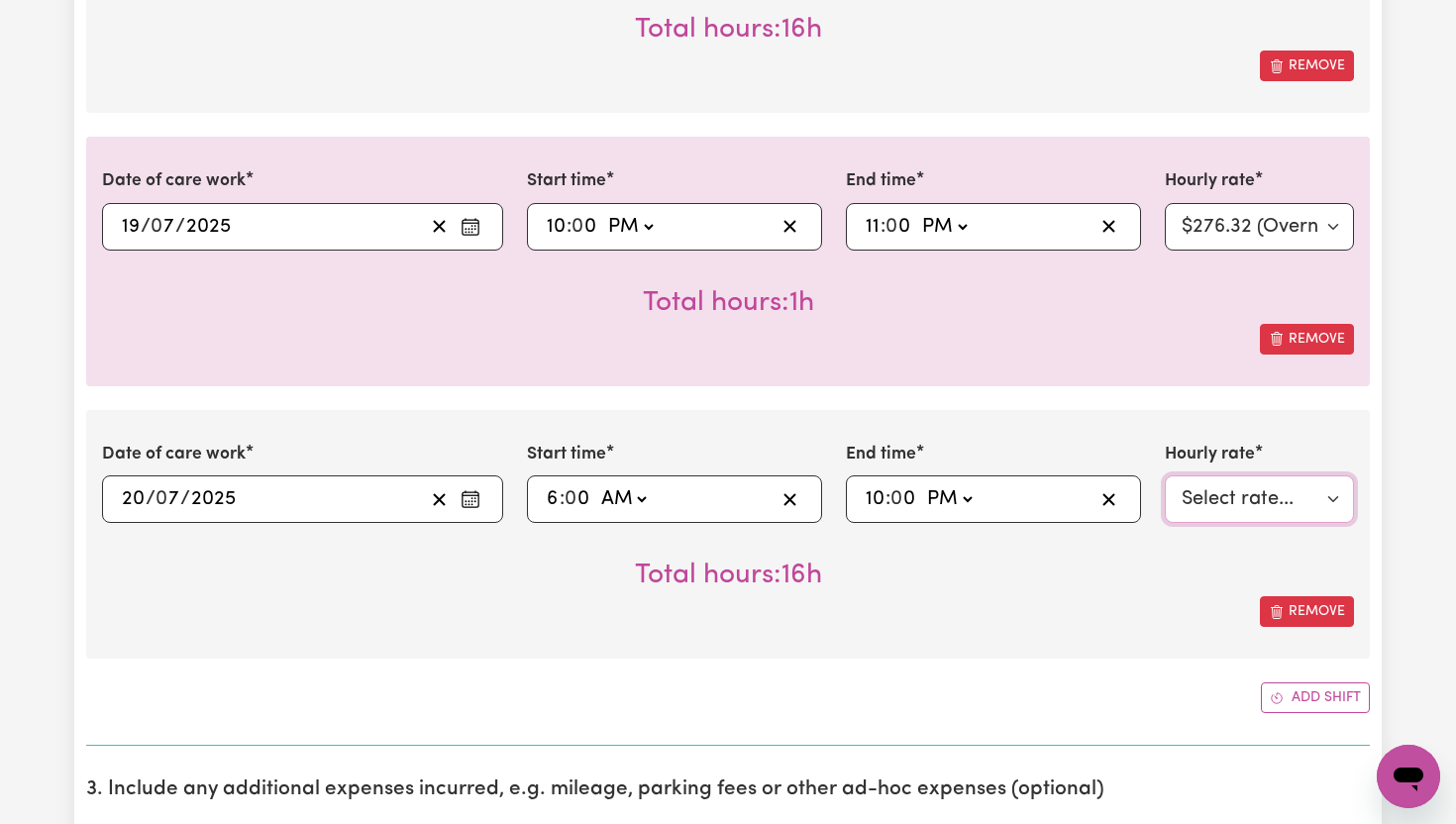 scroll, scrollTop: 1611, scrollLeft: 0, axis: vertical 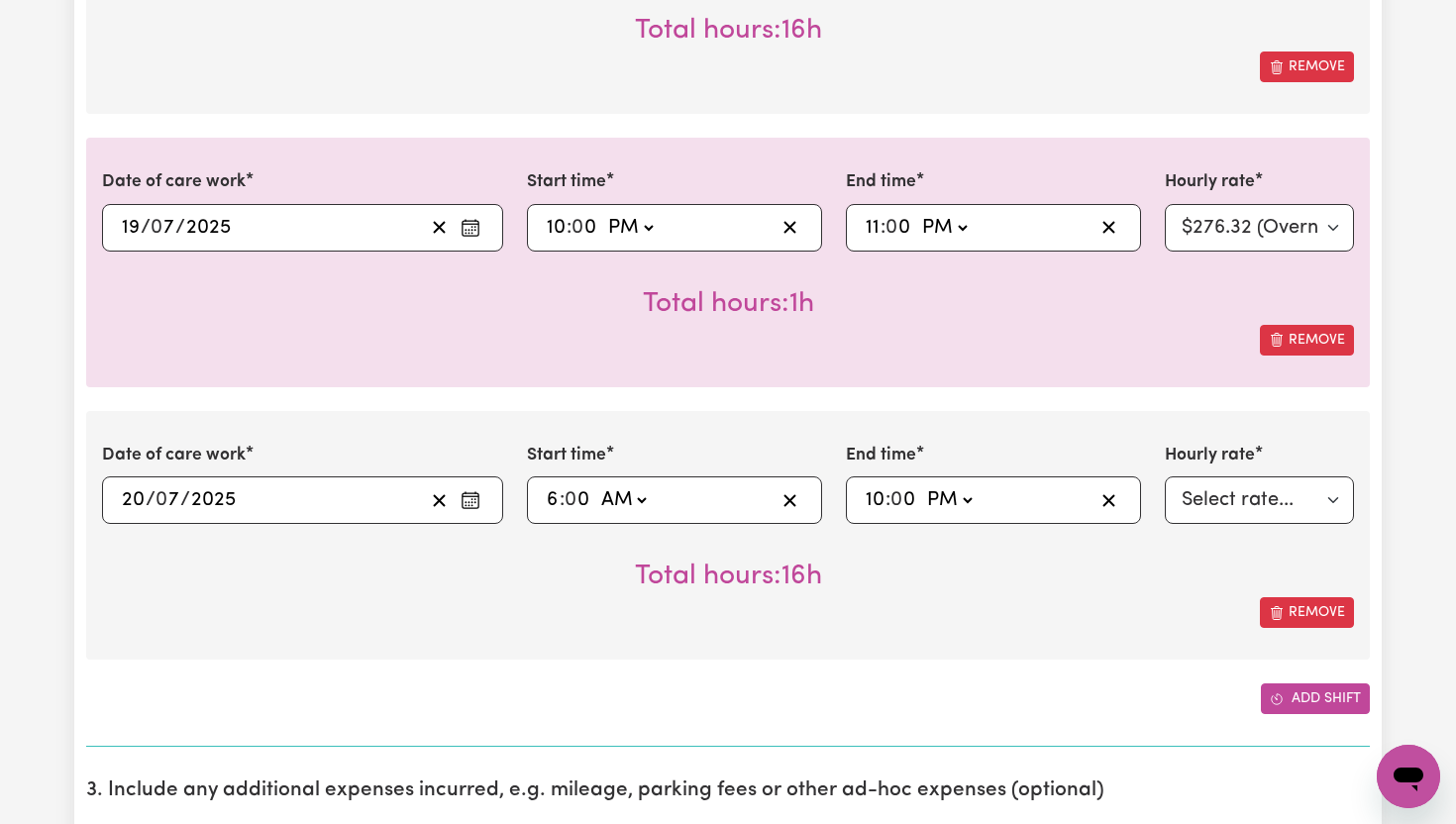 click on "Add shift" at bounding box center [1315, 698] 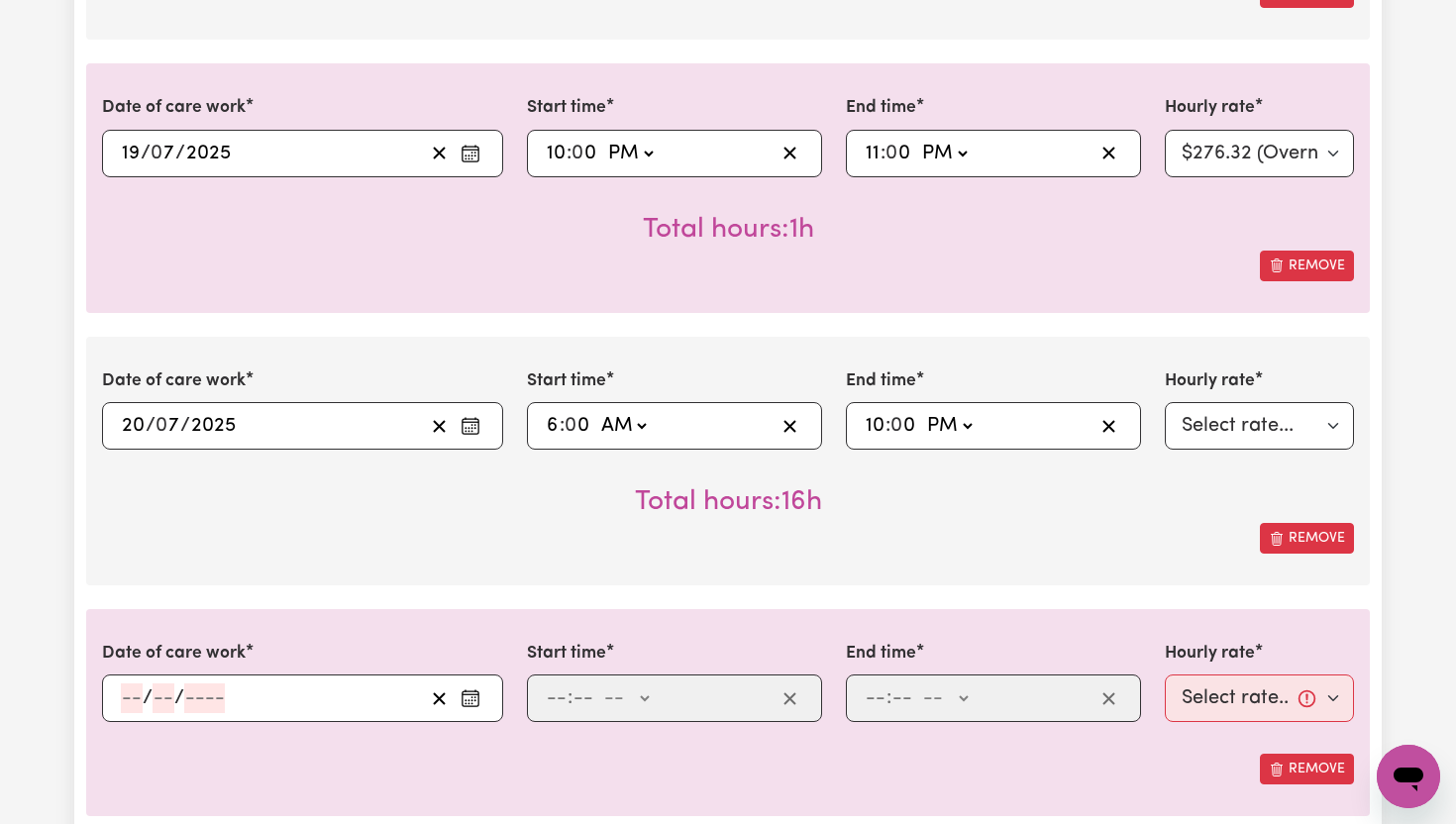 scroll, scrollTop: 1689, scrollLeft: 0, axis: vertical 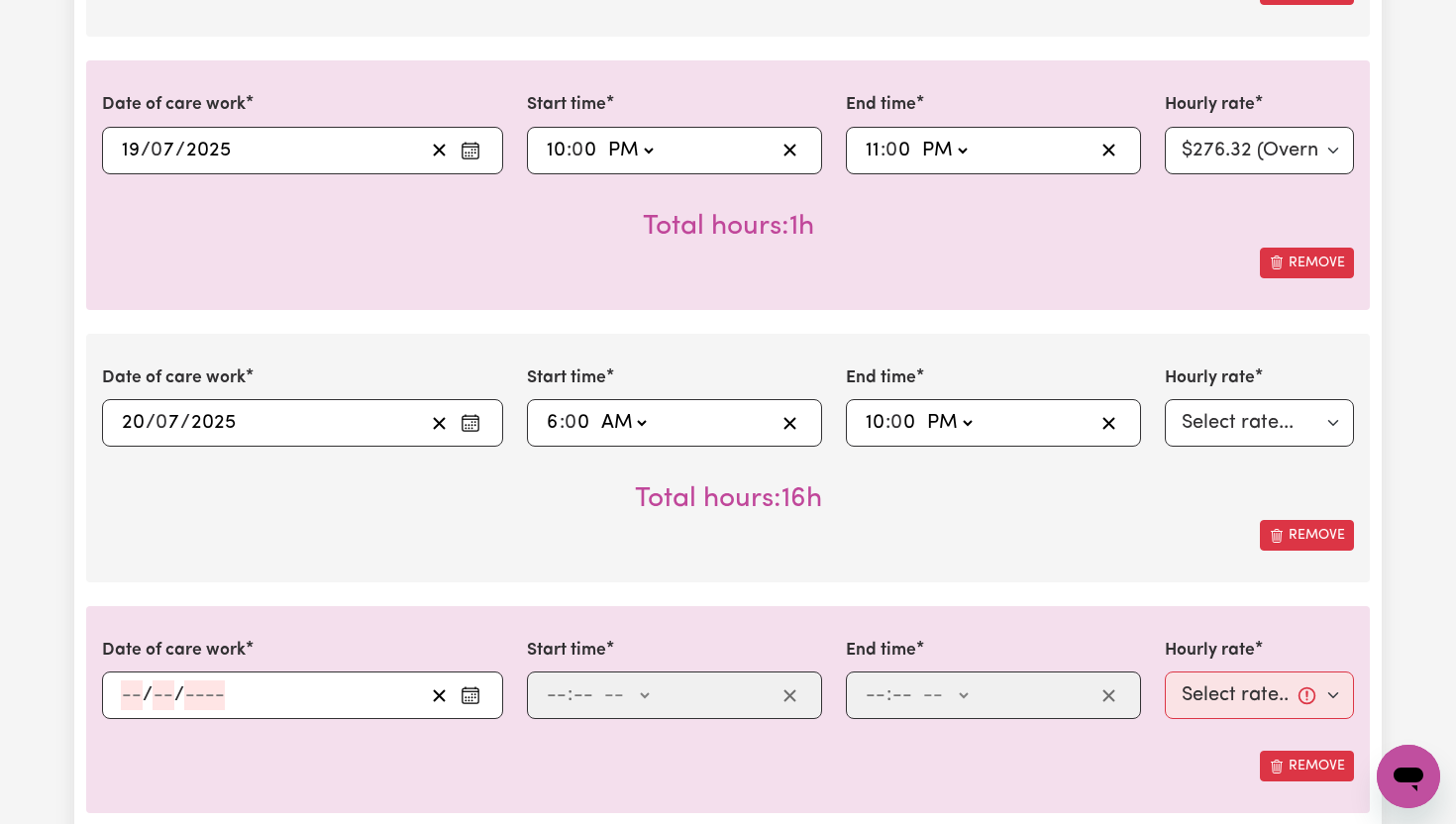 click 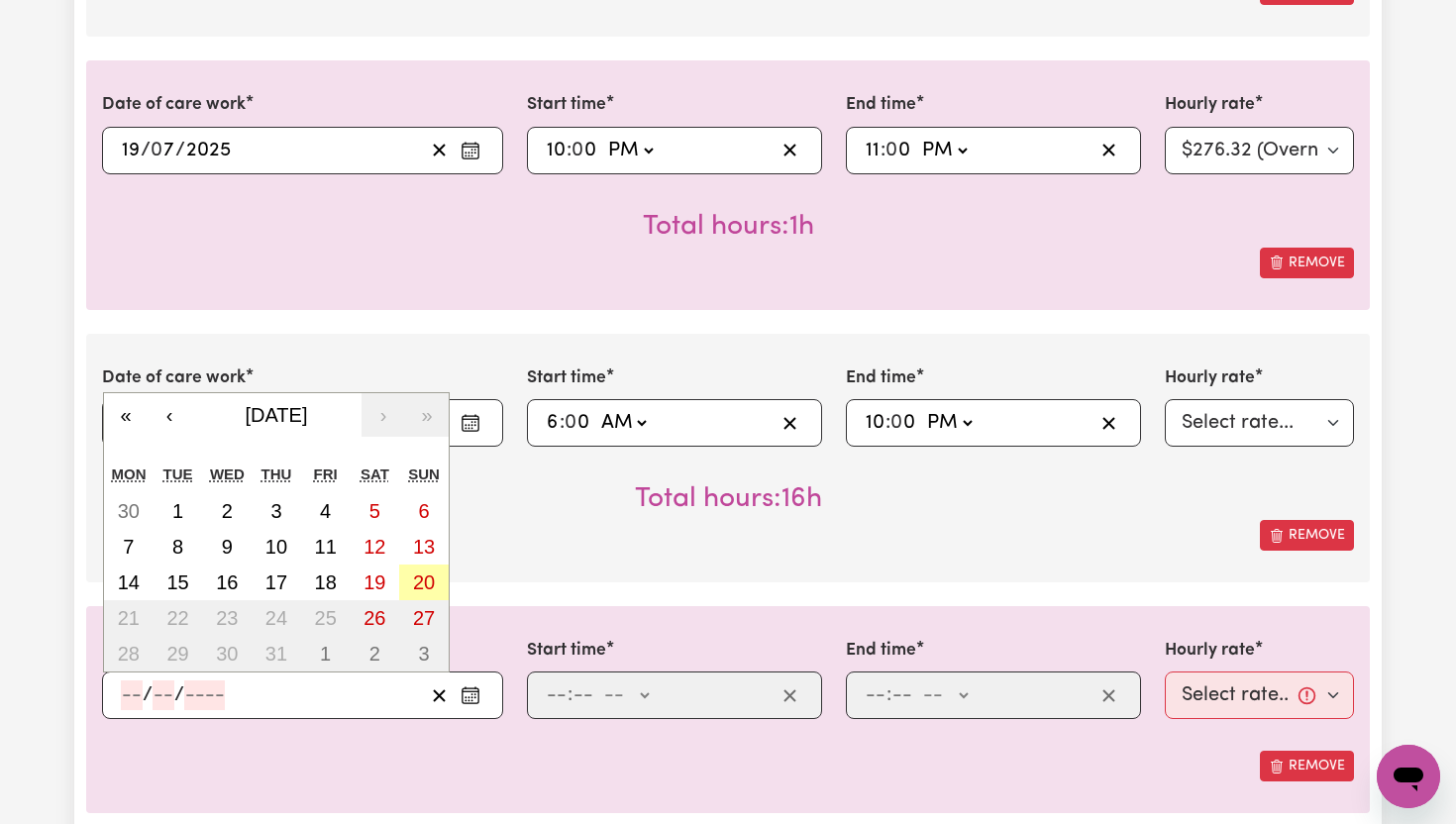 click on "20" at bounding box center [424, 582] 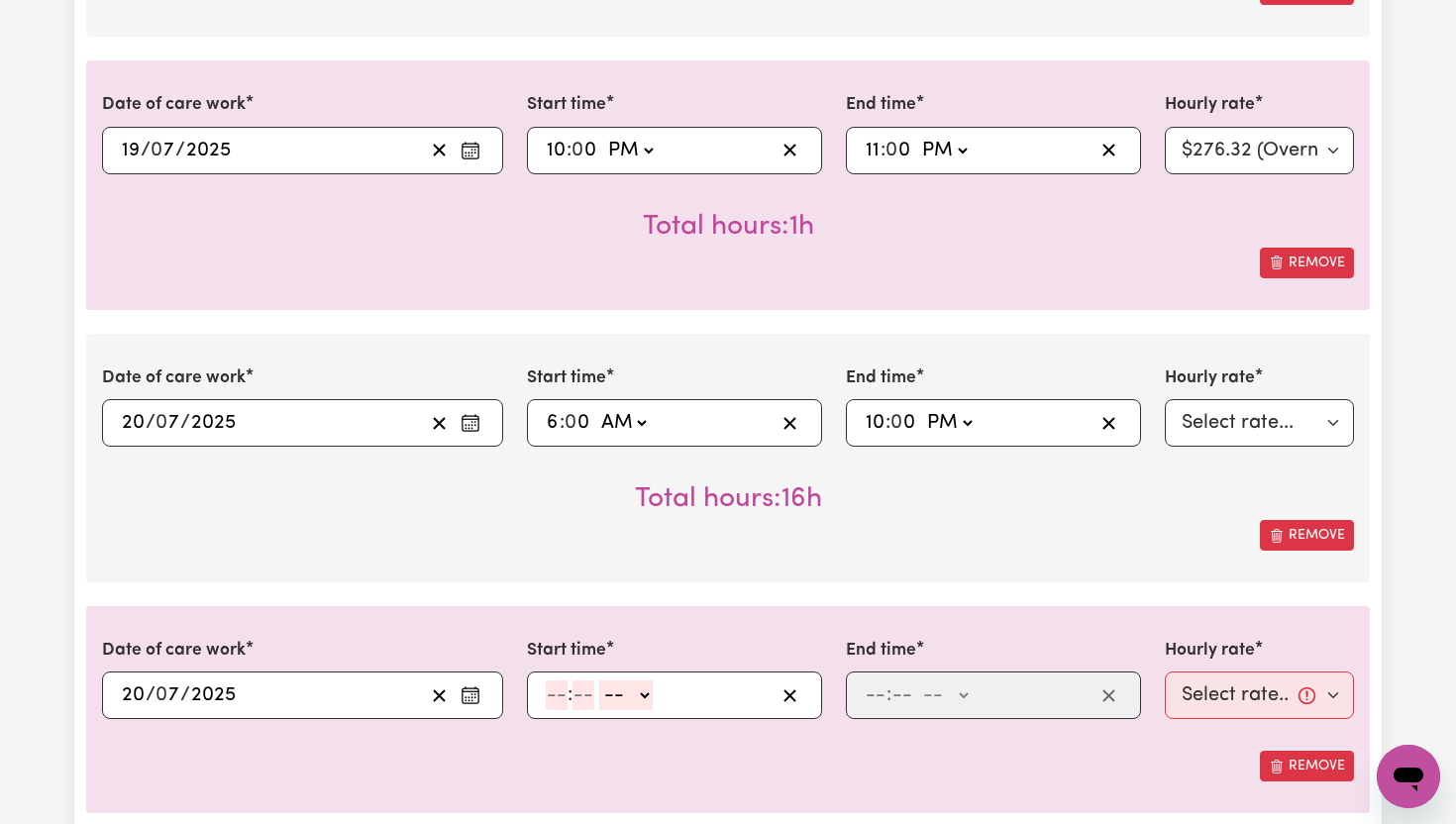 click 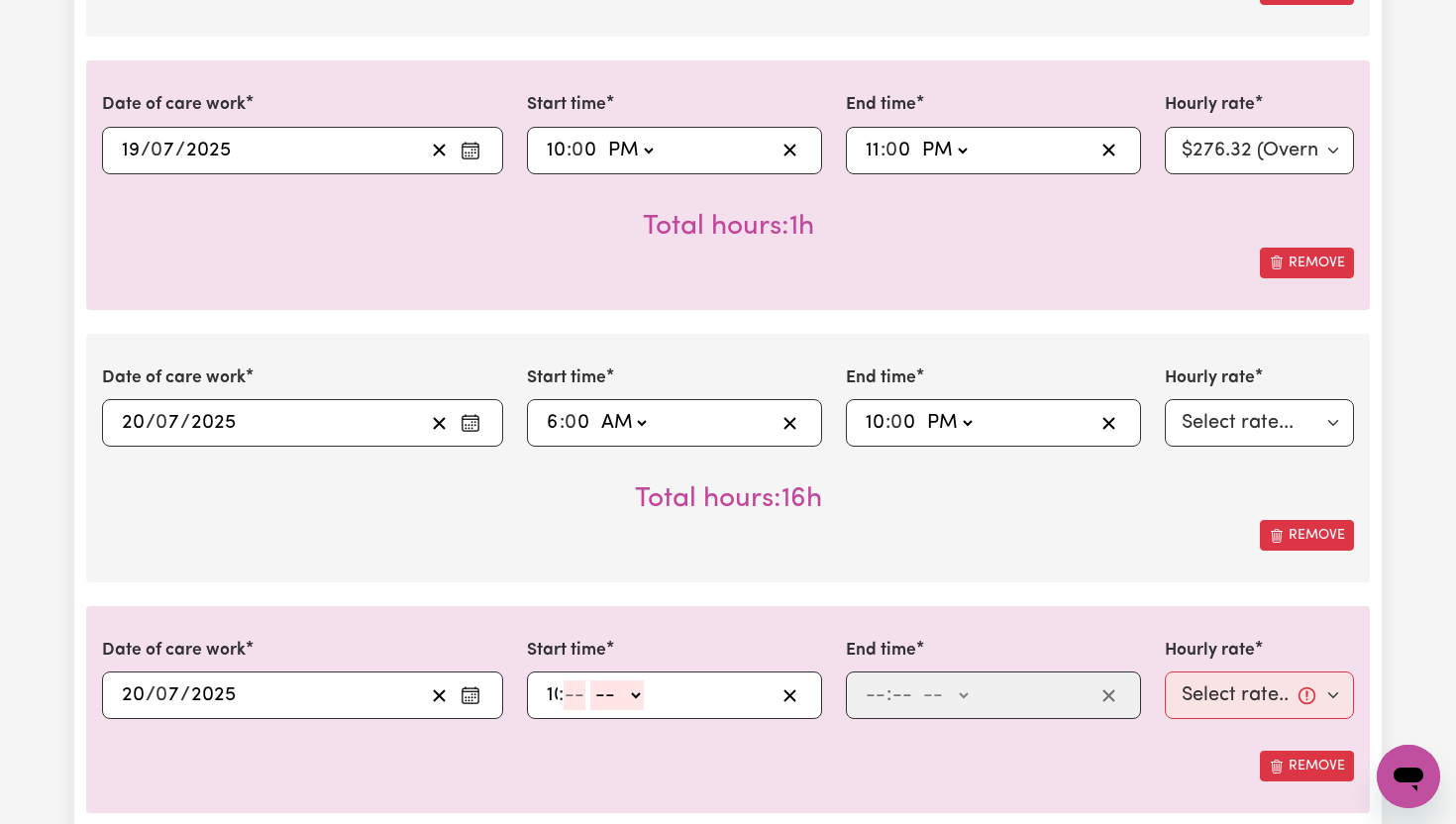 type on "10" 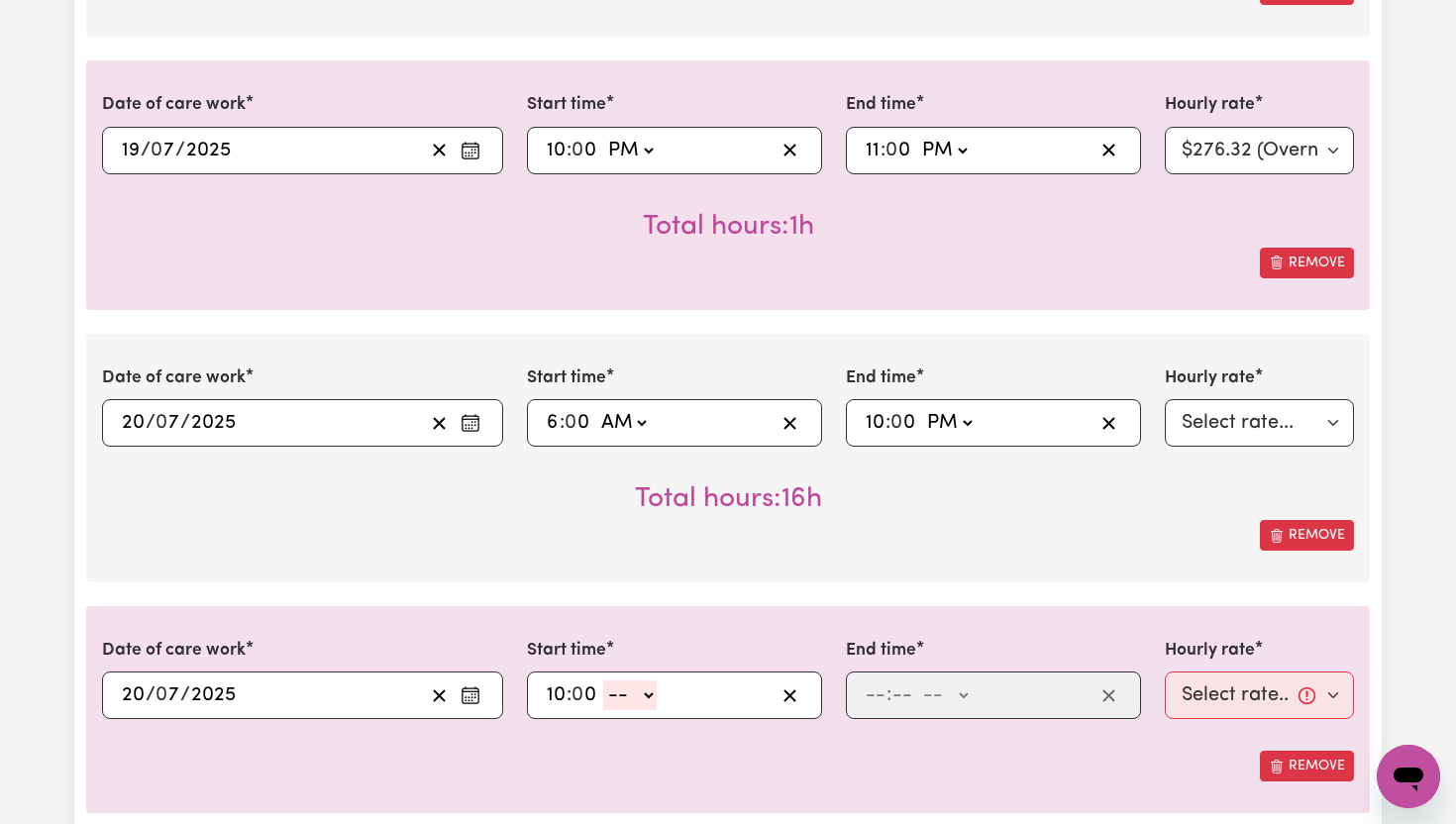 type on "0" 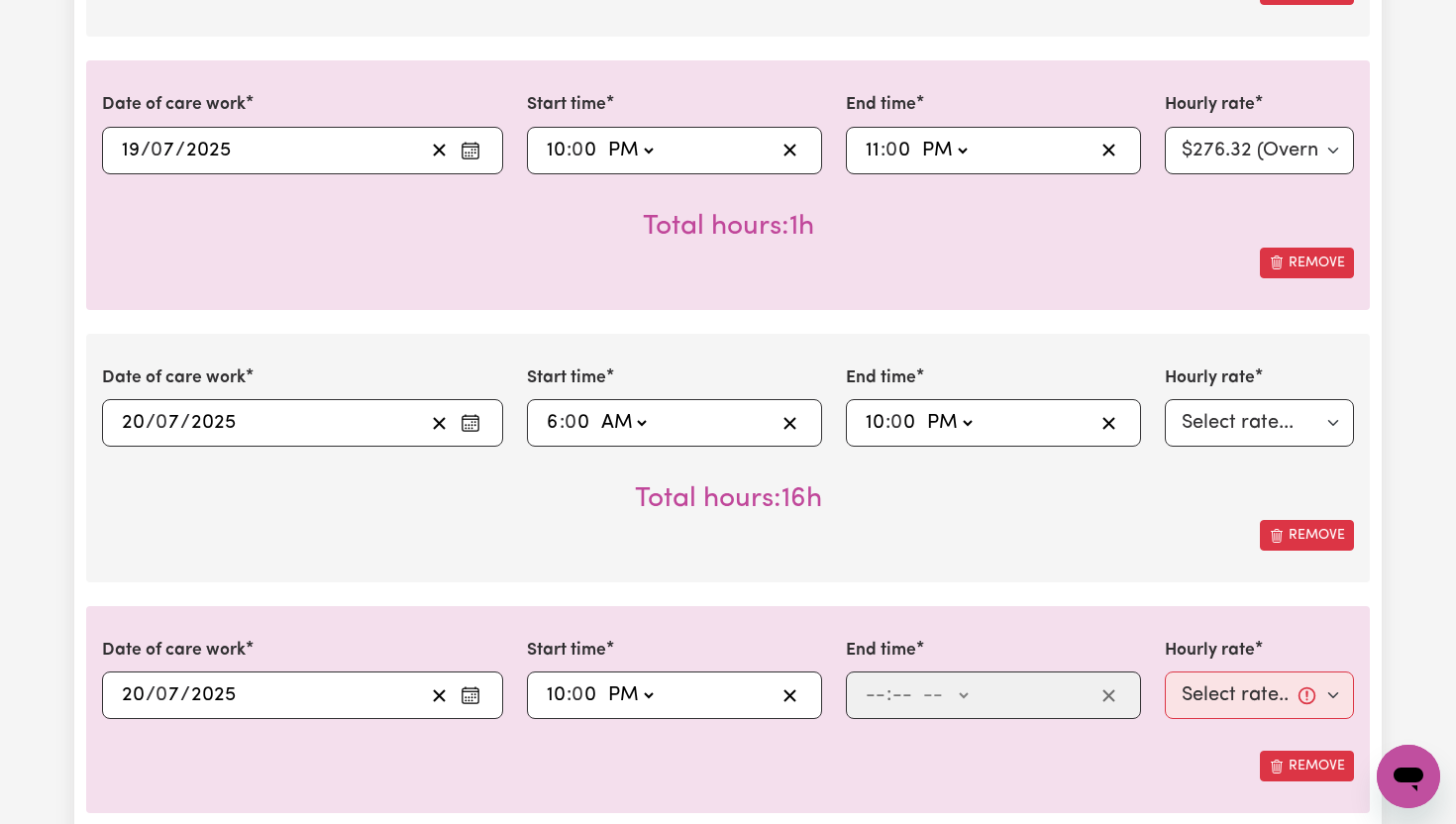 type on "22:00" 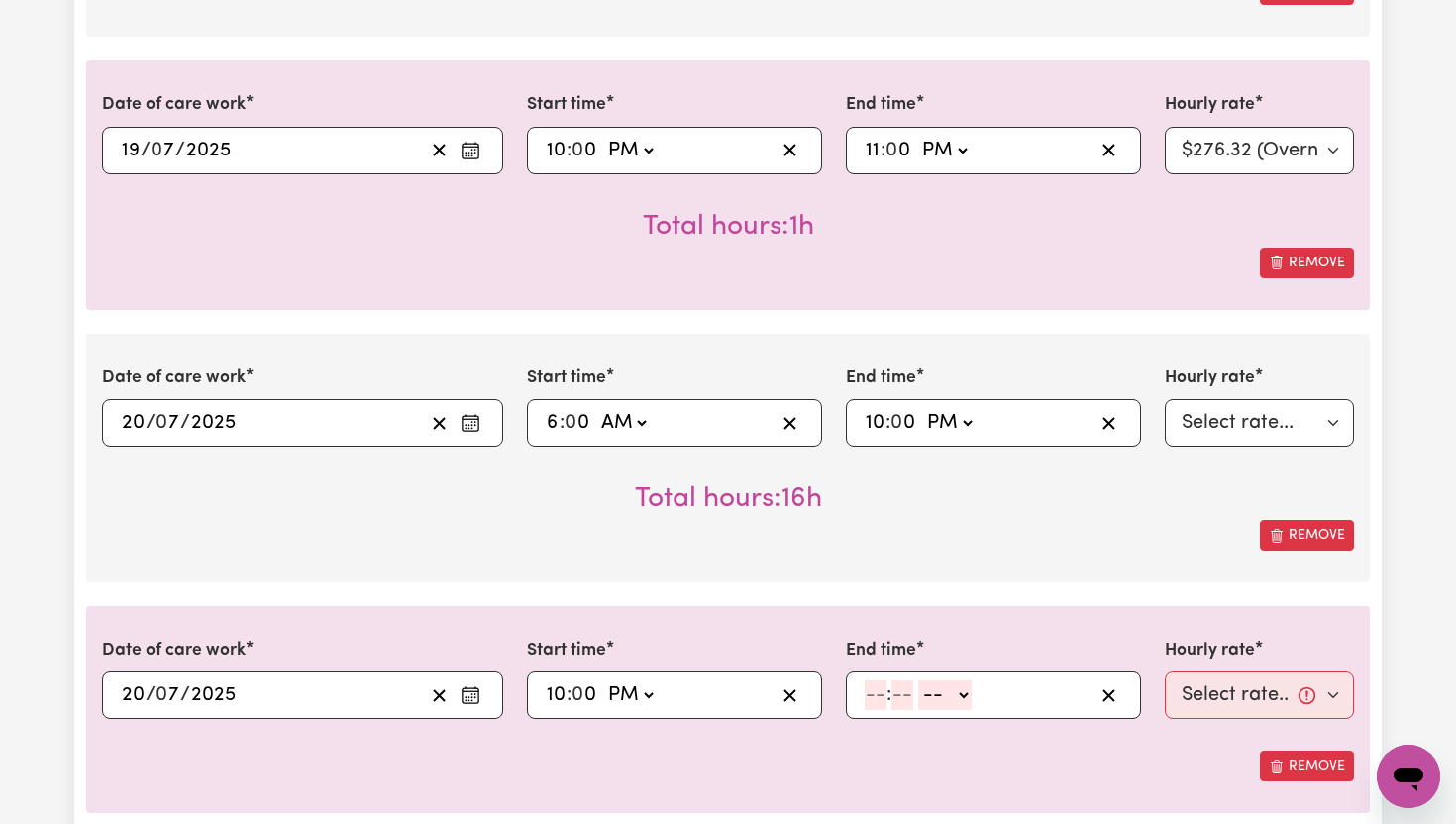 click 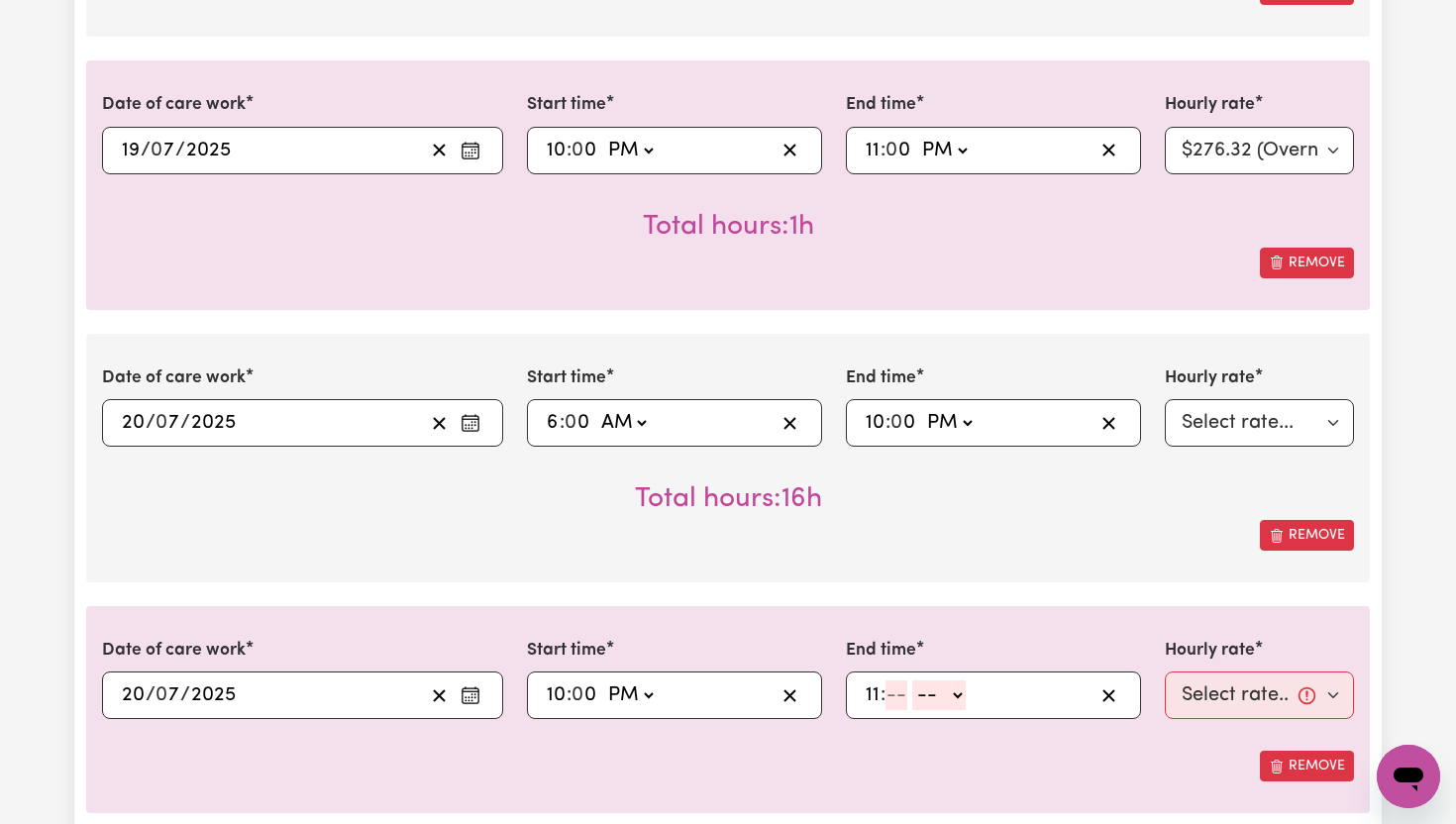 type on "11" 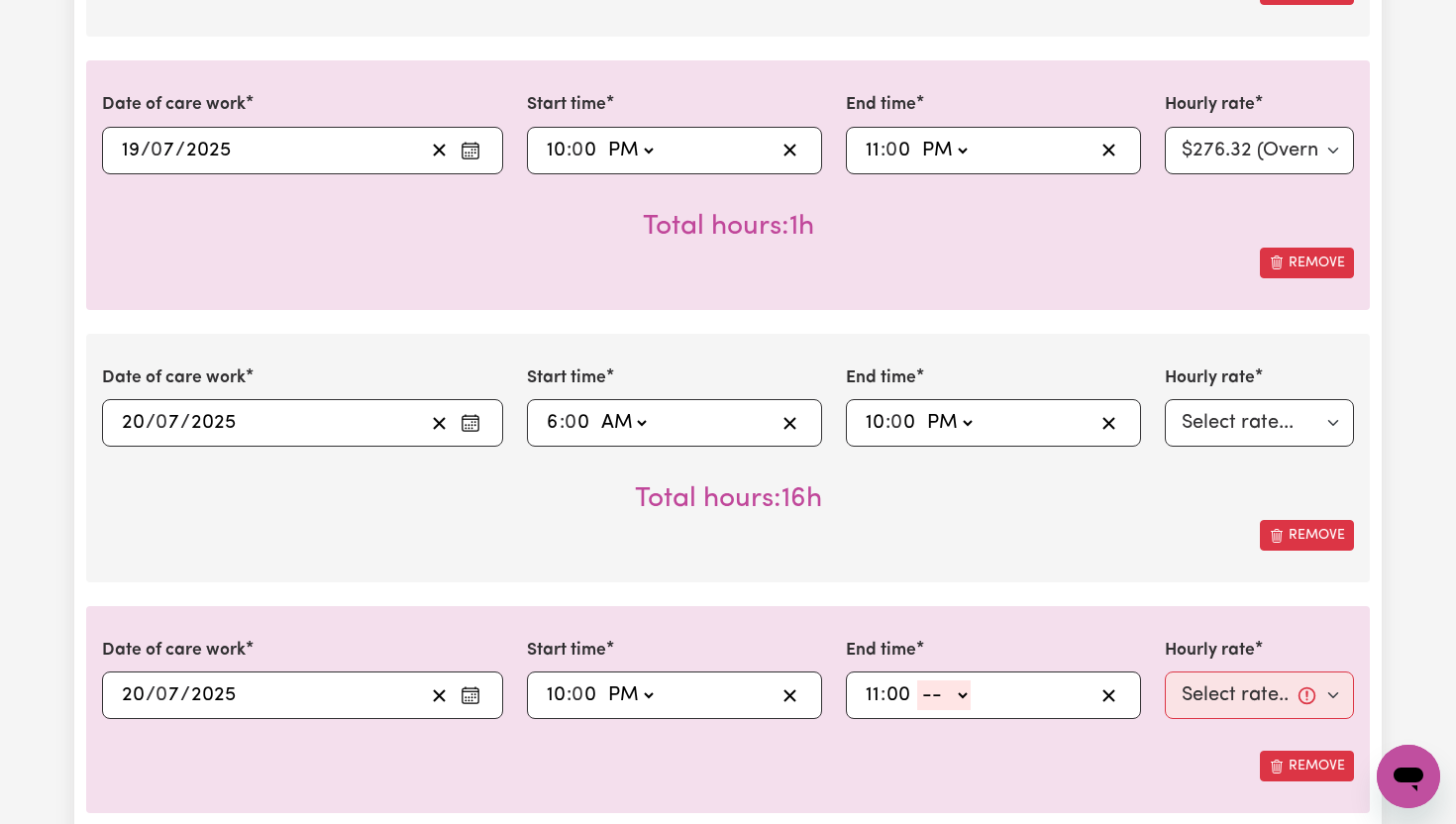 type on "00" 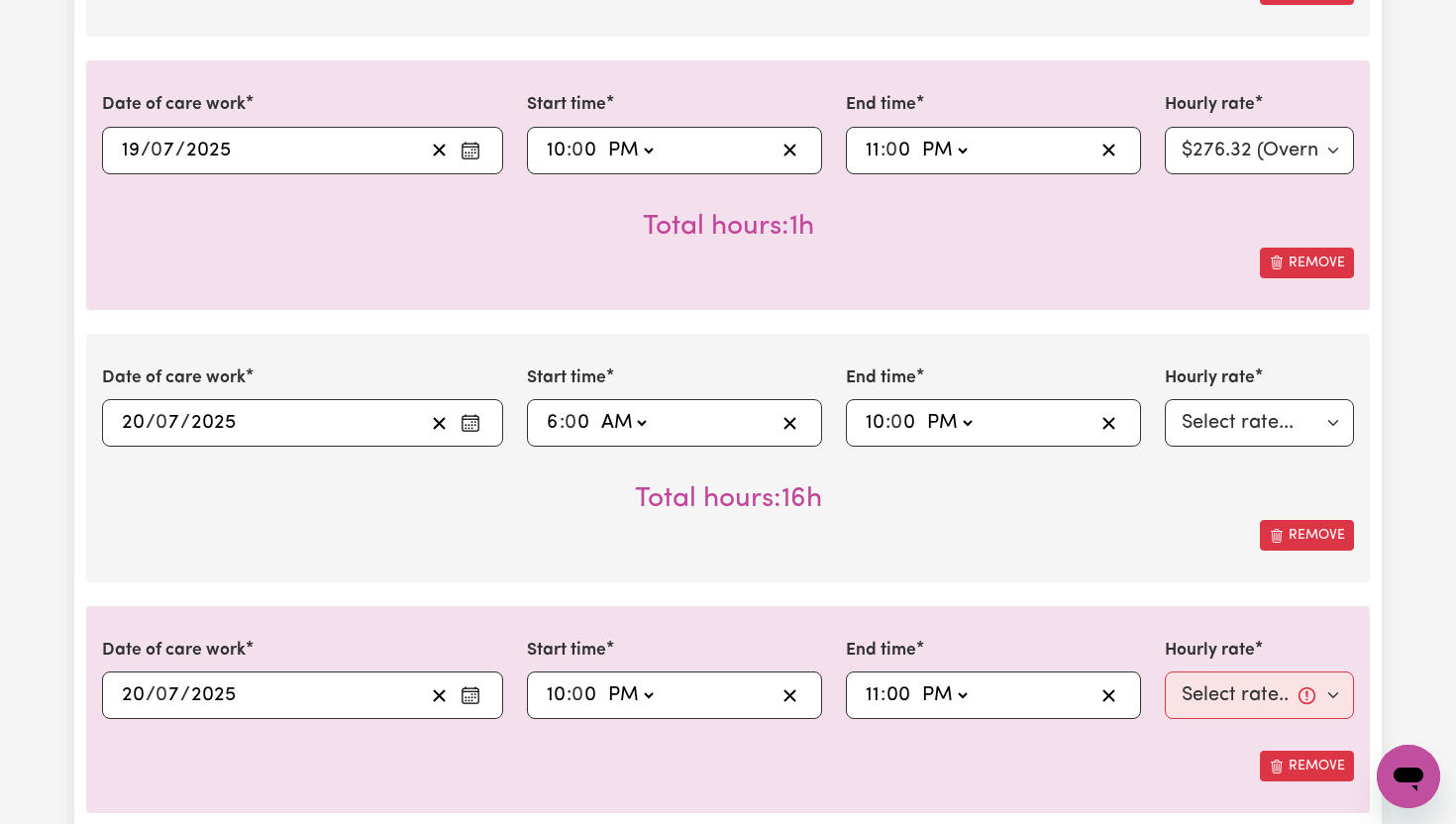 type on "23:00" 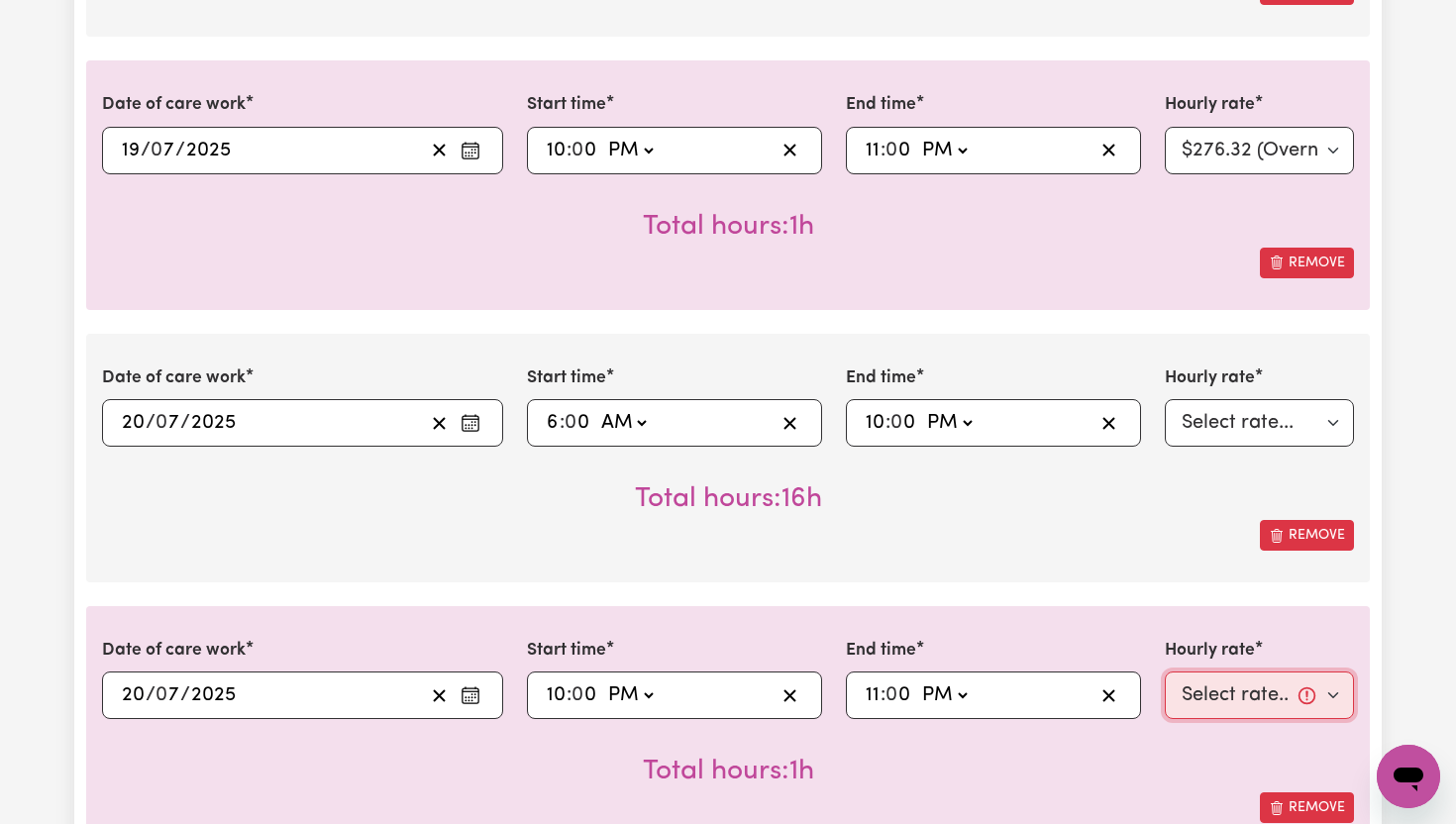click on "Select rate... $65.21 (Weekday) $91.76 ([DATE]) $118.32 ([DATE]) $144.87 (Public Holiday) $71.85 (Evening Care) $276.32 (Overnight)" at bounding box center [1259, 695] 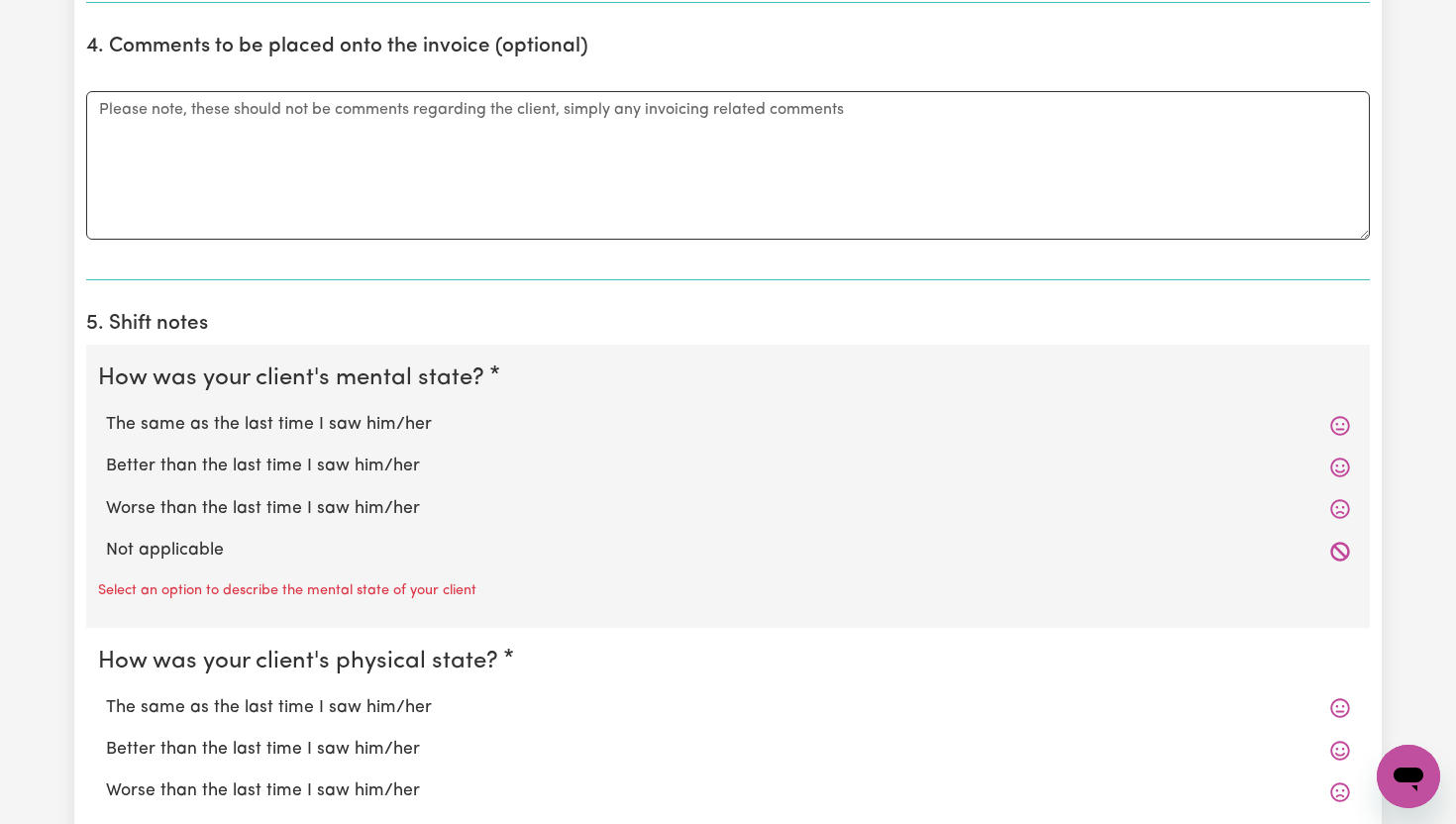 scroll, scrollTop: 2827, scrollLeft: 0, axis: vertical 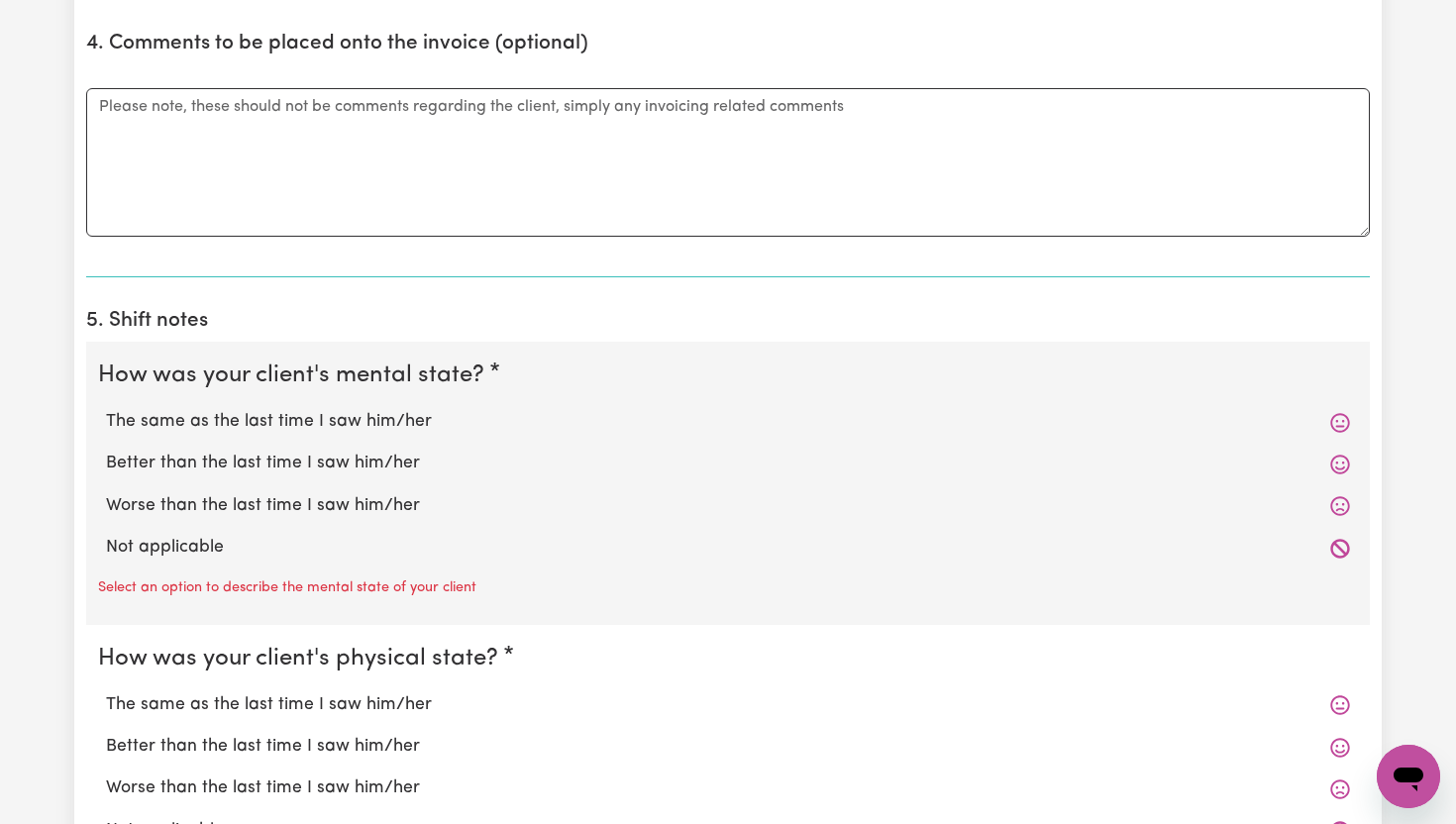 click on "The same as the last time I saw him/her" at bounding box center (728, 422) 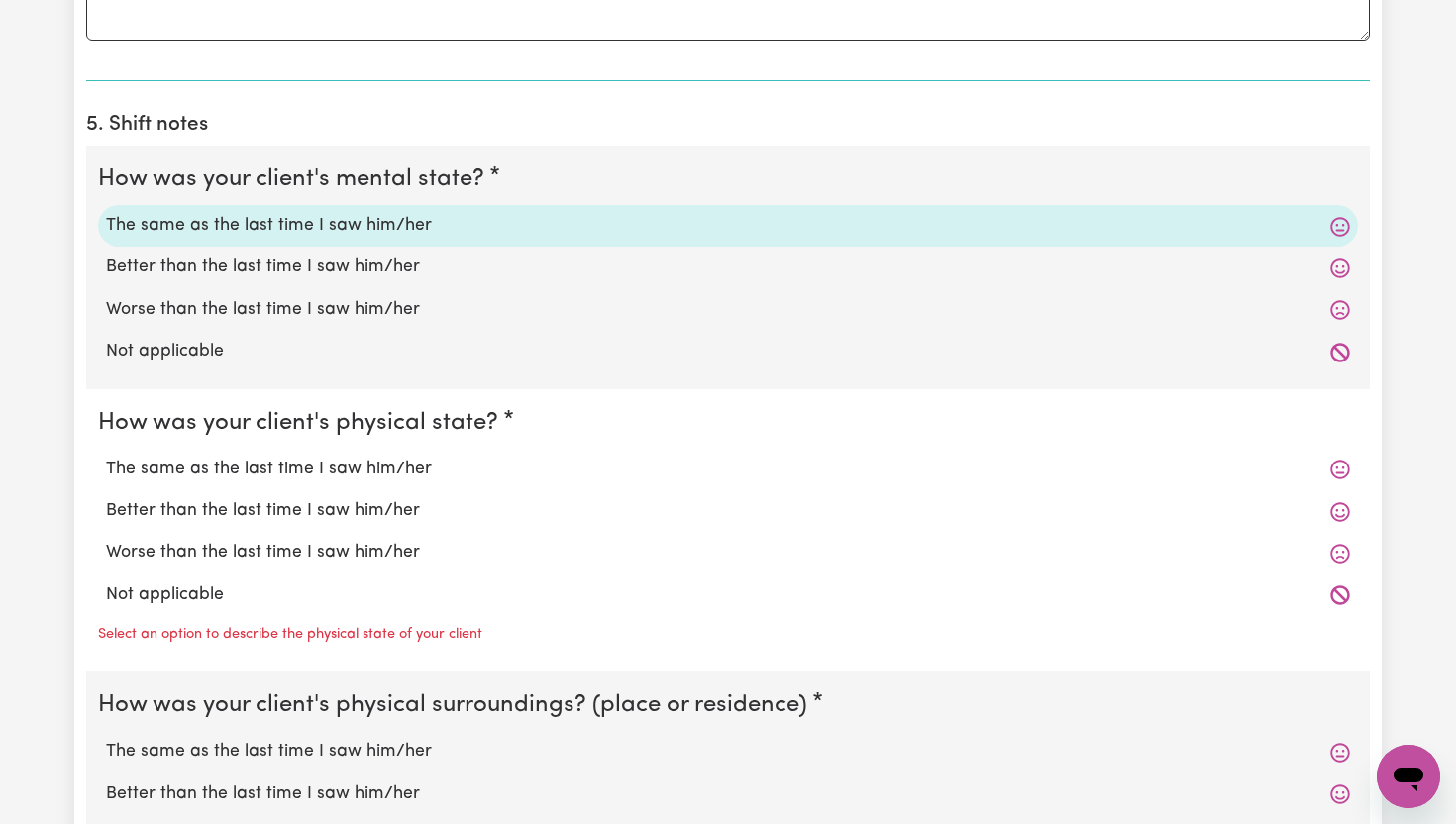 scroll, scrollTop: 3034, scrollLeft: 0, axis: vertical 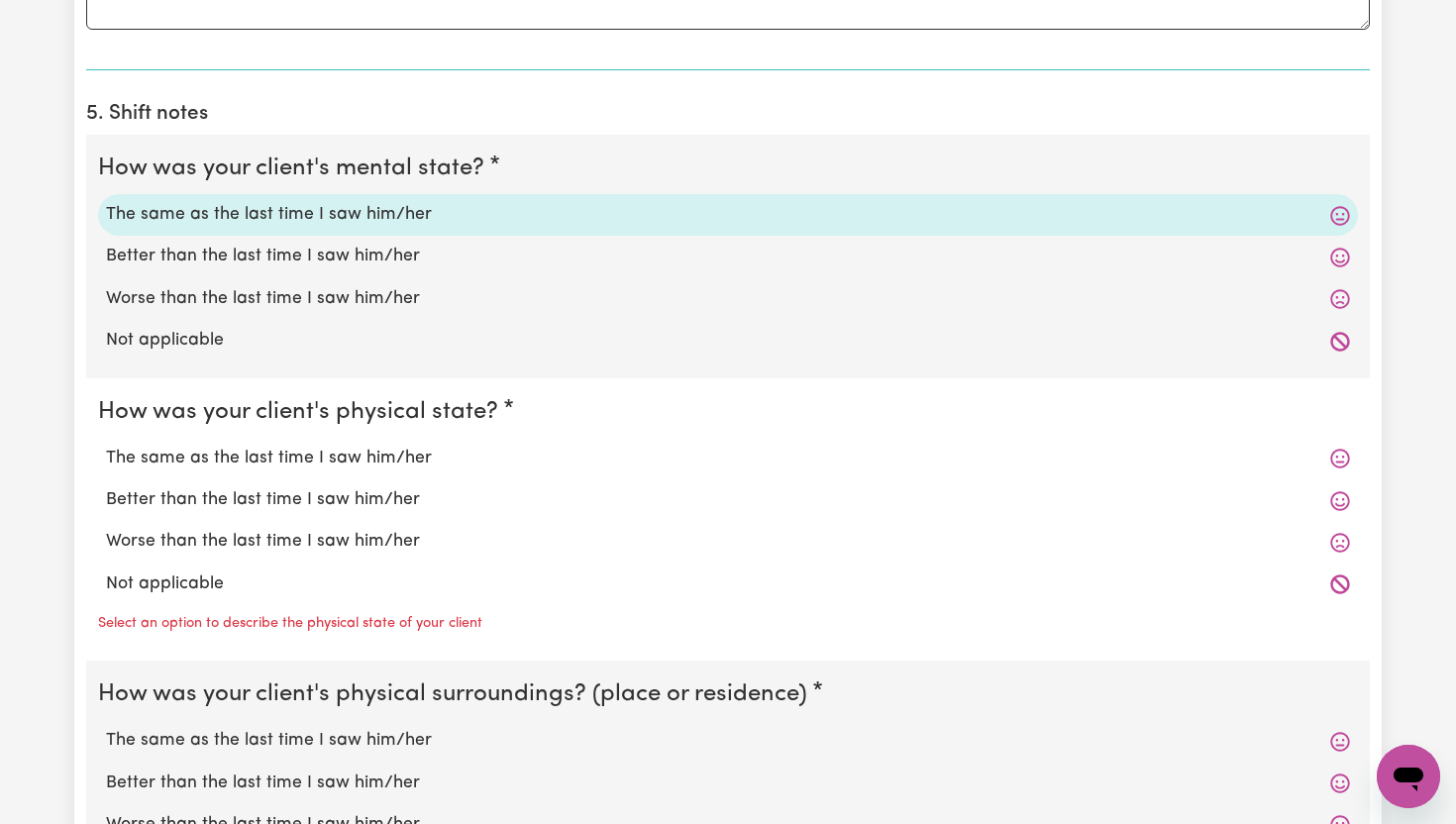 click on "The same as the last time I saw him/her" at bounding box center [728, 459] 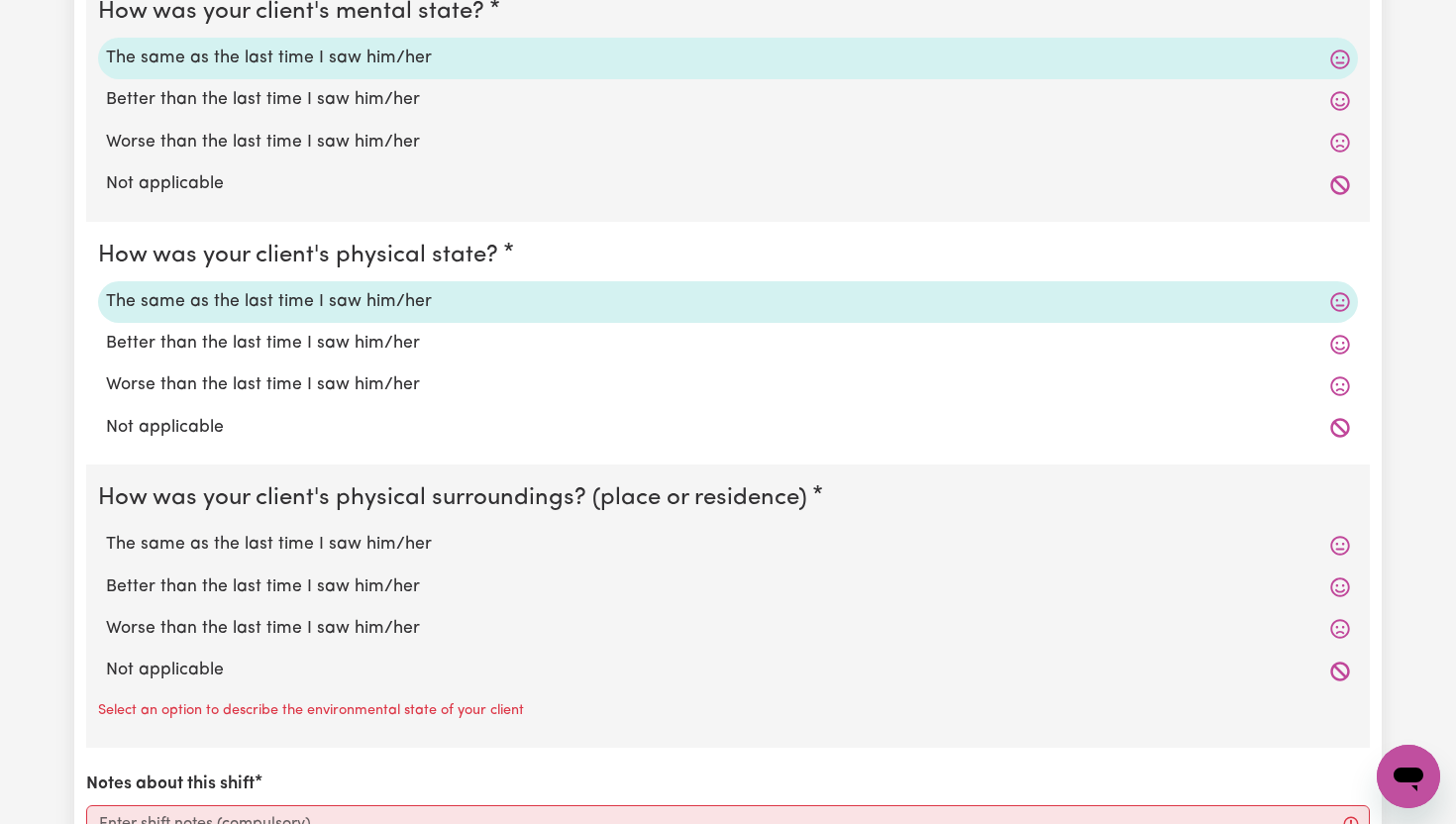 scroll, scrollTop: 3204, scrollLeft: 0, axis: vertical 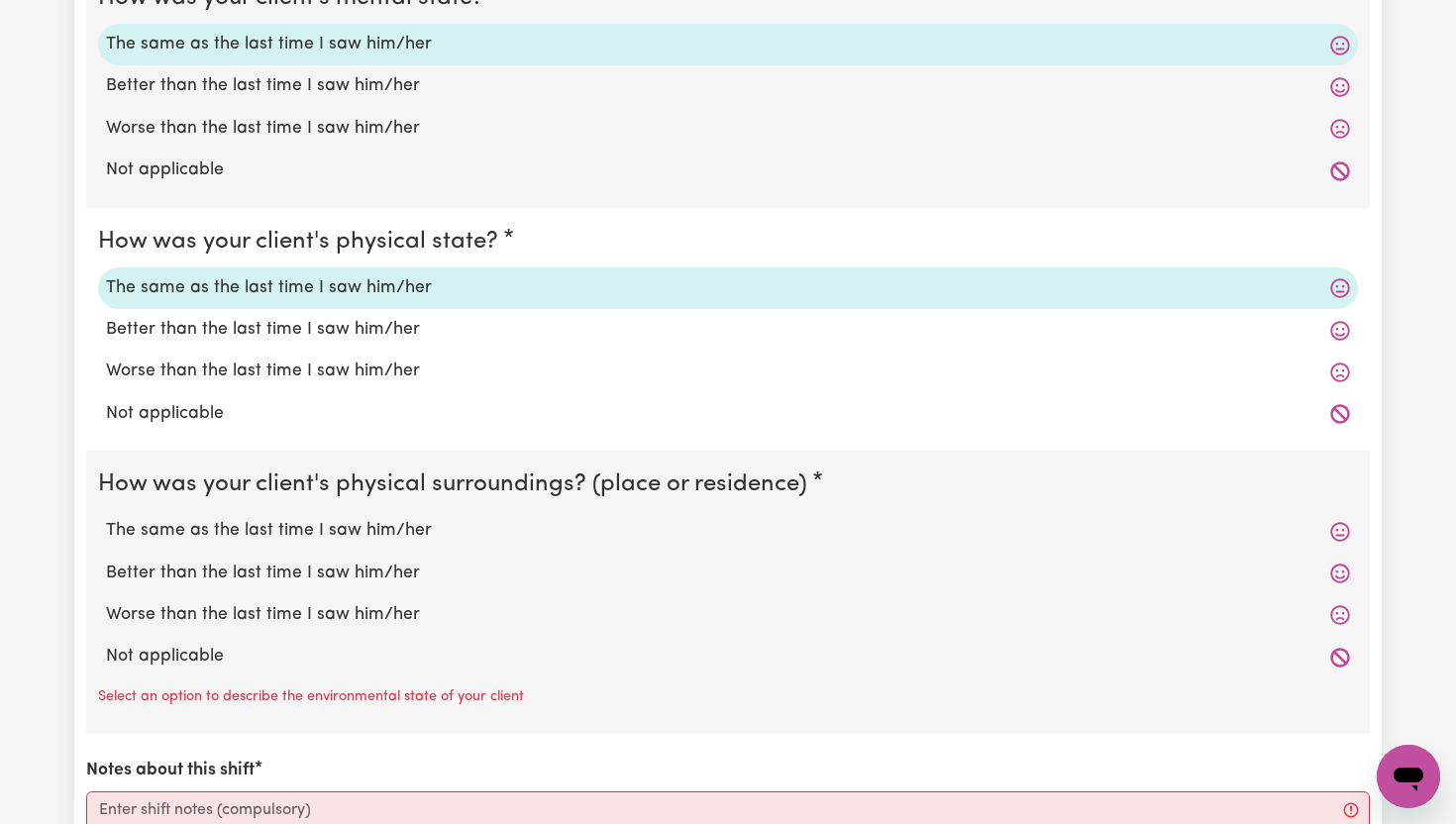 click on "The same as the last time I saw him/her" at bounding box center (728, 531) 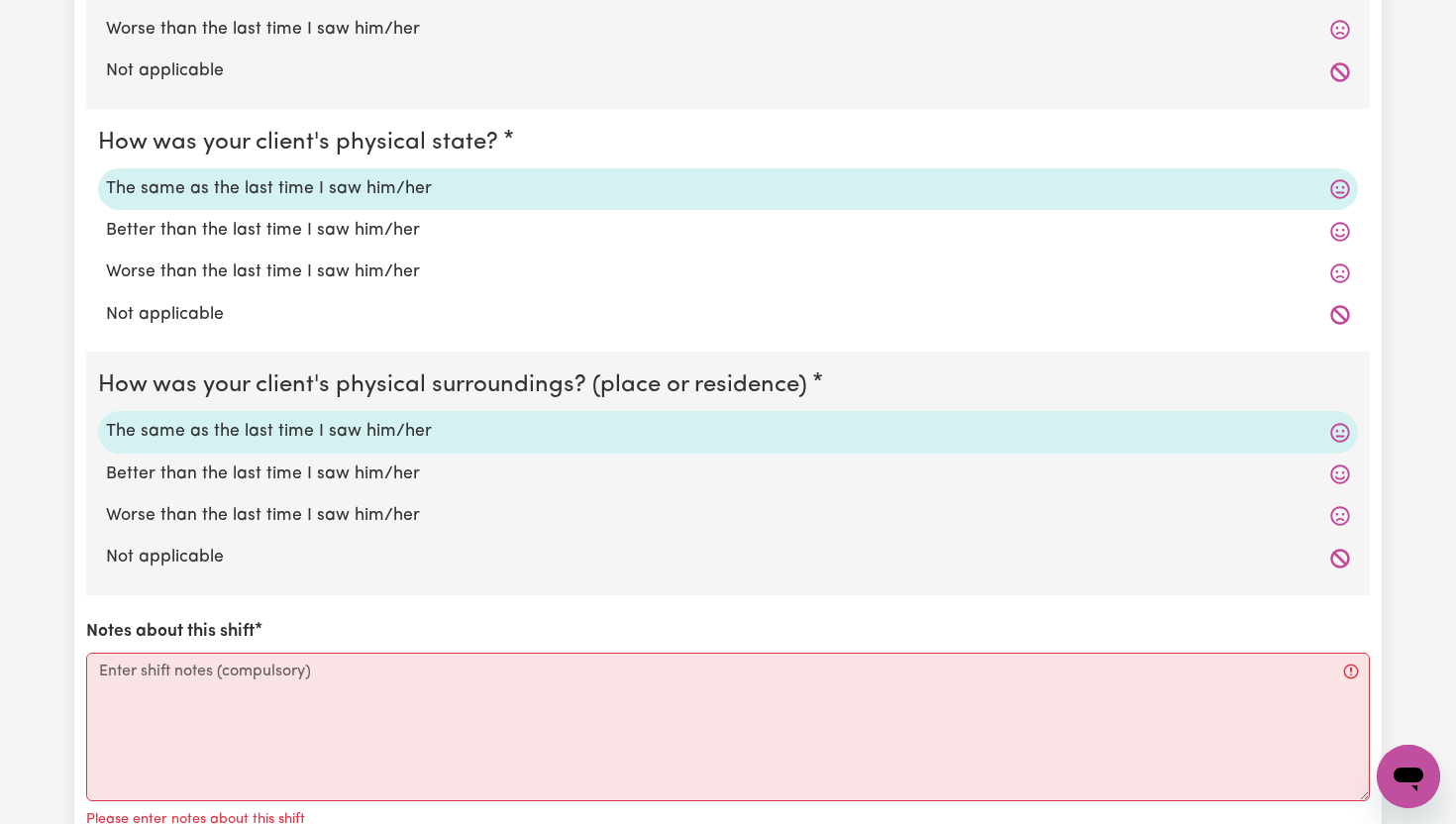 scroll, scrollTop: 3305, scrollLeft: 0, axis: vertical 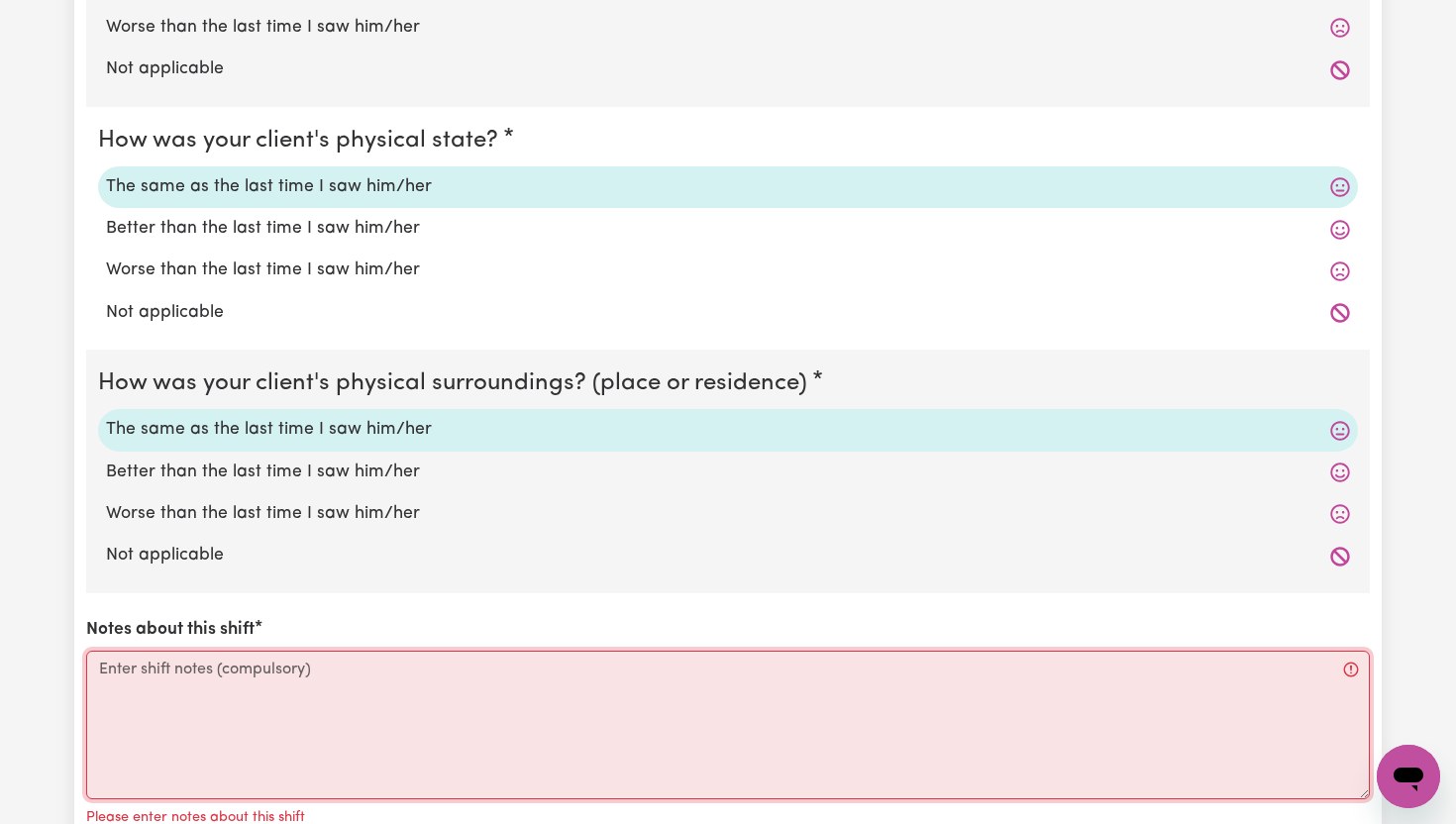 click on "Notes about this shift" at bounding box center [728, 725] 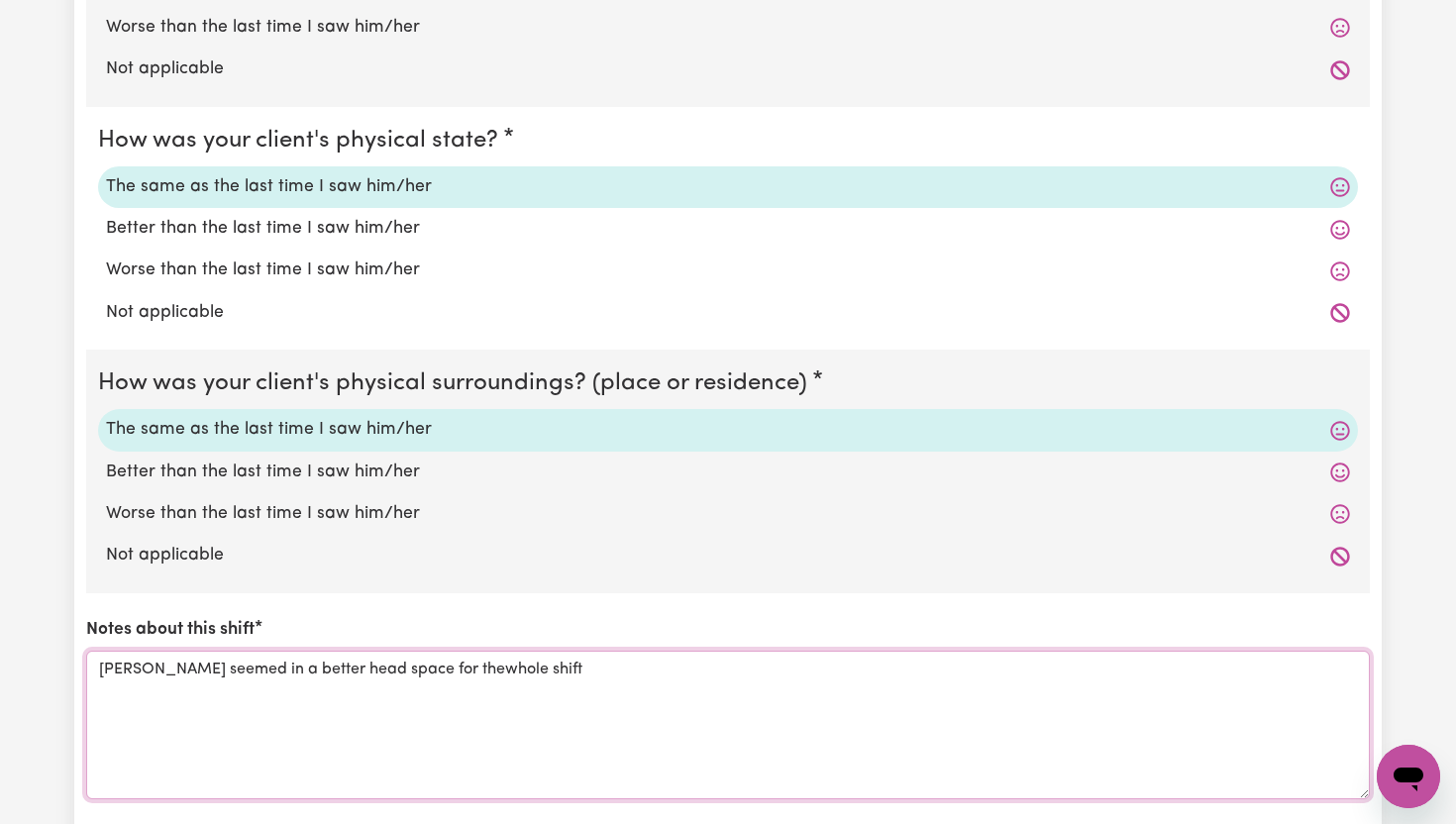click on "[PERSON_NAME] seemed in a better head space for thewhole shift" at bounding box center [728, 725] 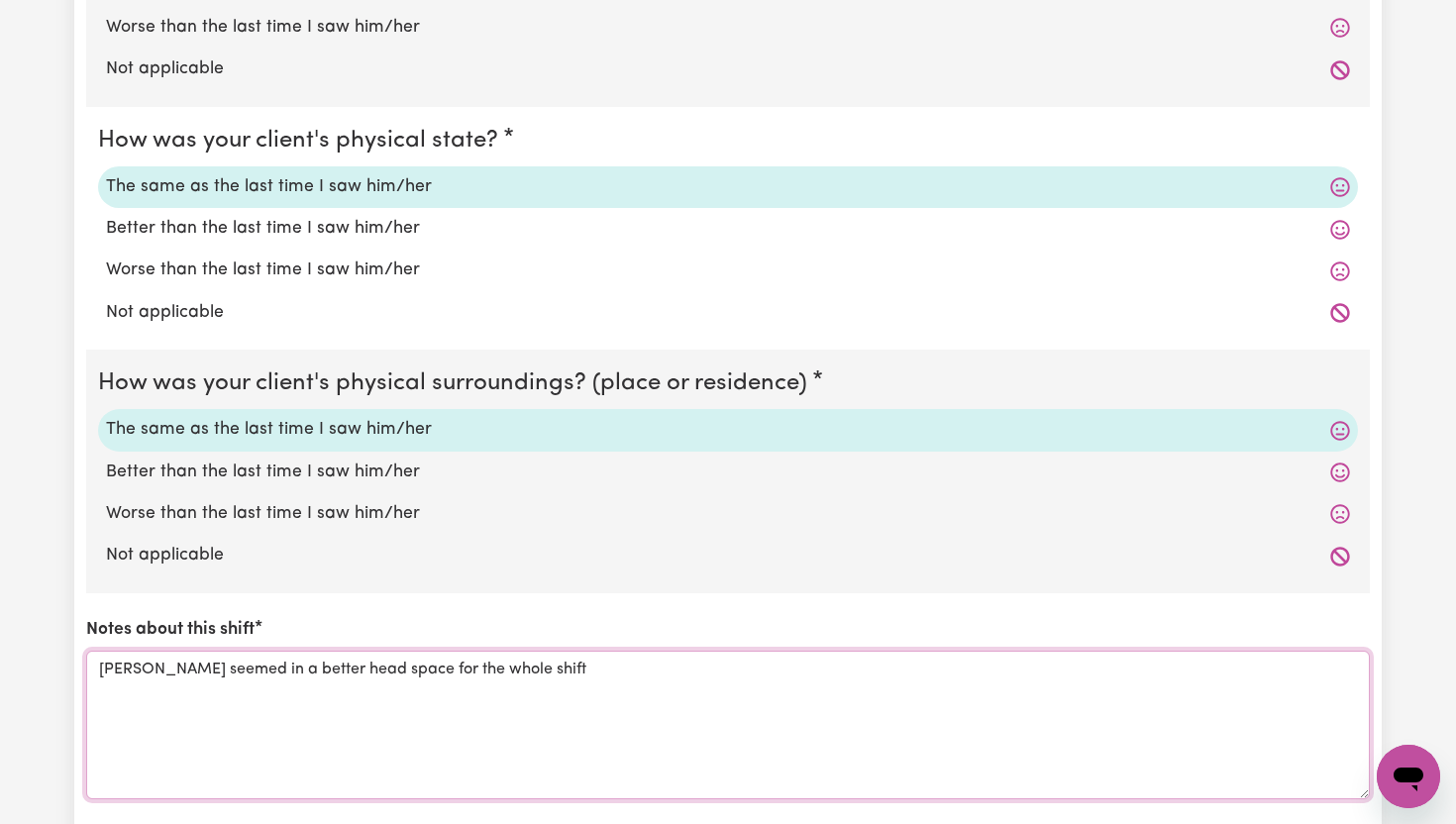 click on "[PERSON_NAME] seemed in a better head space for the whole shift" at bounding box center [728, 725] 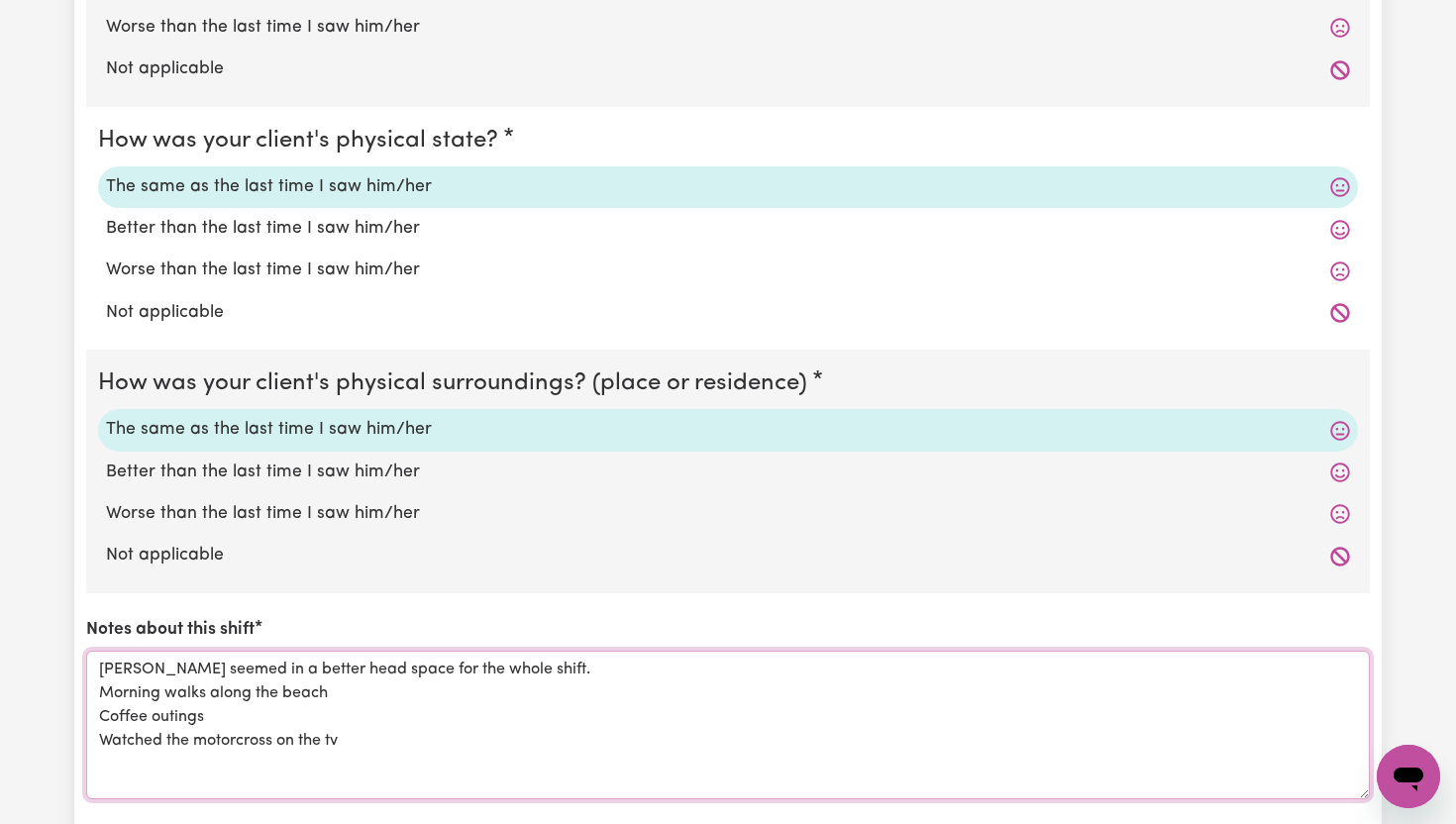 click on "[PERSON_NAME] seemed in a better head space for the whole shift.
Morning walks along the beach
Coffee outings
Watched the motorcross on the tv" at bounding box center [728, 725] 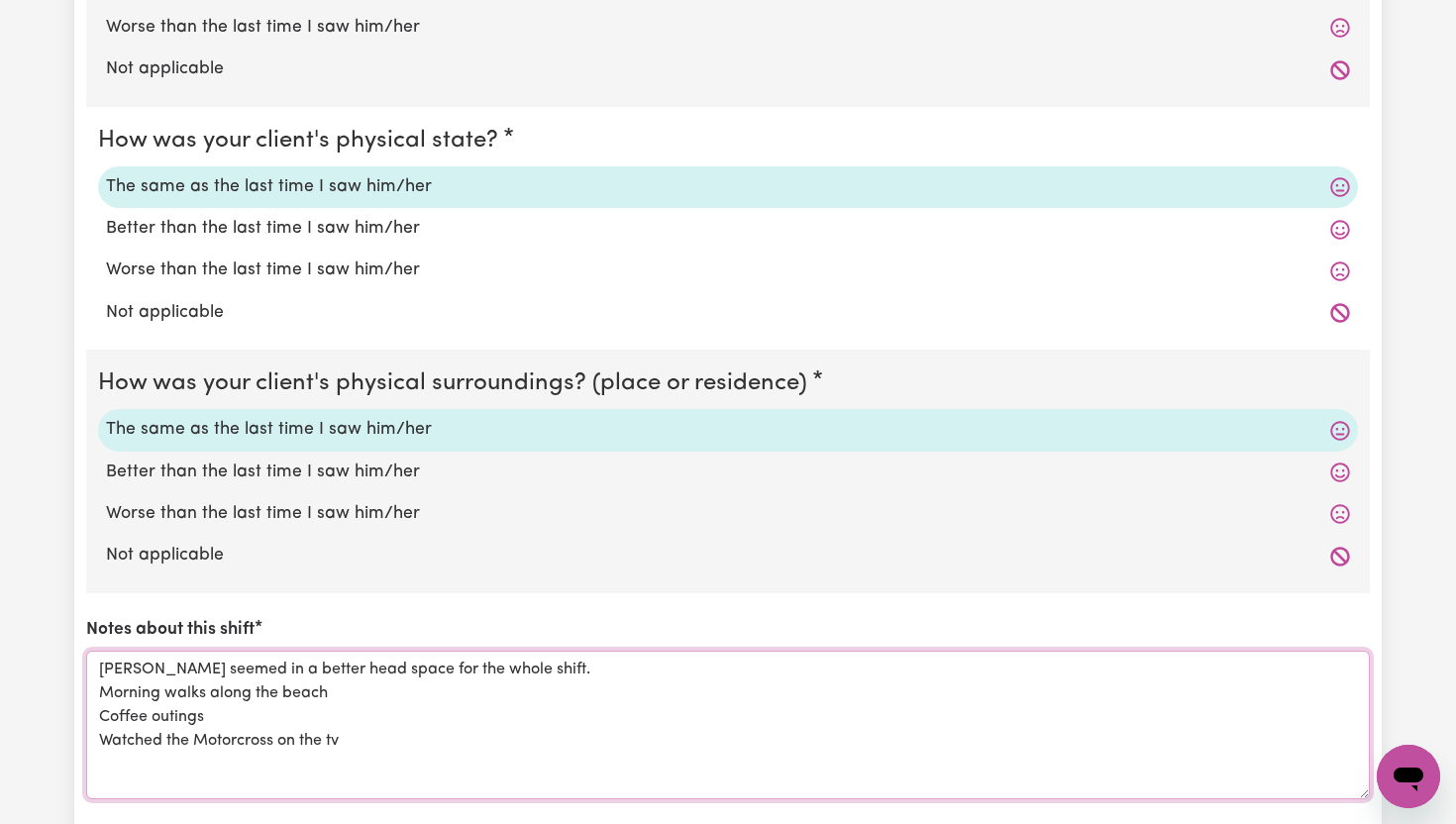 click on "[PERSON_NAME] seemed in a better head space for the whole shift.
Morning walks along the beach
Coffee outings
Watched the Motorcross on the tv" at bounding box center [728, 725] 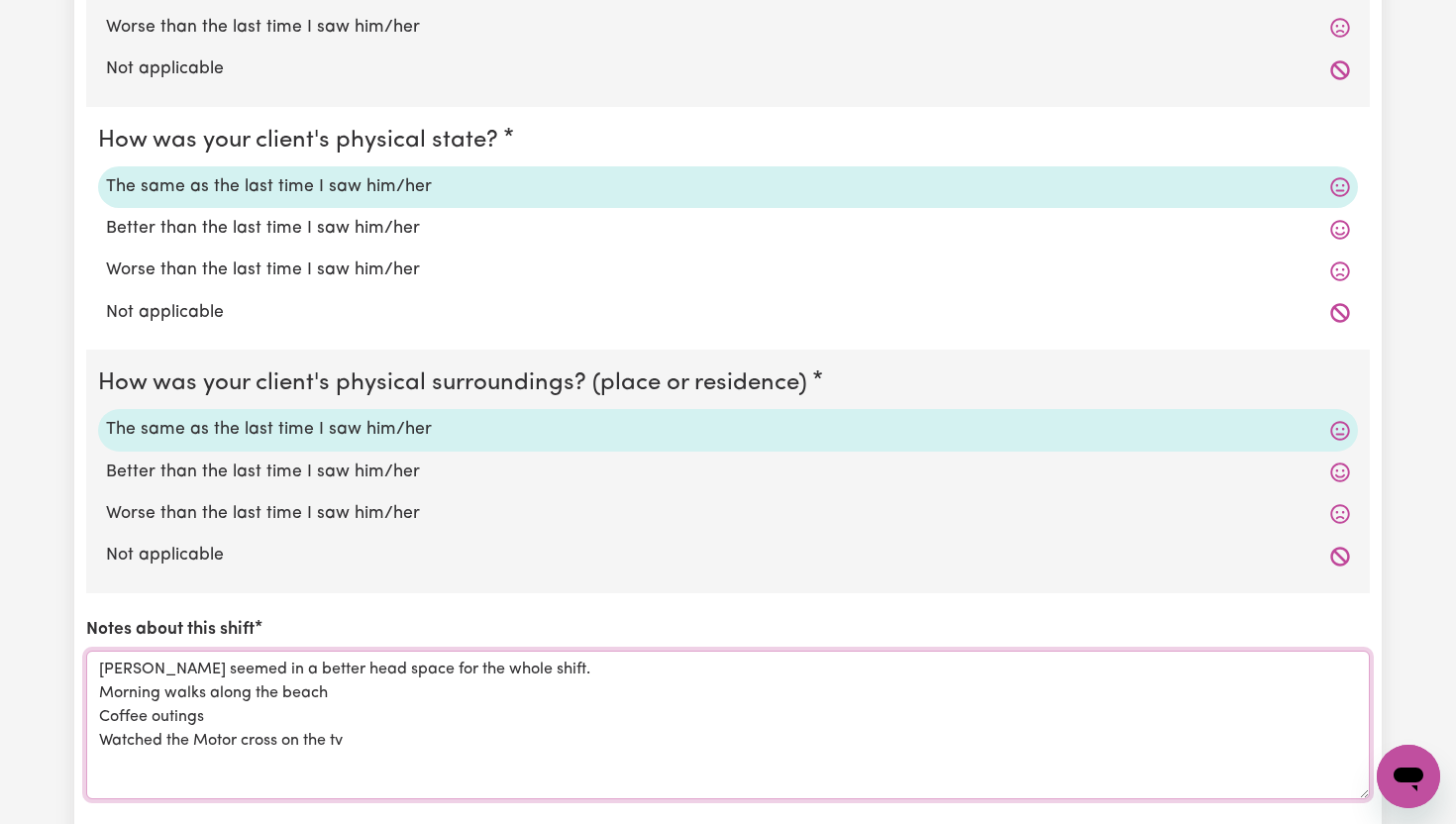 click on "[PERSON_NAME] seemed in a better head space for the whole shift.
Morning walks along the beach
Coffee outings
Watched the Motor cross on the tv" at bounding box center (728, 725) 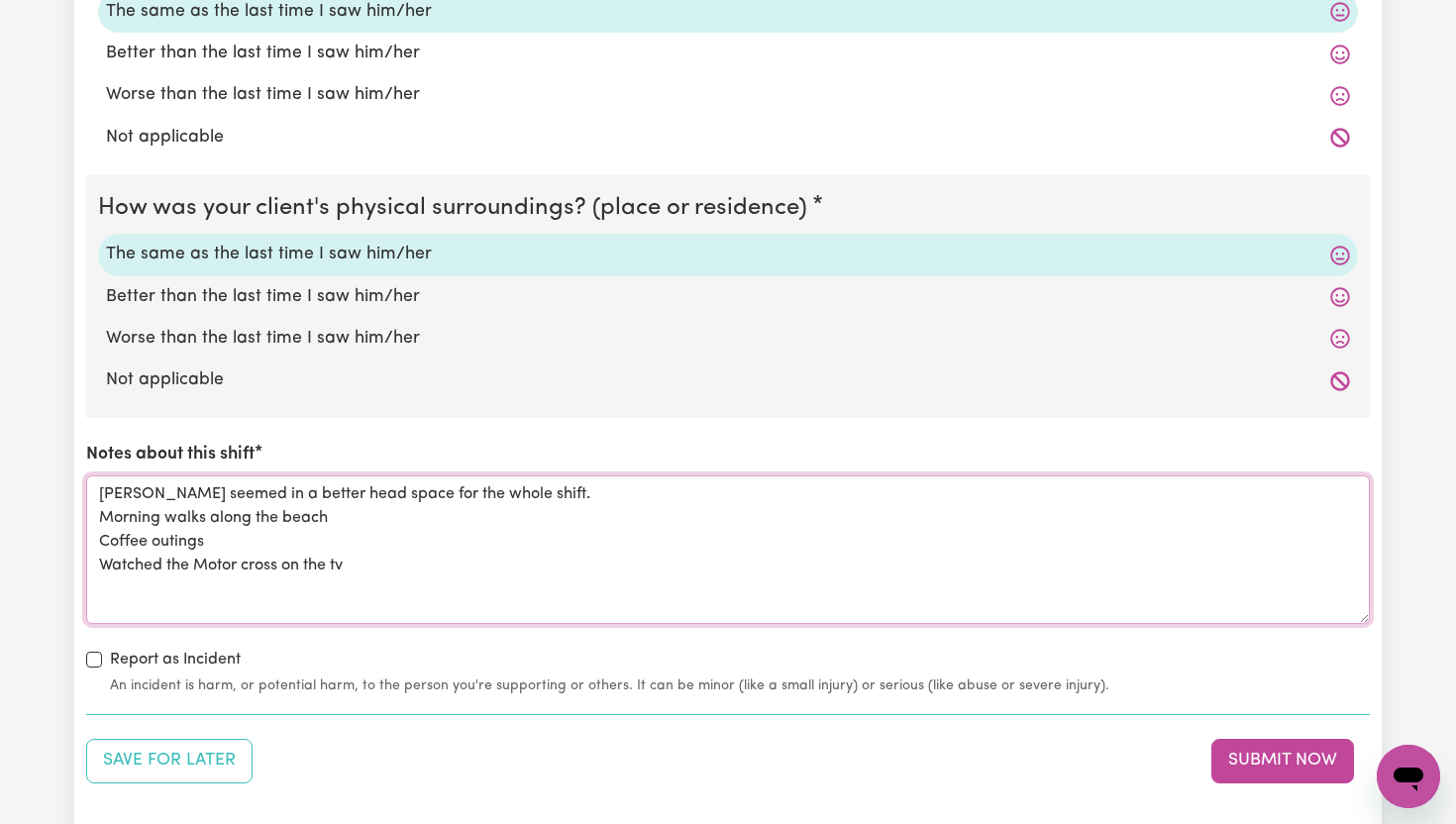 scroll, scrollTop: 3466, scrollLeft: 0, axis: vertical 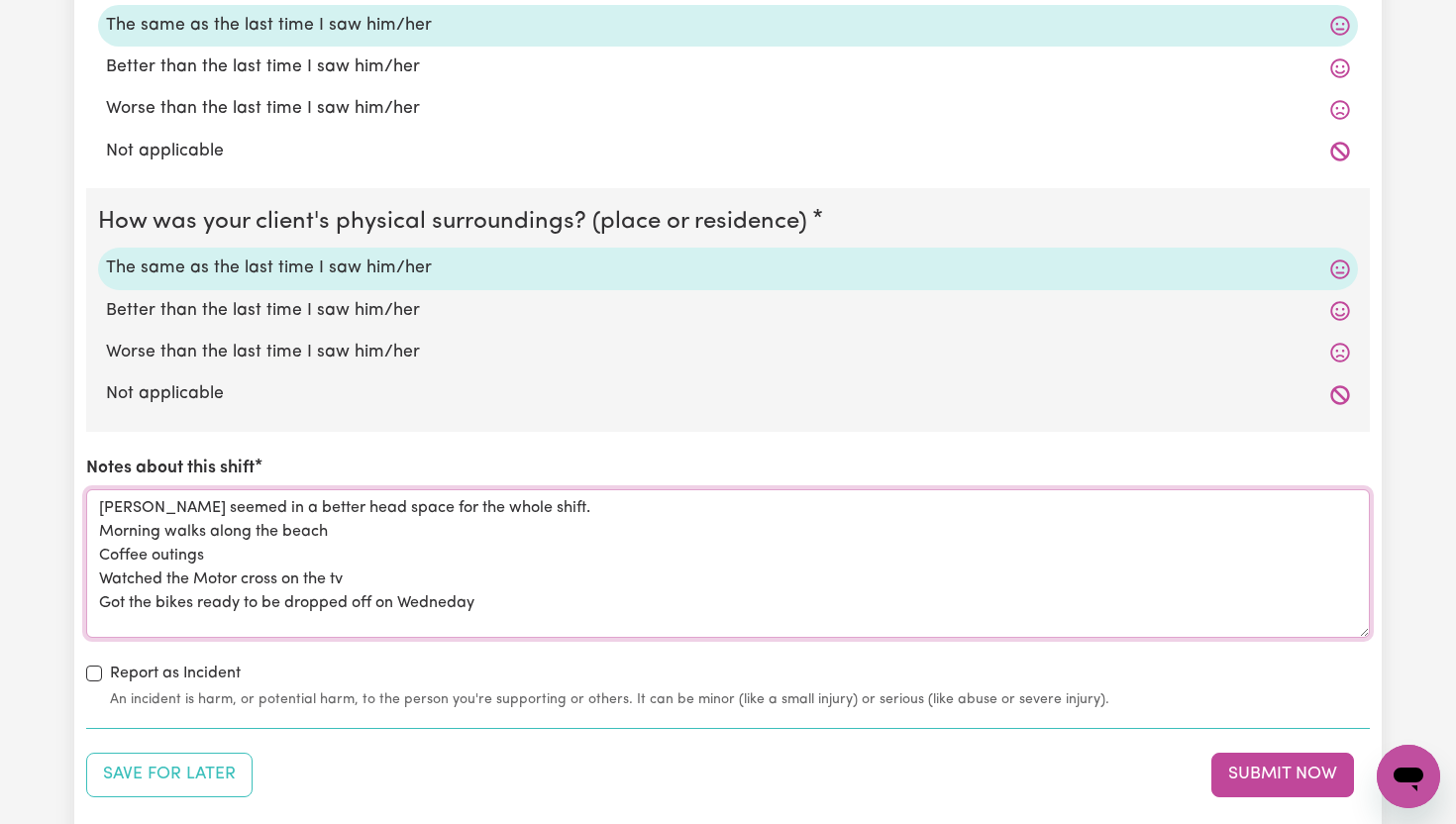 click on "[PERSON_NAME] seemed in a better head space for the whole shift.
Morning walks along the beach
Coffee outings
Watched the Motor cross on the tv
Got the bikes ready to be dropped off on Wedneday" at bounding box center (728, 564) 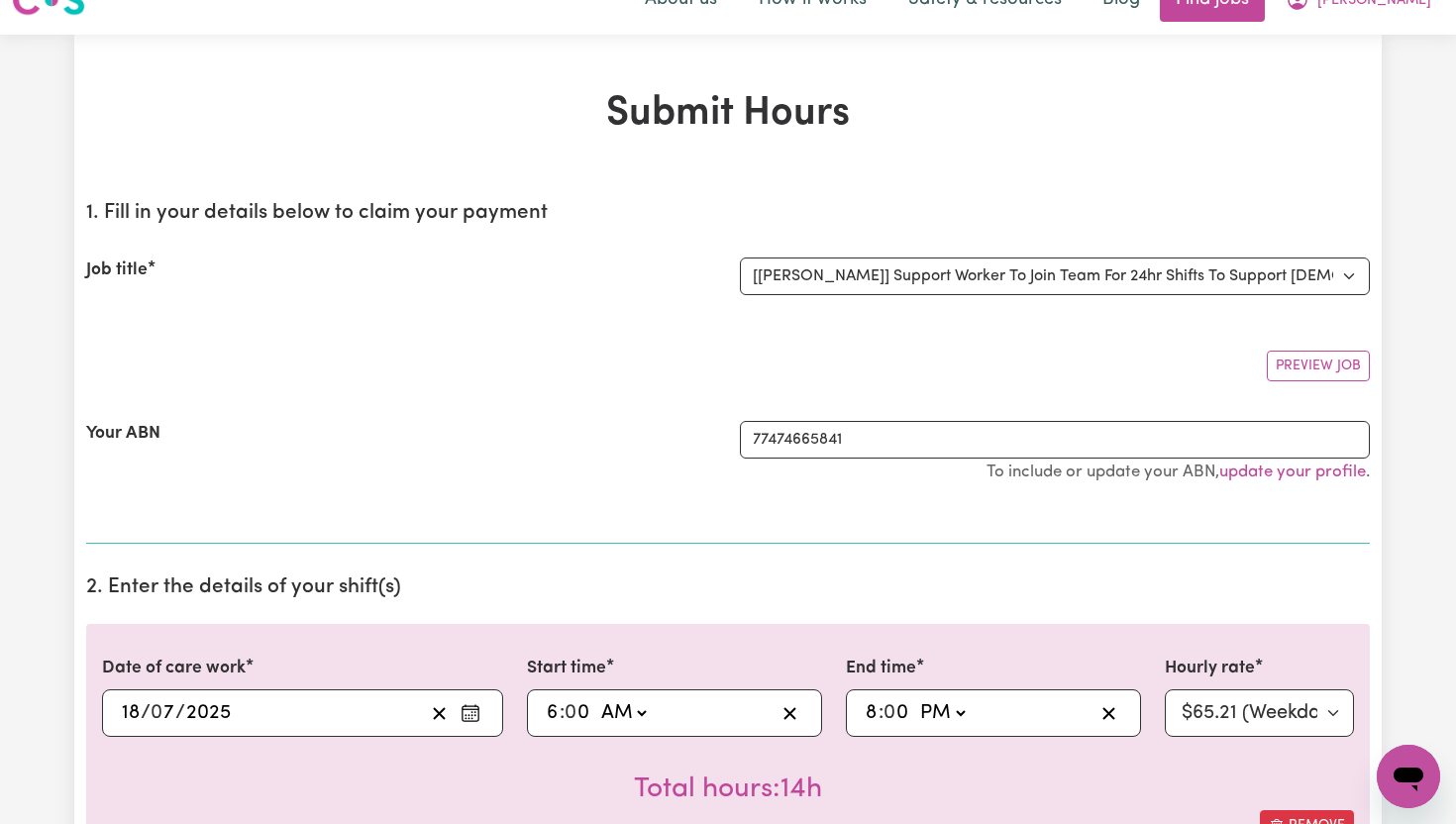 scroll, scrollTop: 0, scrollLeft: 0, axis: both 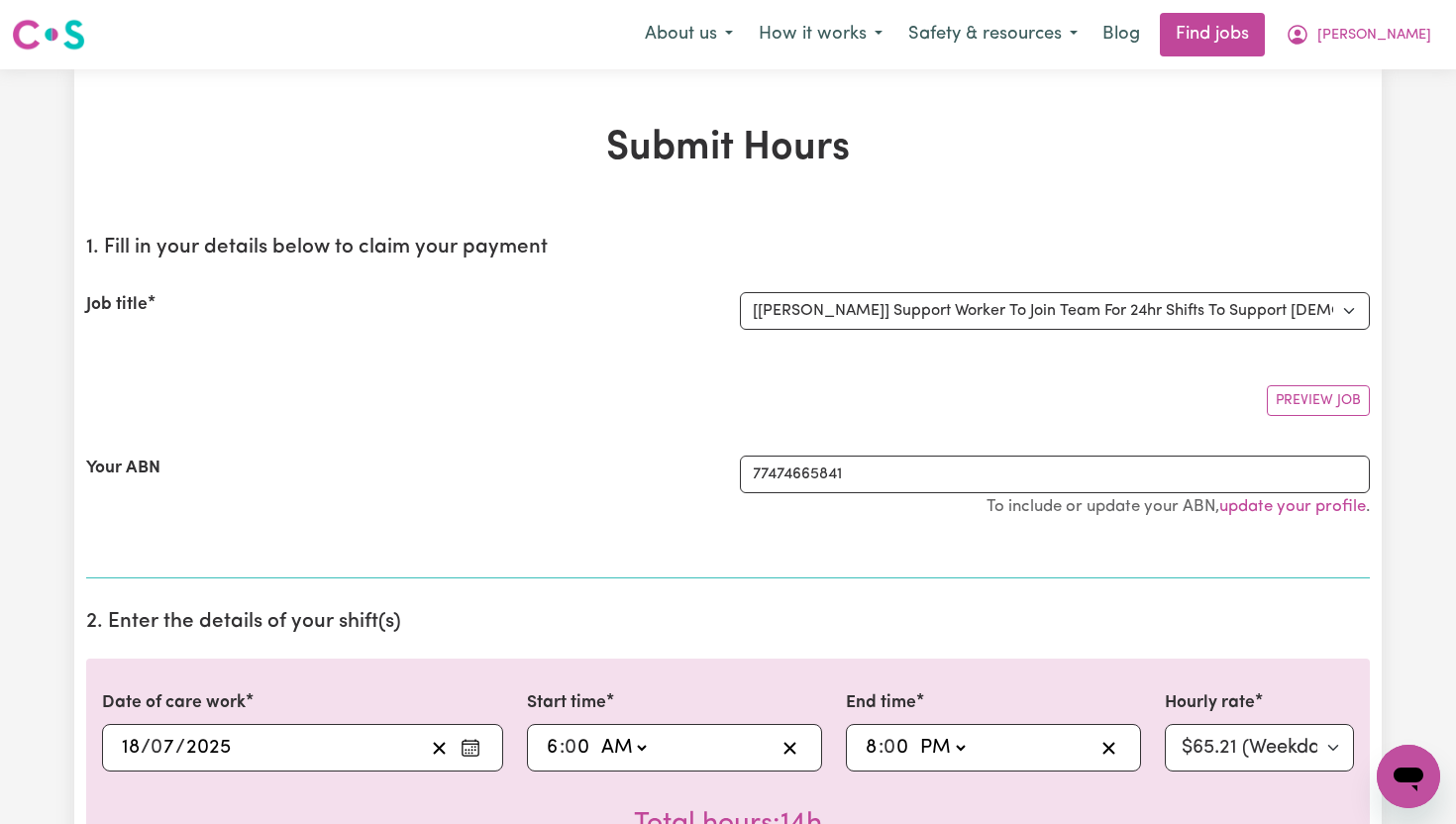 type on "[PERSON_NAME] seemed in a better head space for the whole shift.
Morning walks along the beach
Coffee outings
Watched the Motor cross on the tv
Got the bikes ready to be dropped off [DATE]" 